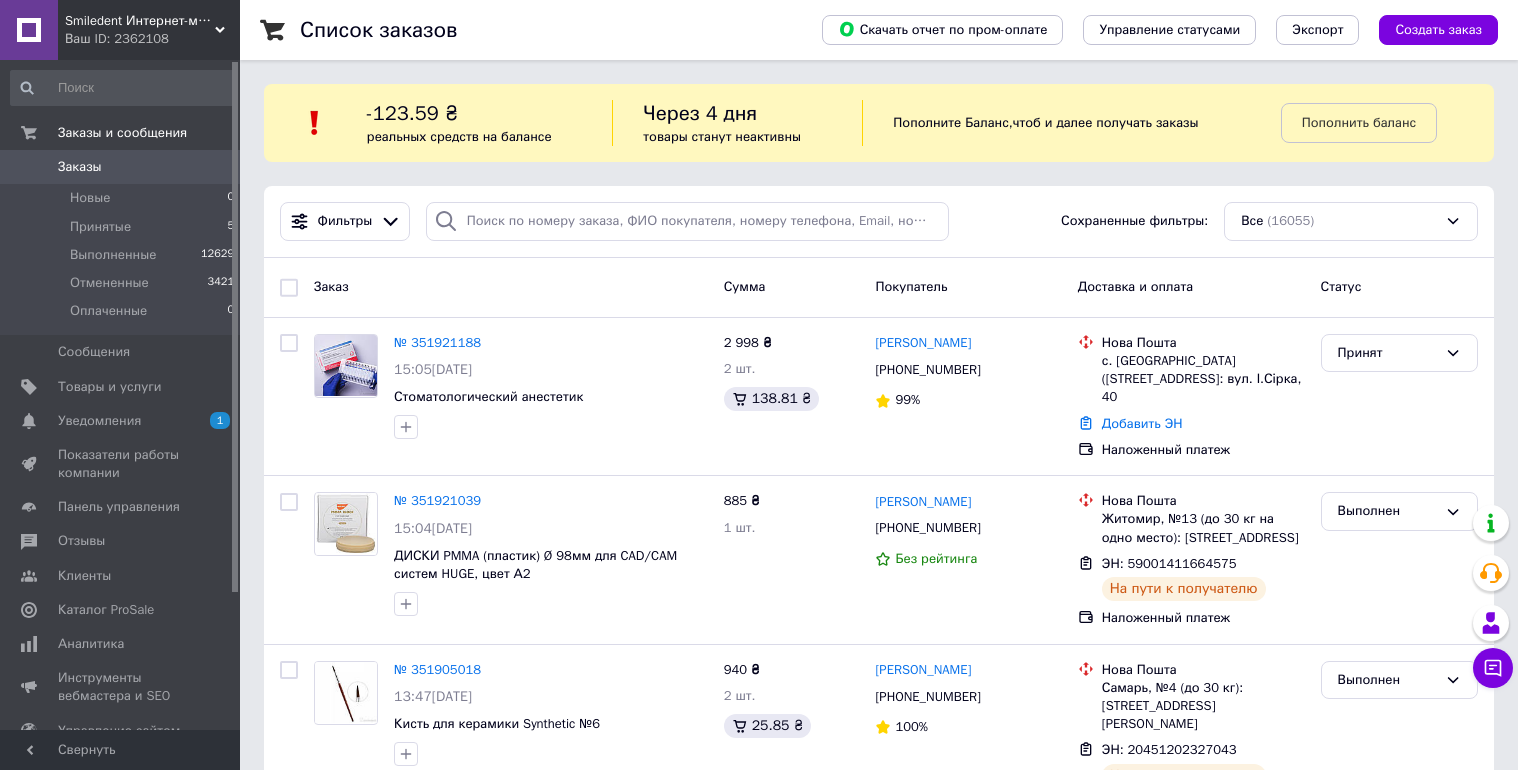 scroll, scrollTop: 0, scrollLeft: 0, axis: both 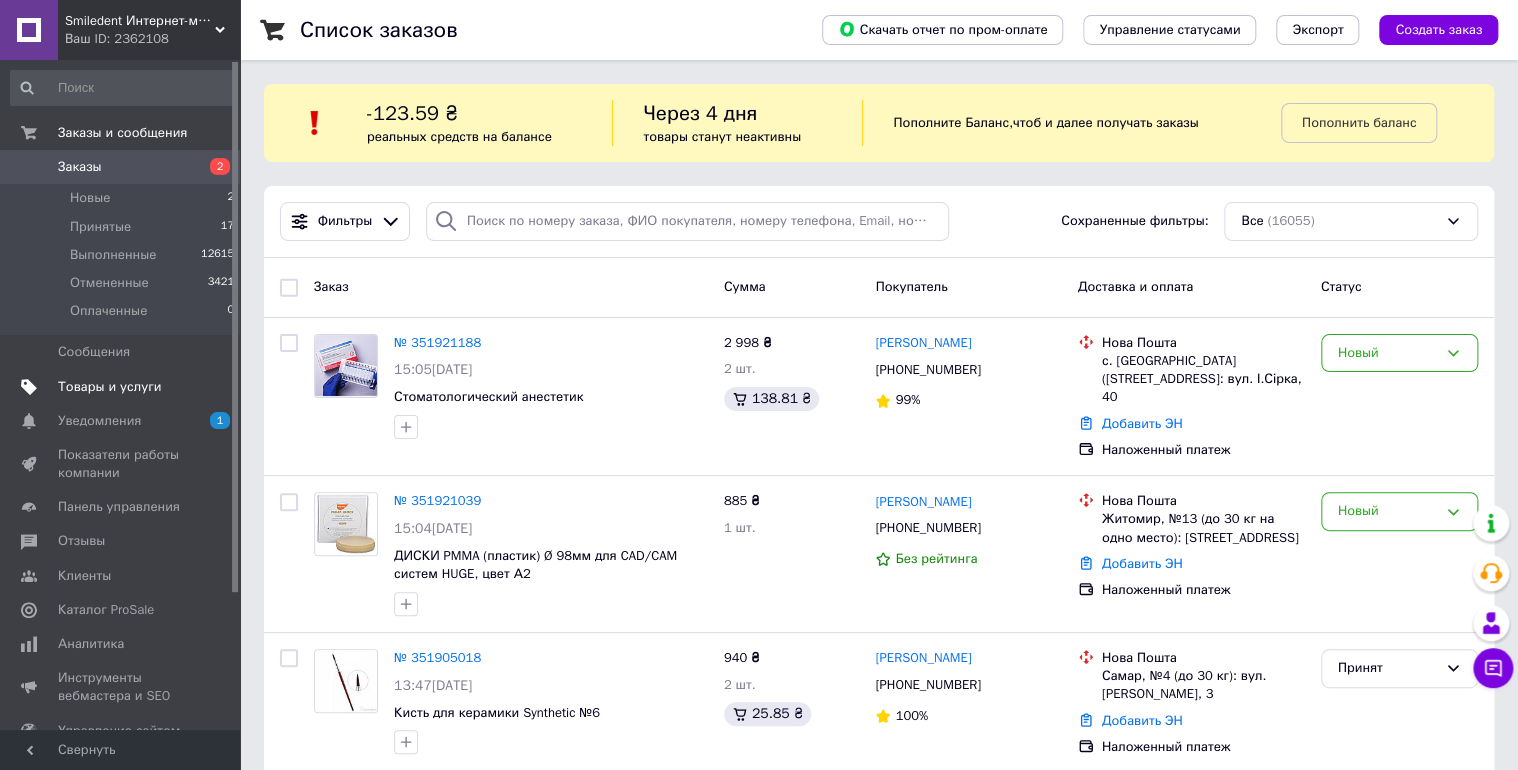 click on "Товары и услуги" at bounding box center (110, 387) 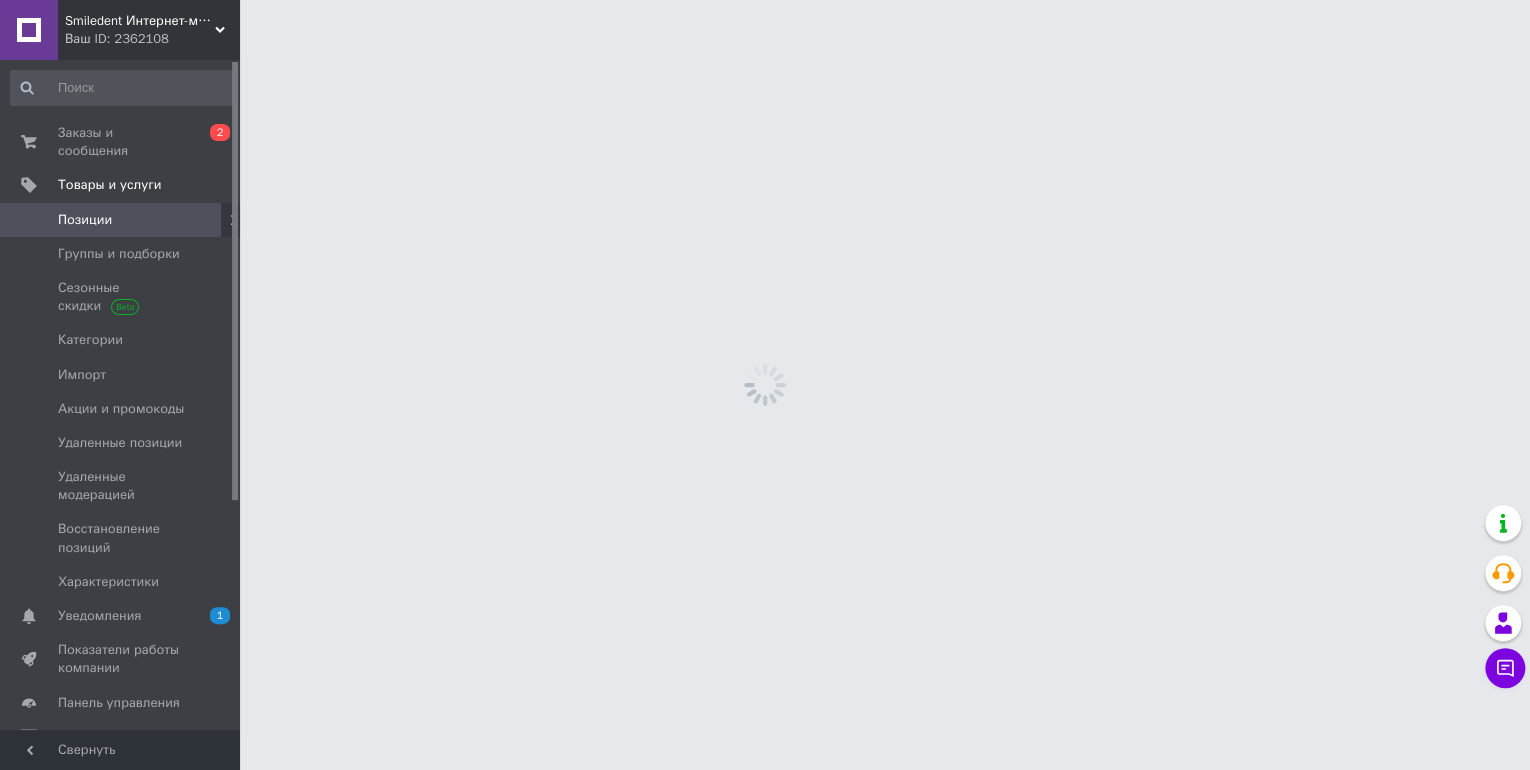 click on "Позиции" at bounding box center (121, 220) 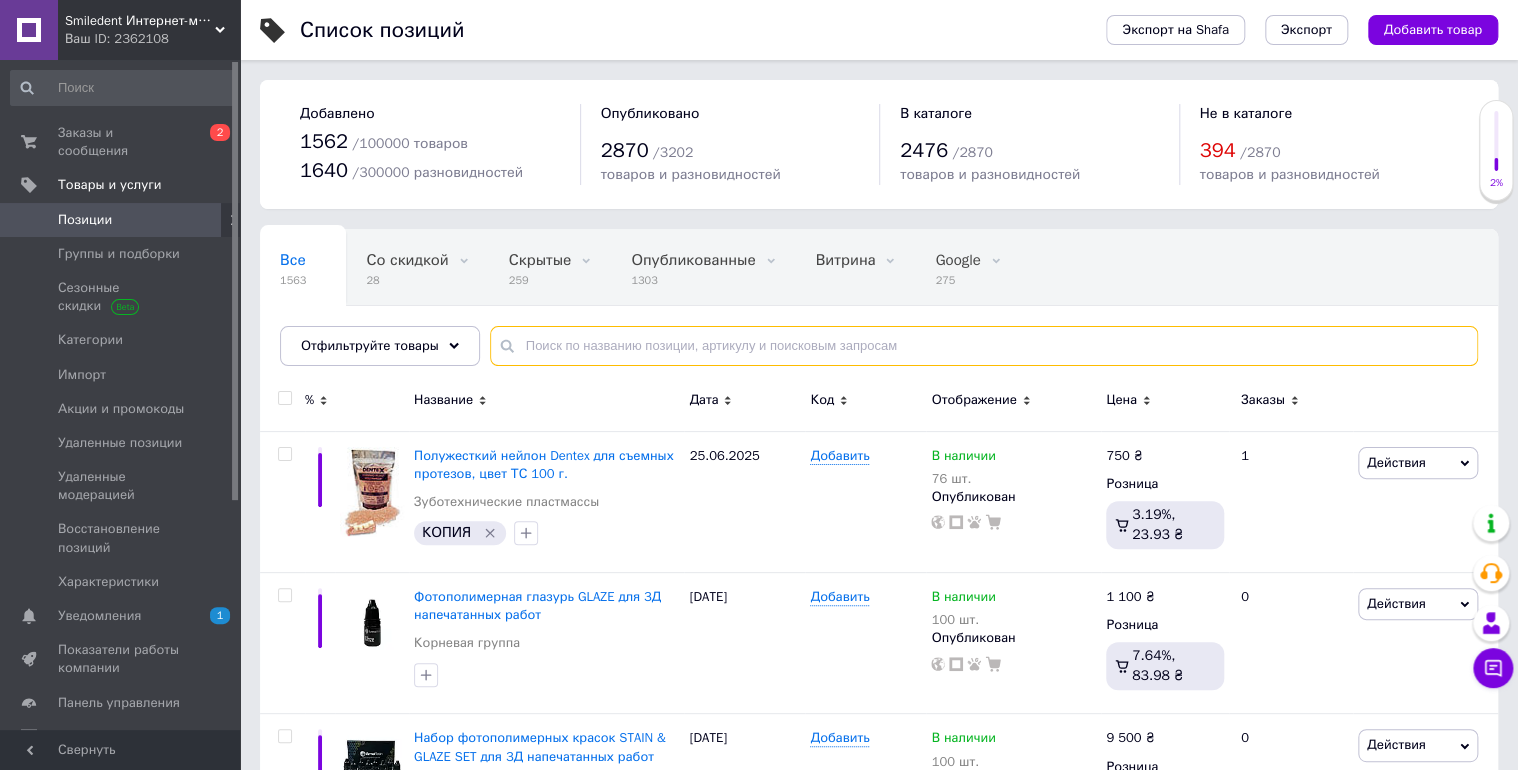 click at bounding box center [984, 346] 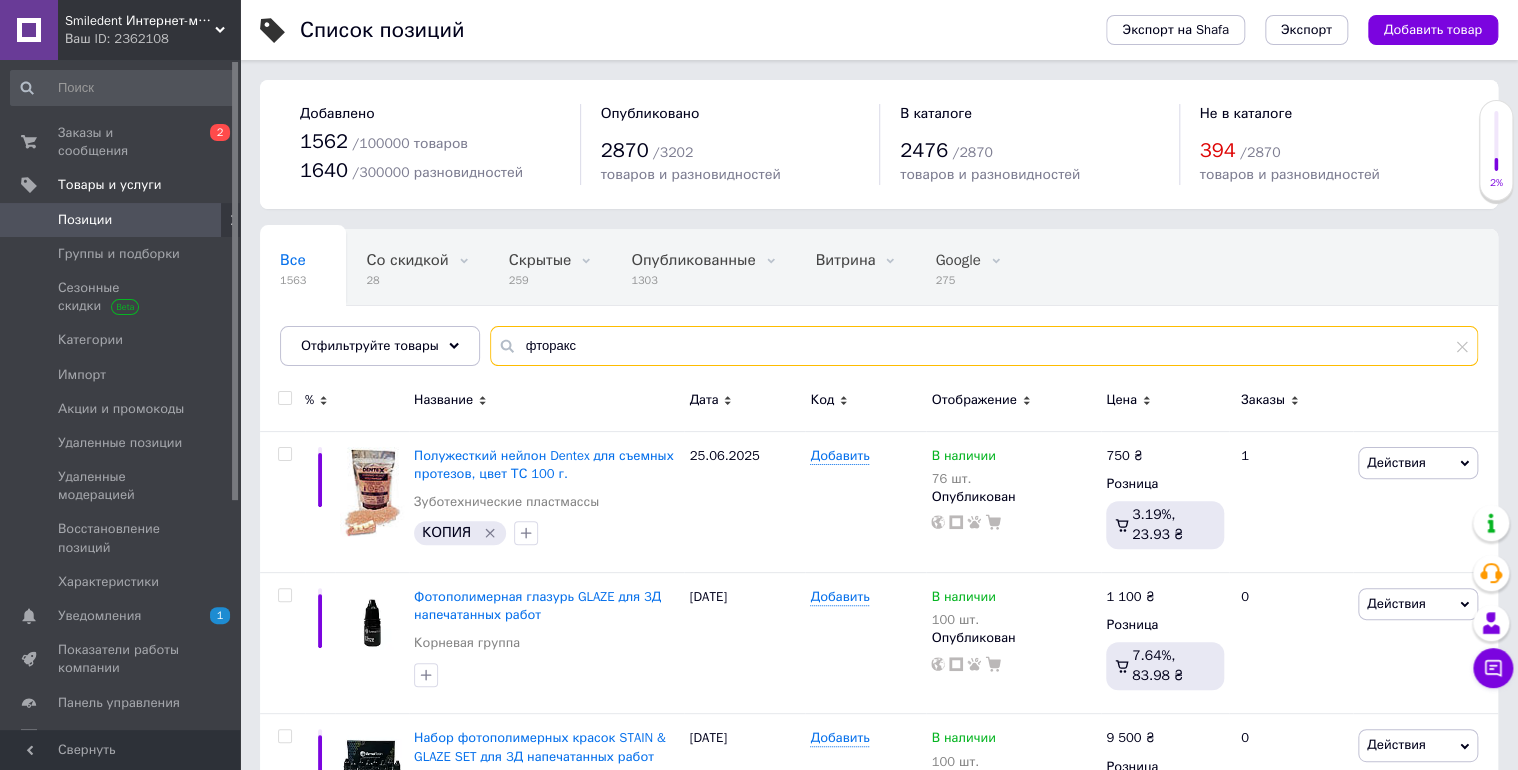 type on "фторакс" 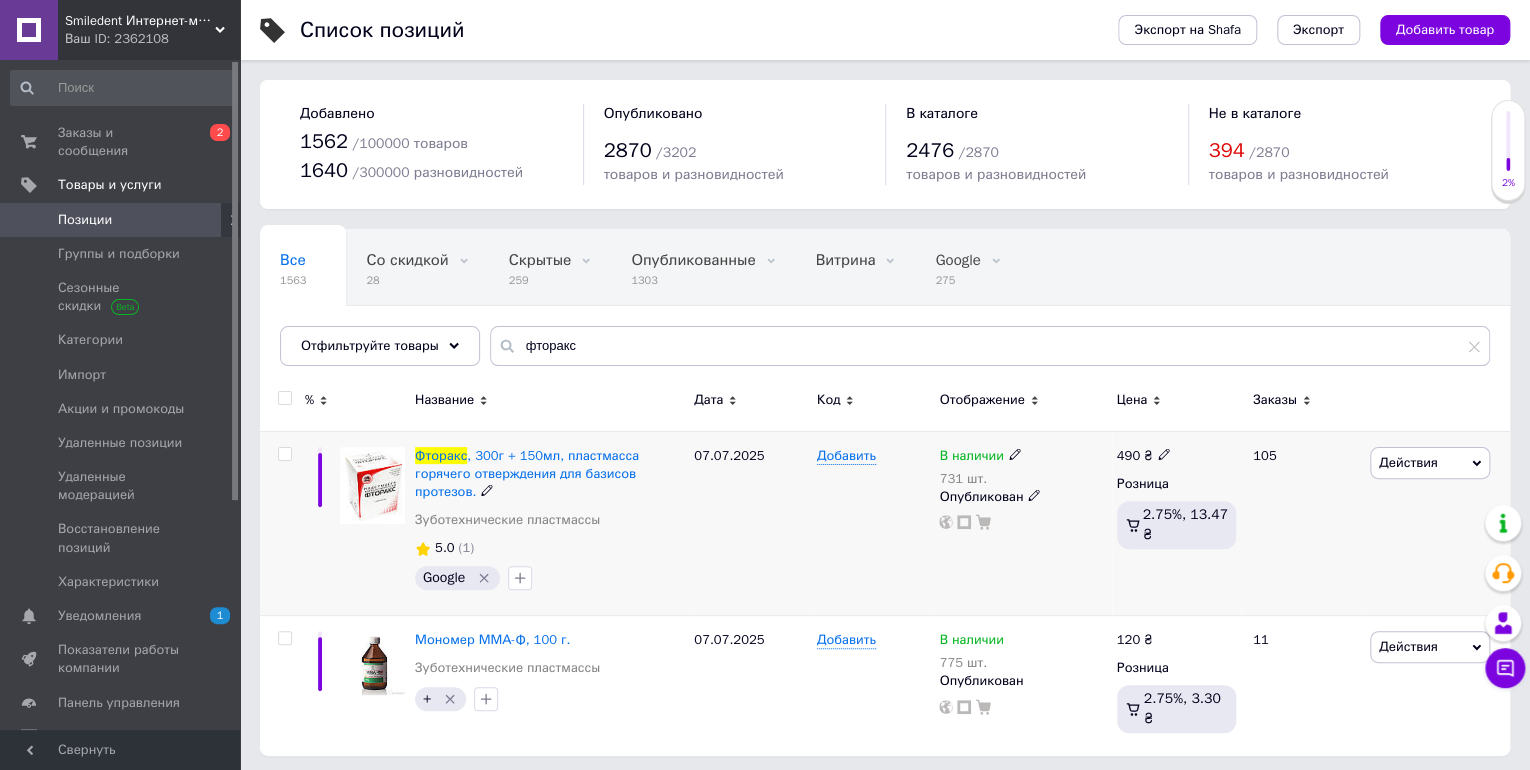 click 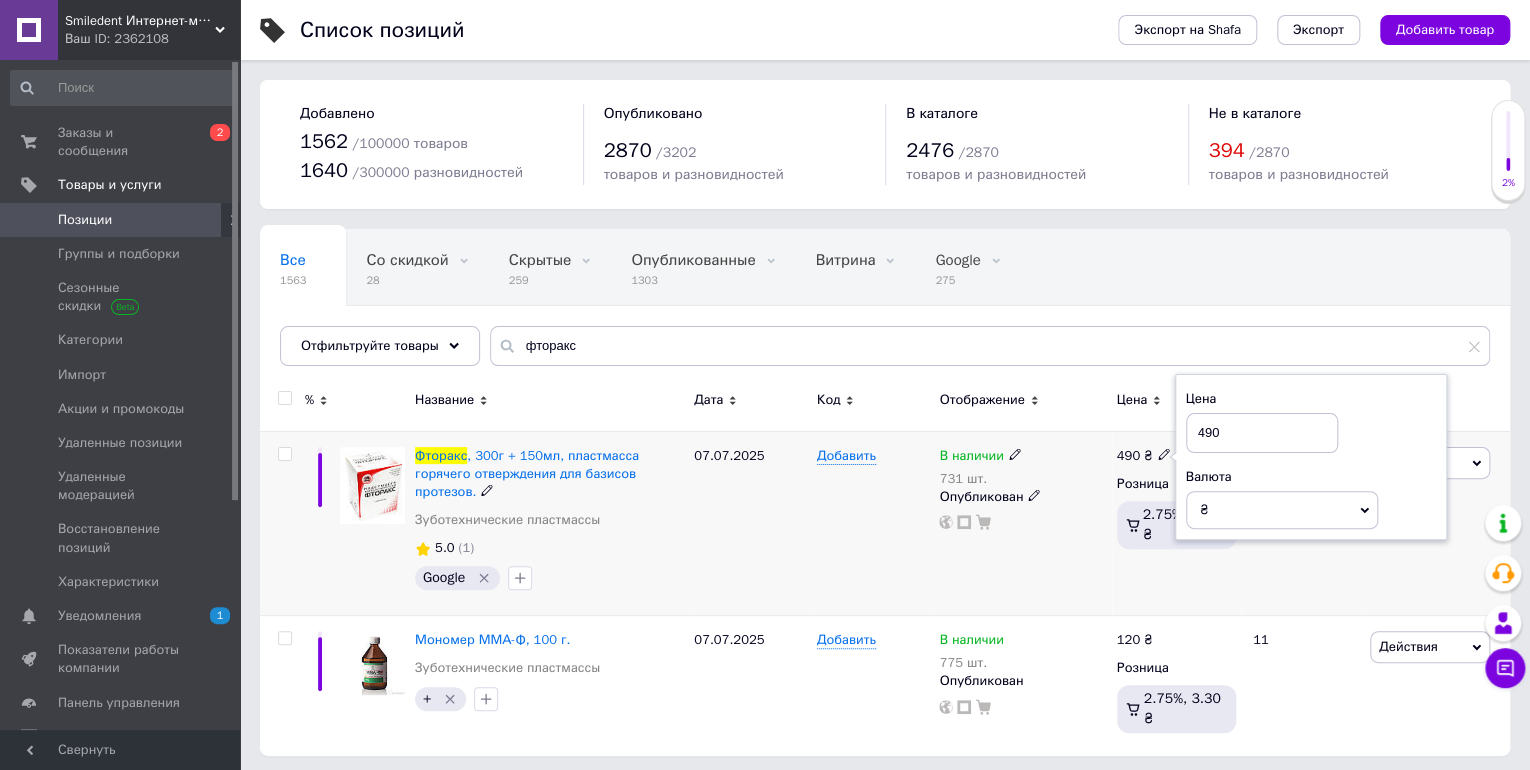 drag, startPoint x: 1260, startPoint y: 436, endPoint x: 1173, endPoint y: 435, distance: 87.005745 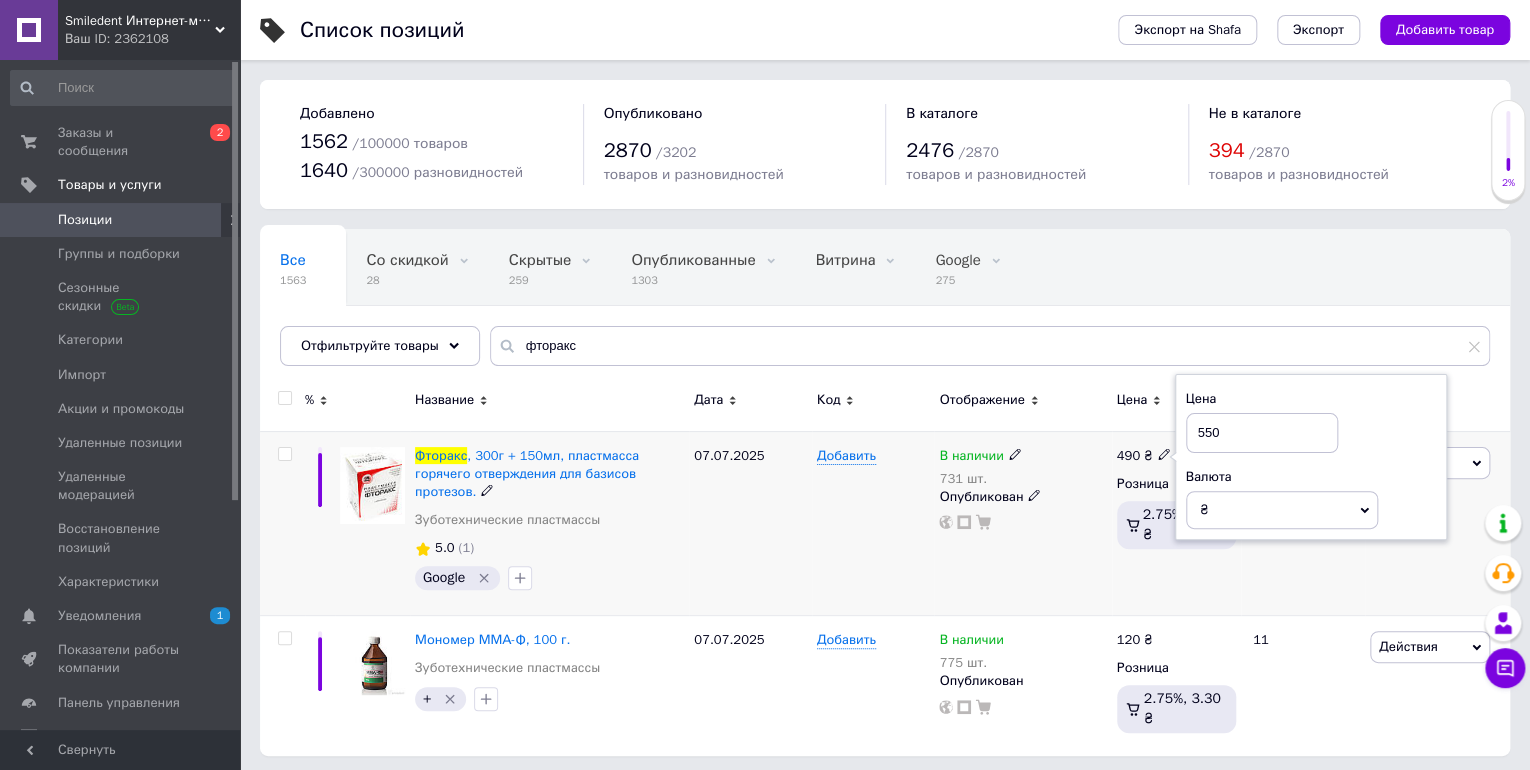 type on "550" 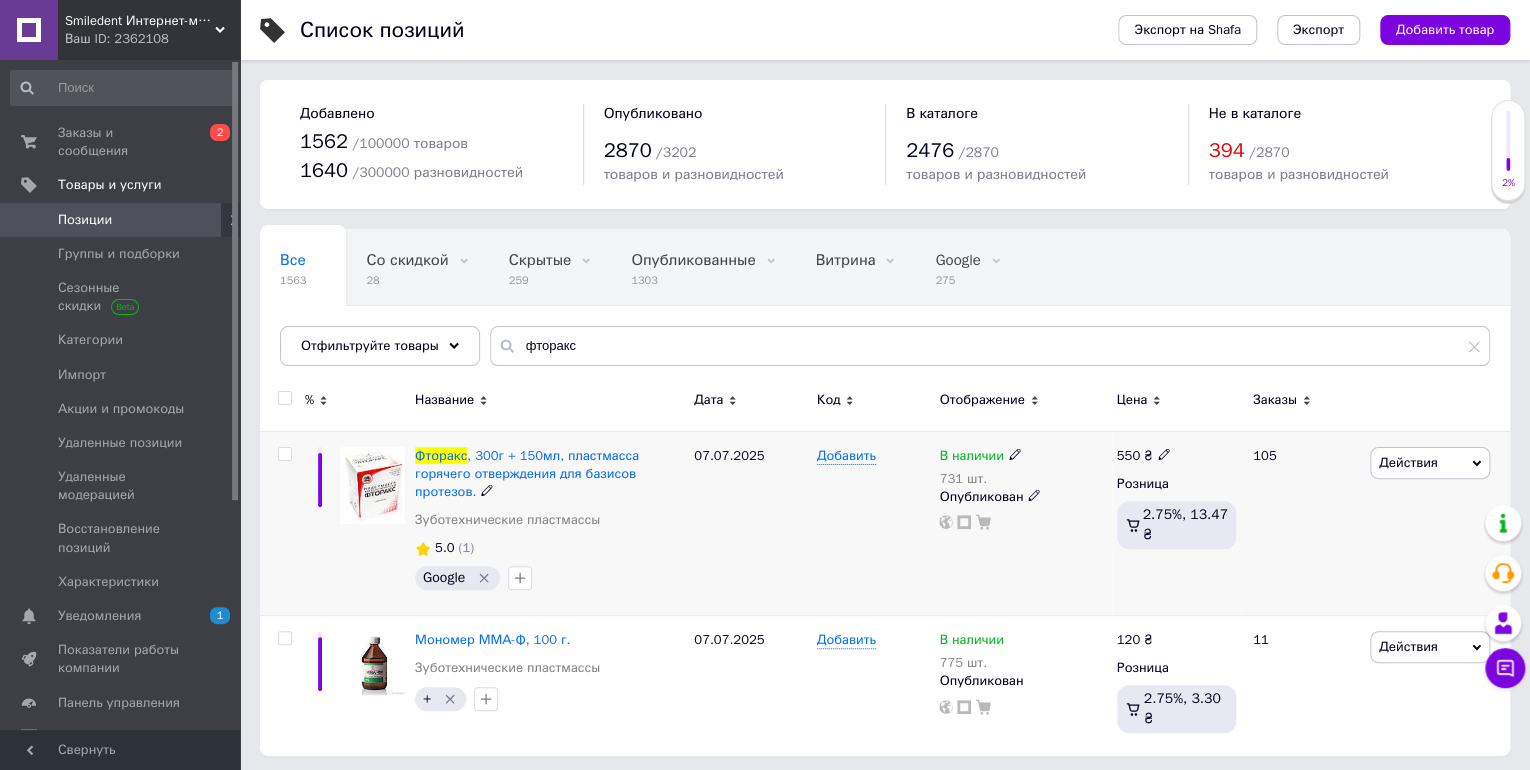 click 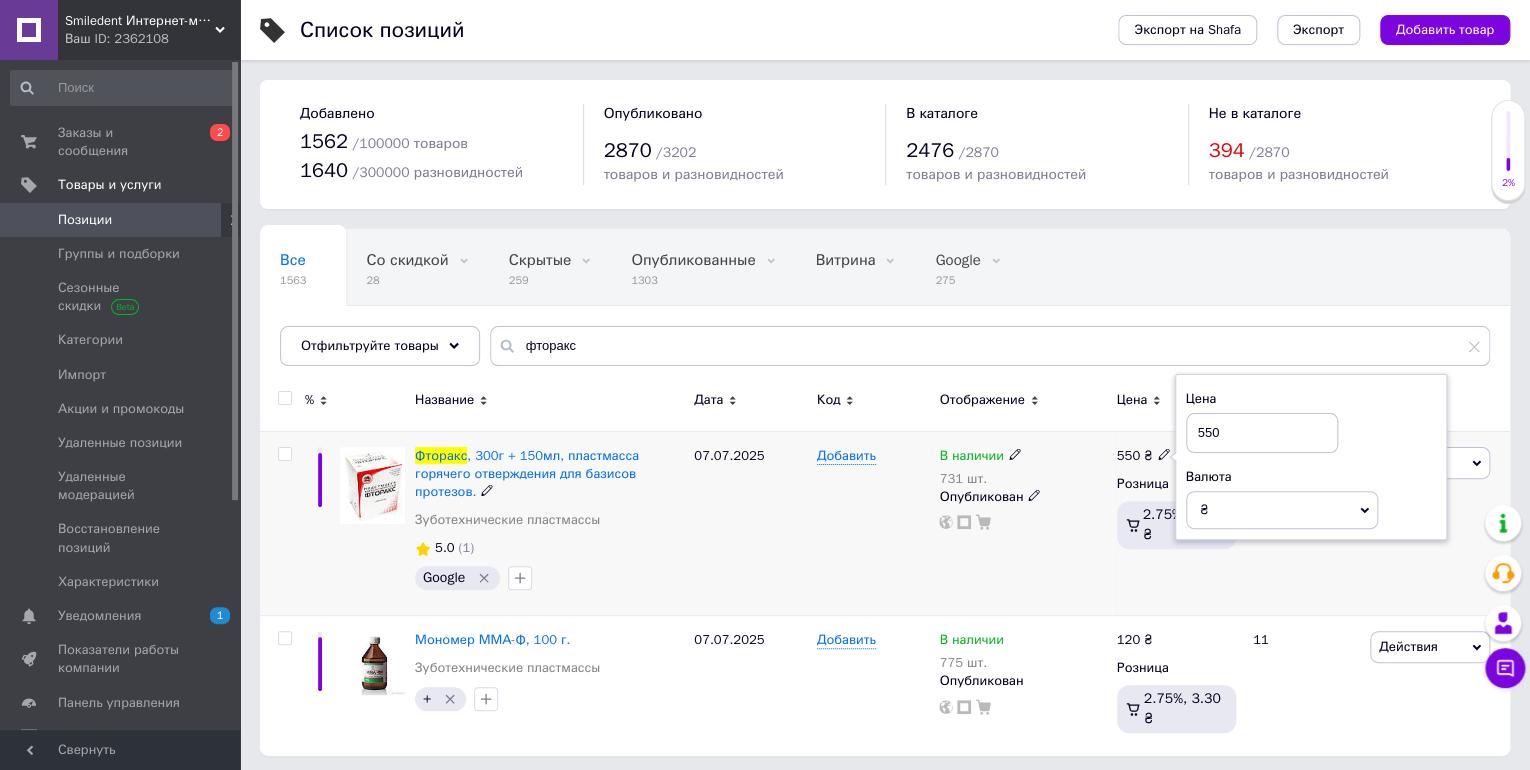 drag, startPoint x: 1231, startPoint y: 429, endPoint x: 1205, endPoint y: 436, distance: 26.925823 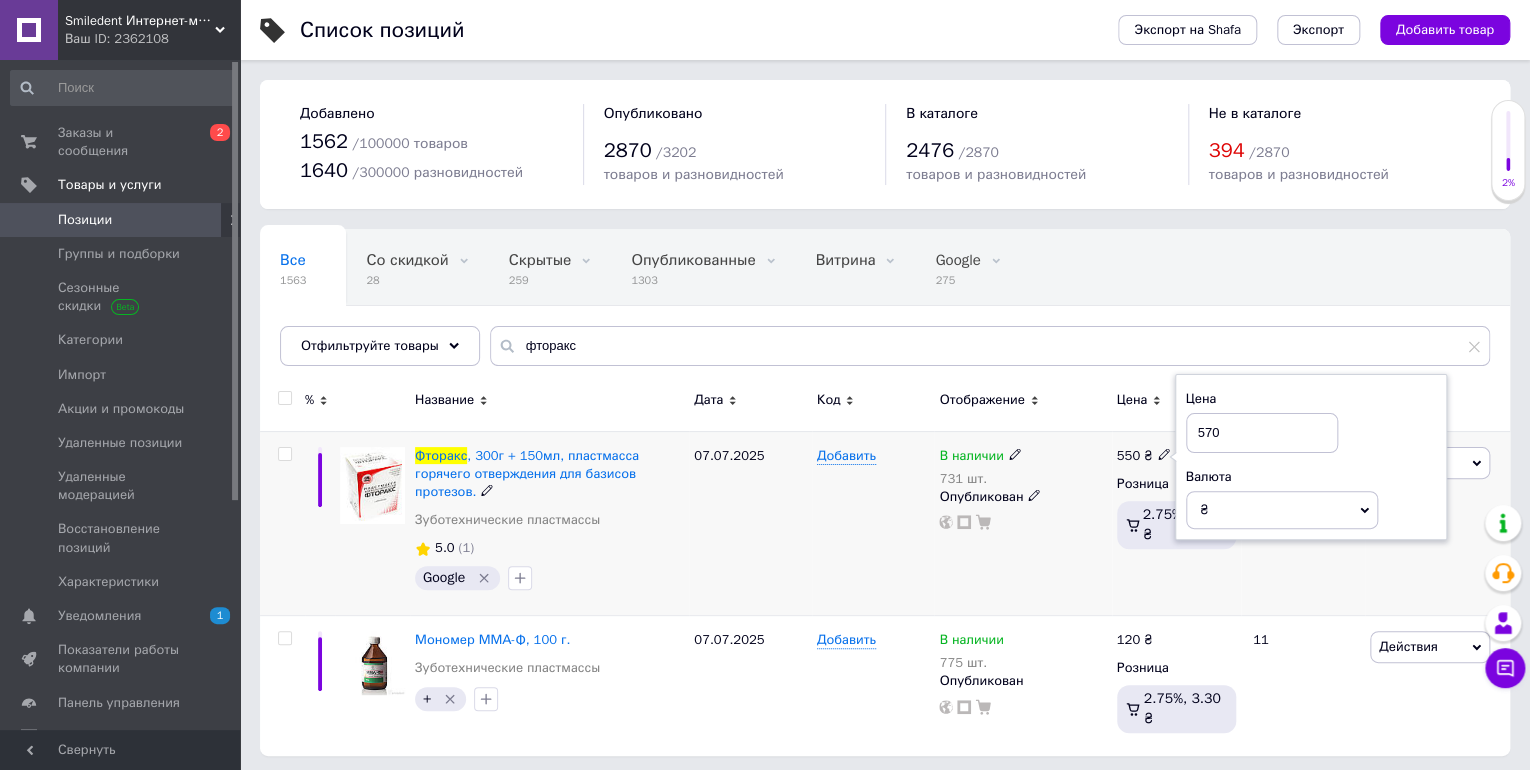 type on "570" 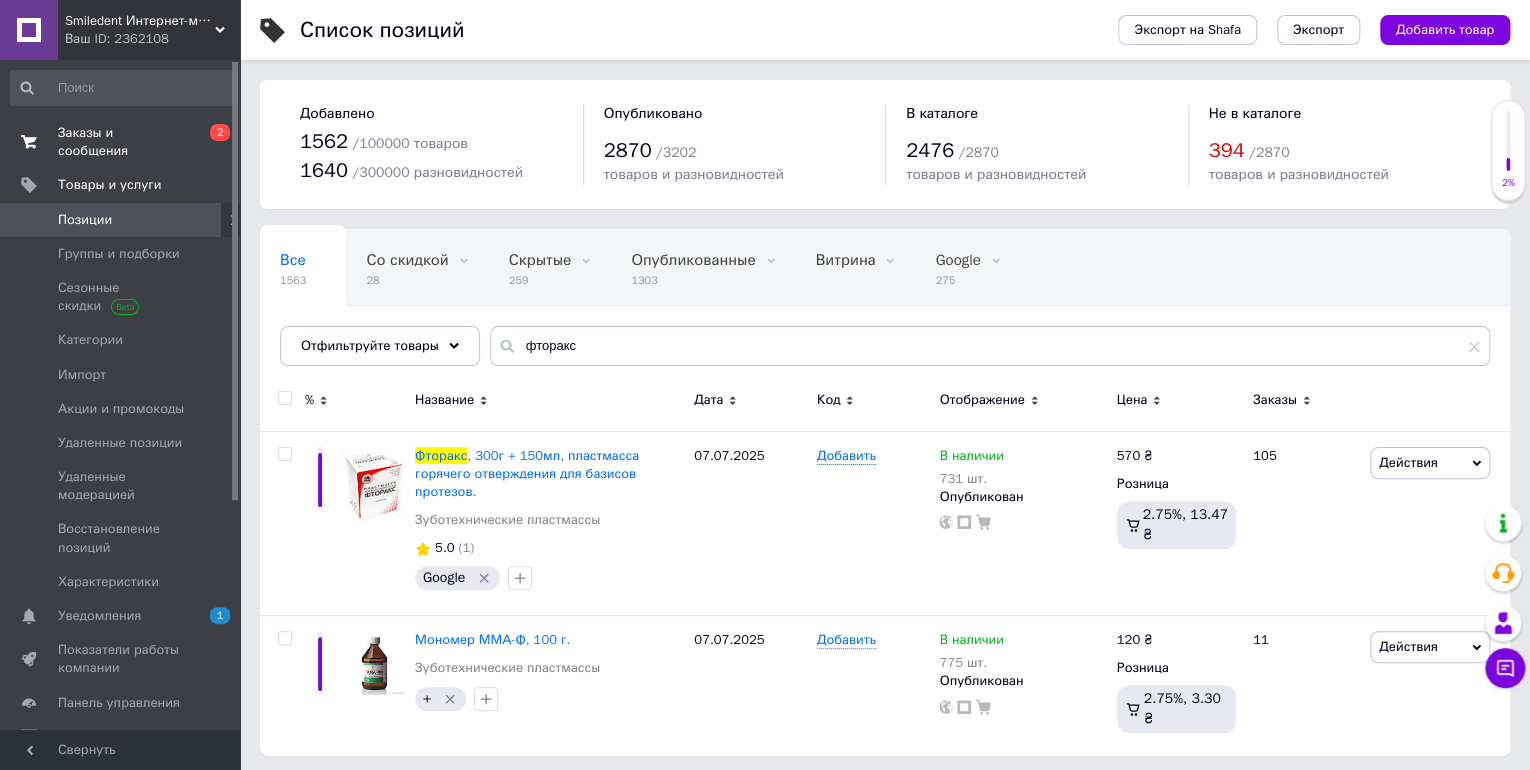 click on "Заказы и сообщения" at bounding box center [121, 142] 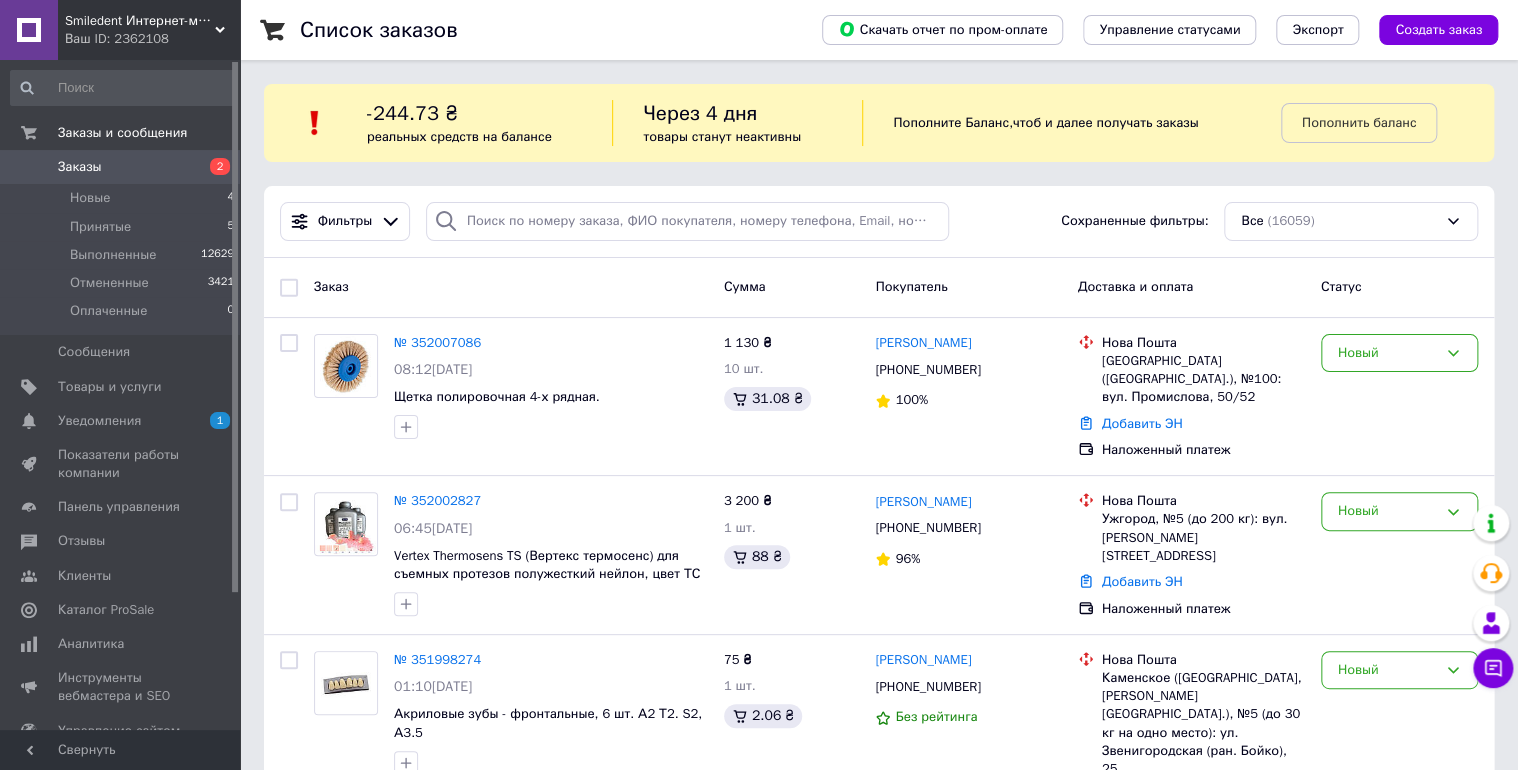 click on "Заказы" at bounding box center [121, 167] 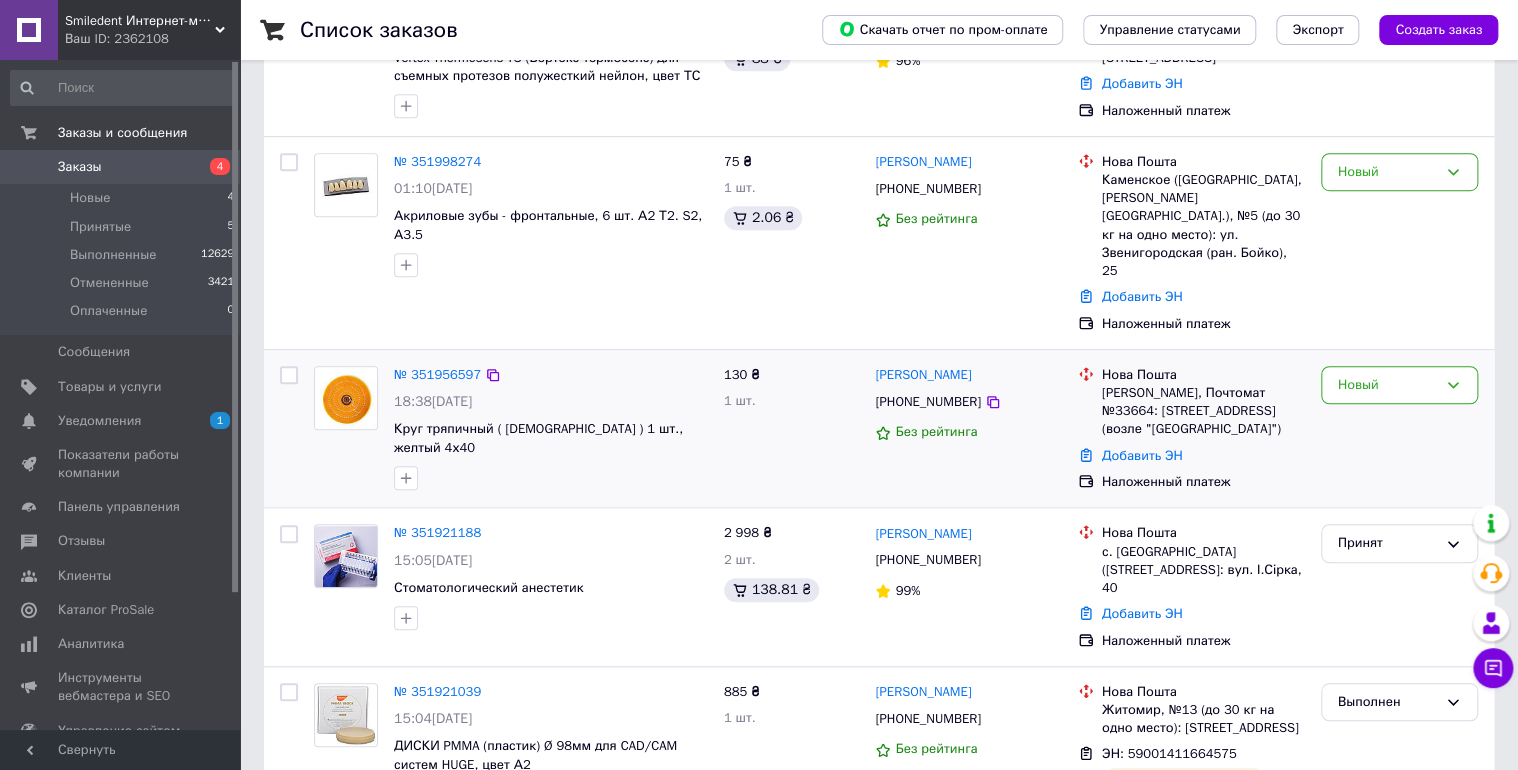 scroll, scrollTop: 560, scrollLeft: 0, axis: vertical 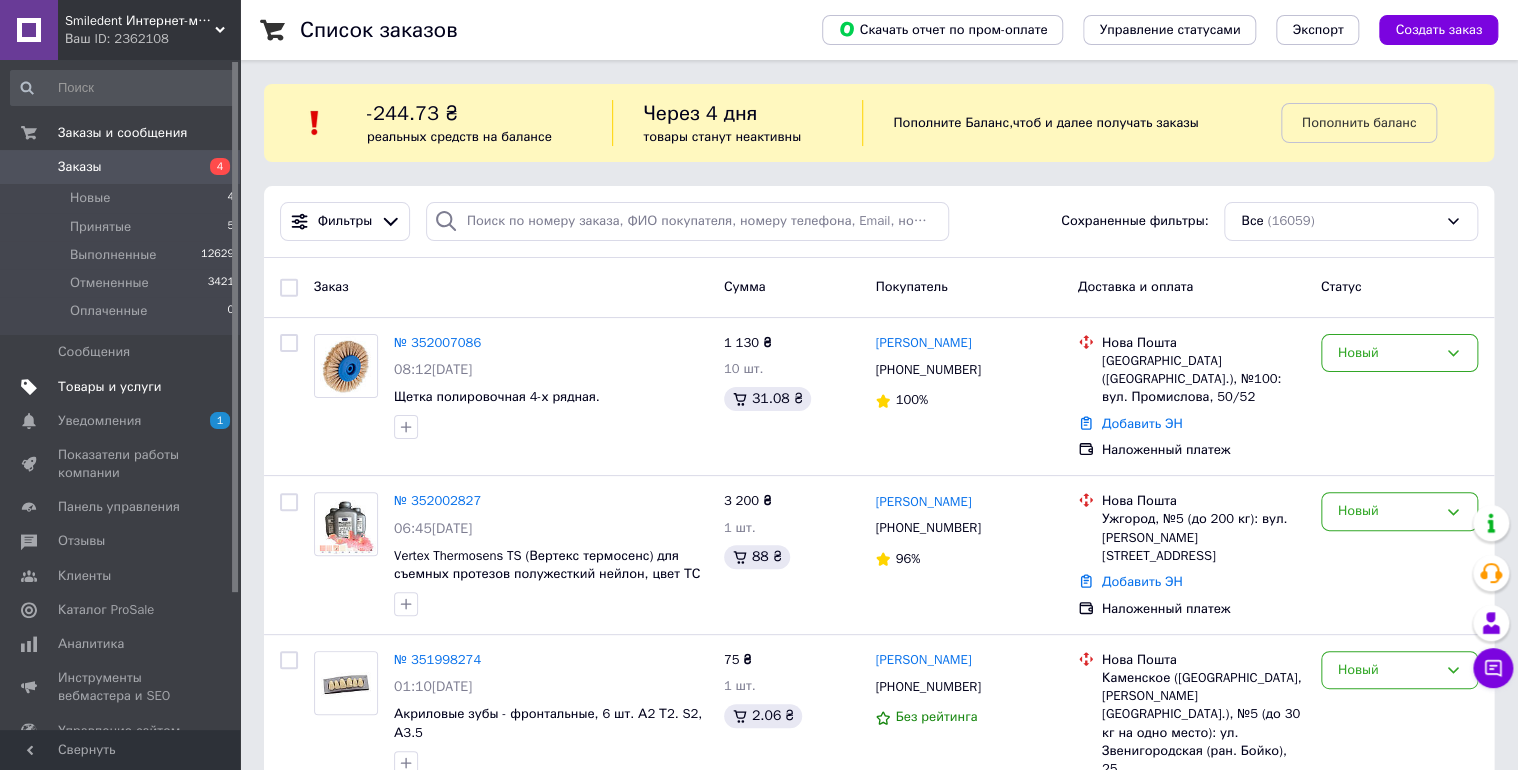 click on "Товары и услуги" at bounding box center (110, 387) 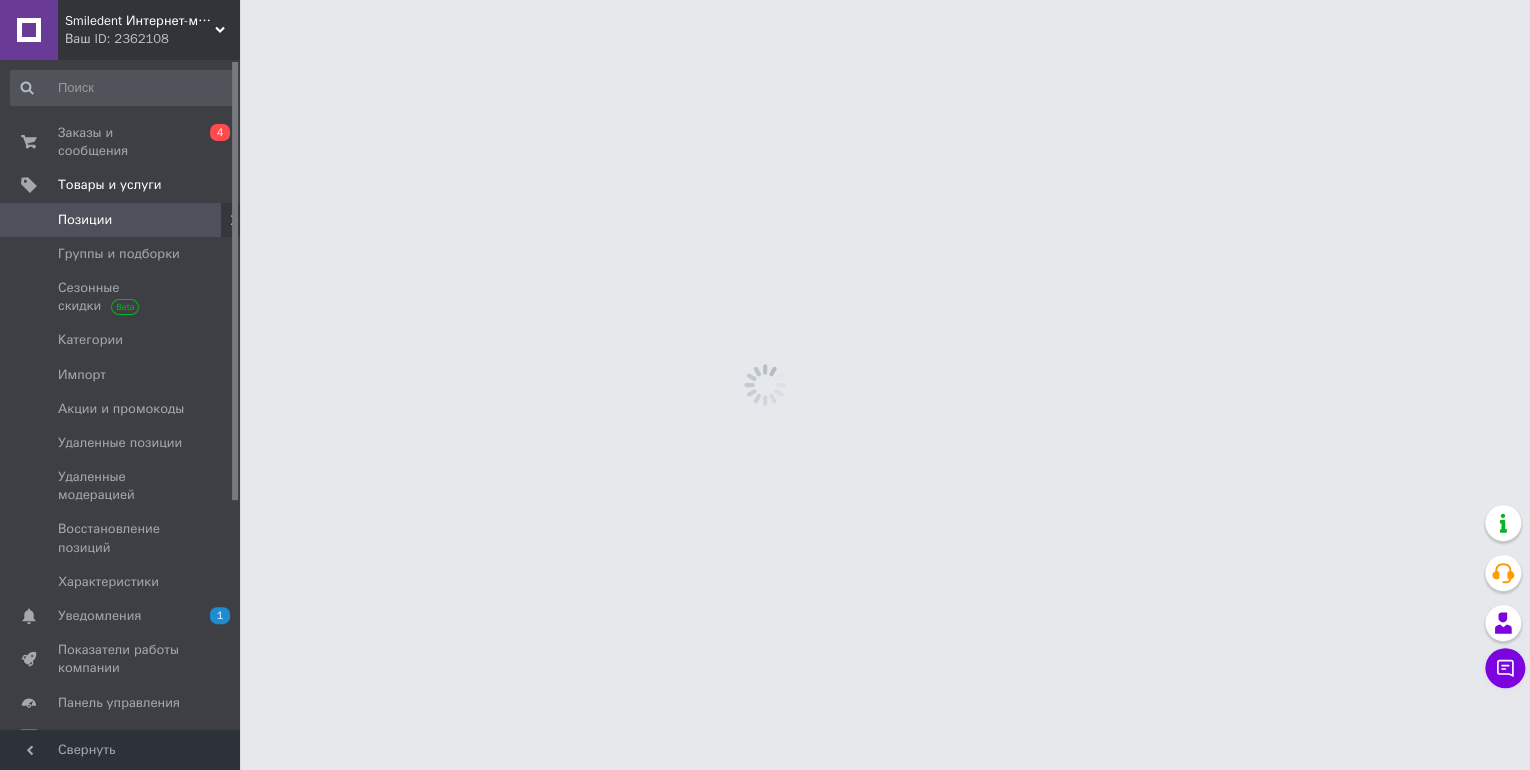 click on "Позиции" at bounding box center (121, 220) 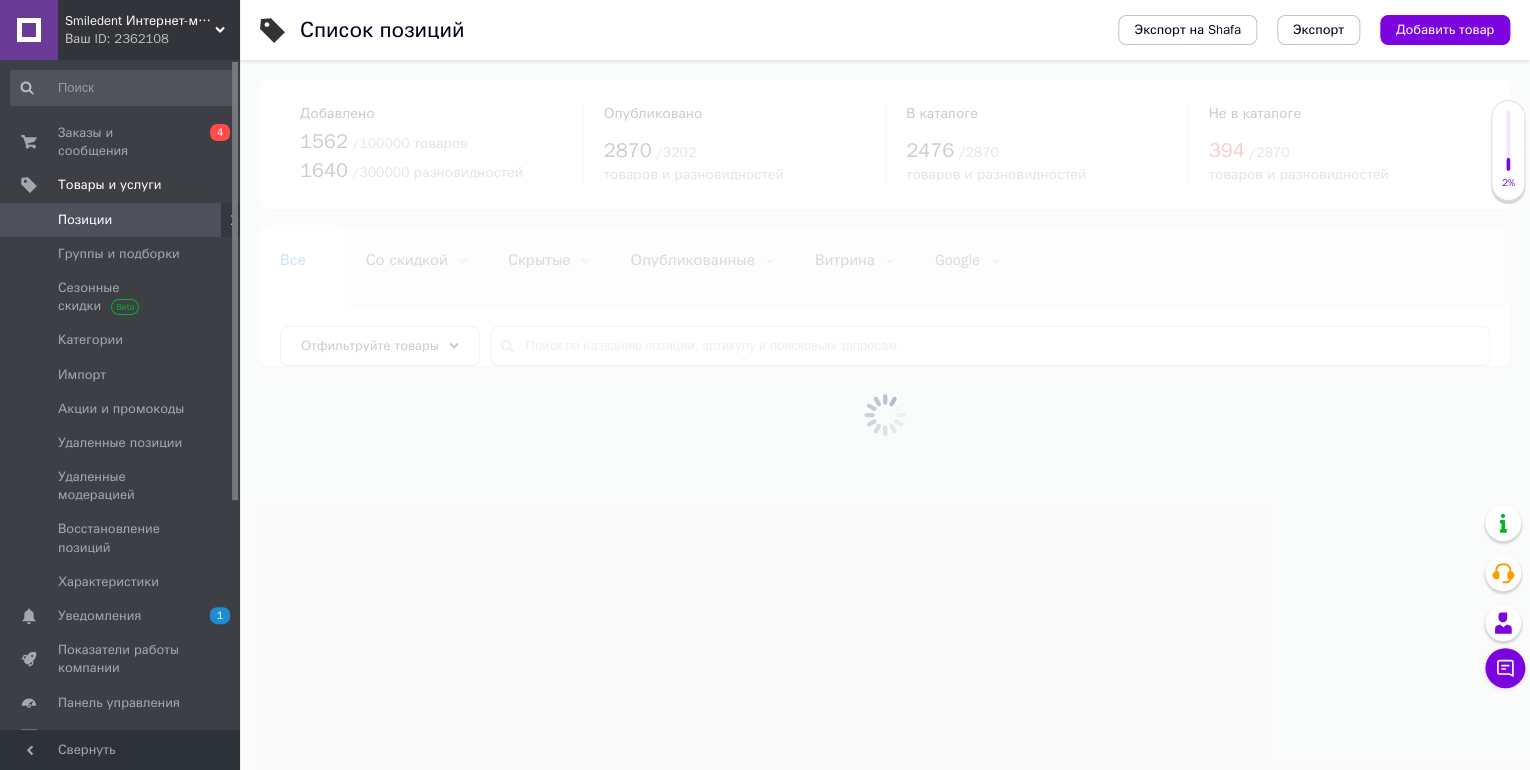 click at bounding box center (885, 415) 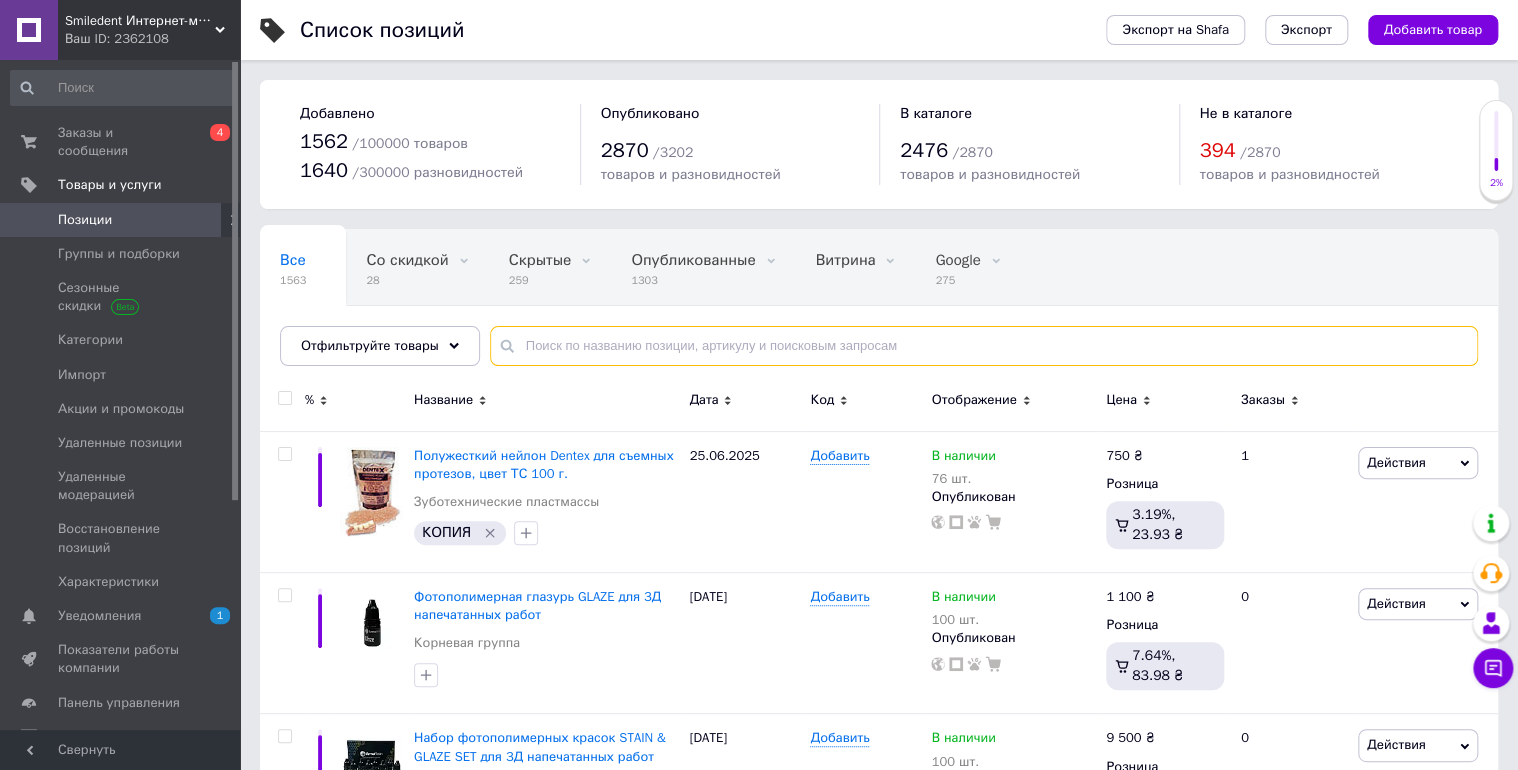 click at bounding box center [984, 346] 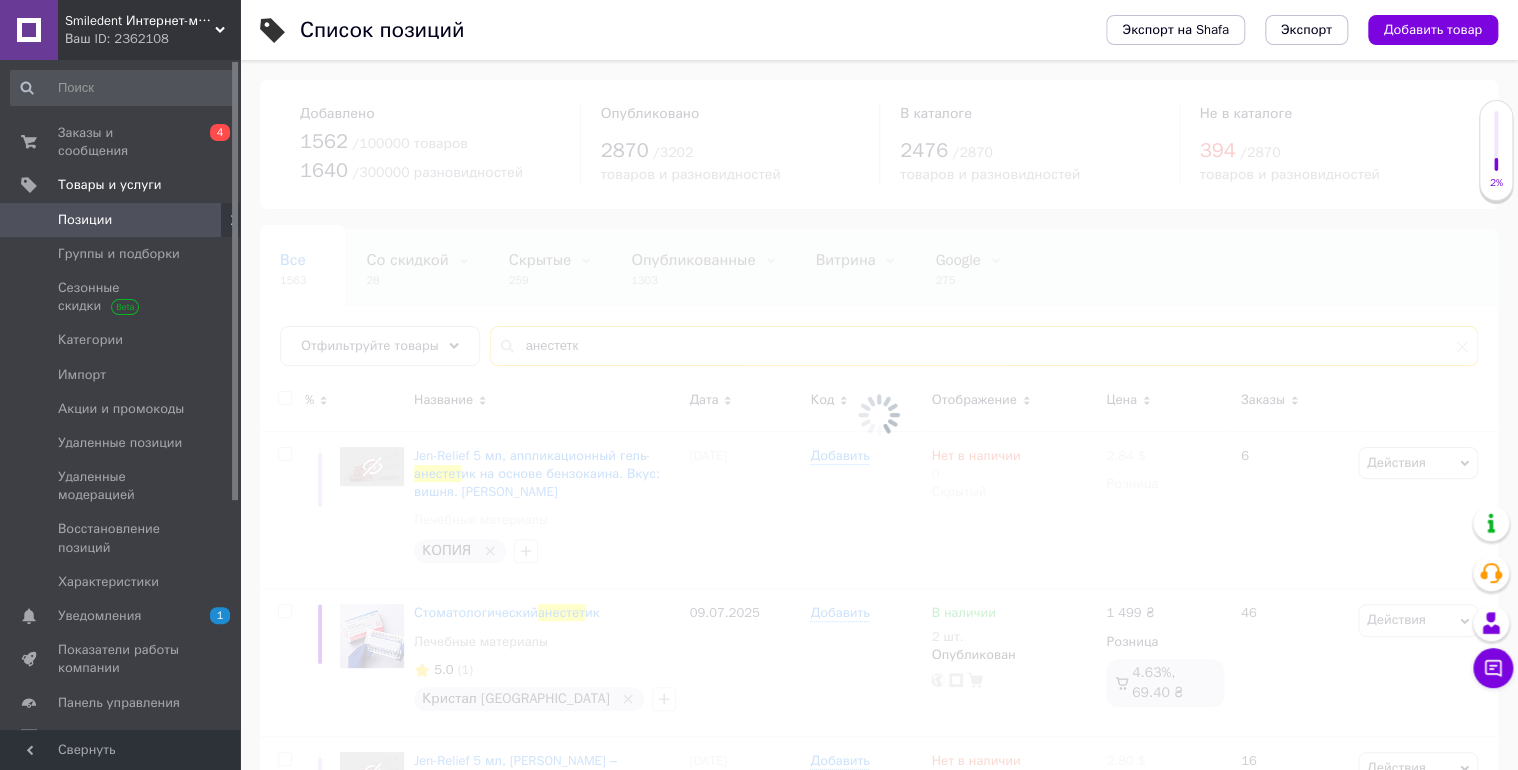 type on "анестетк" 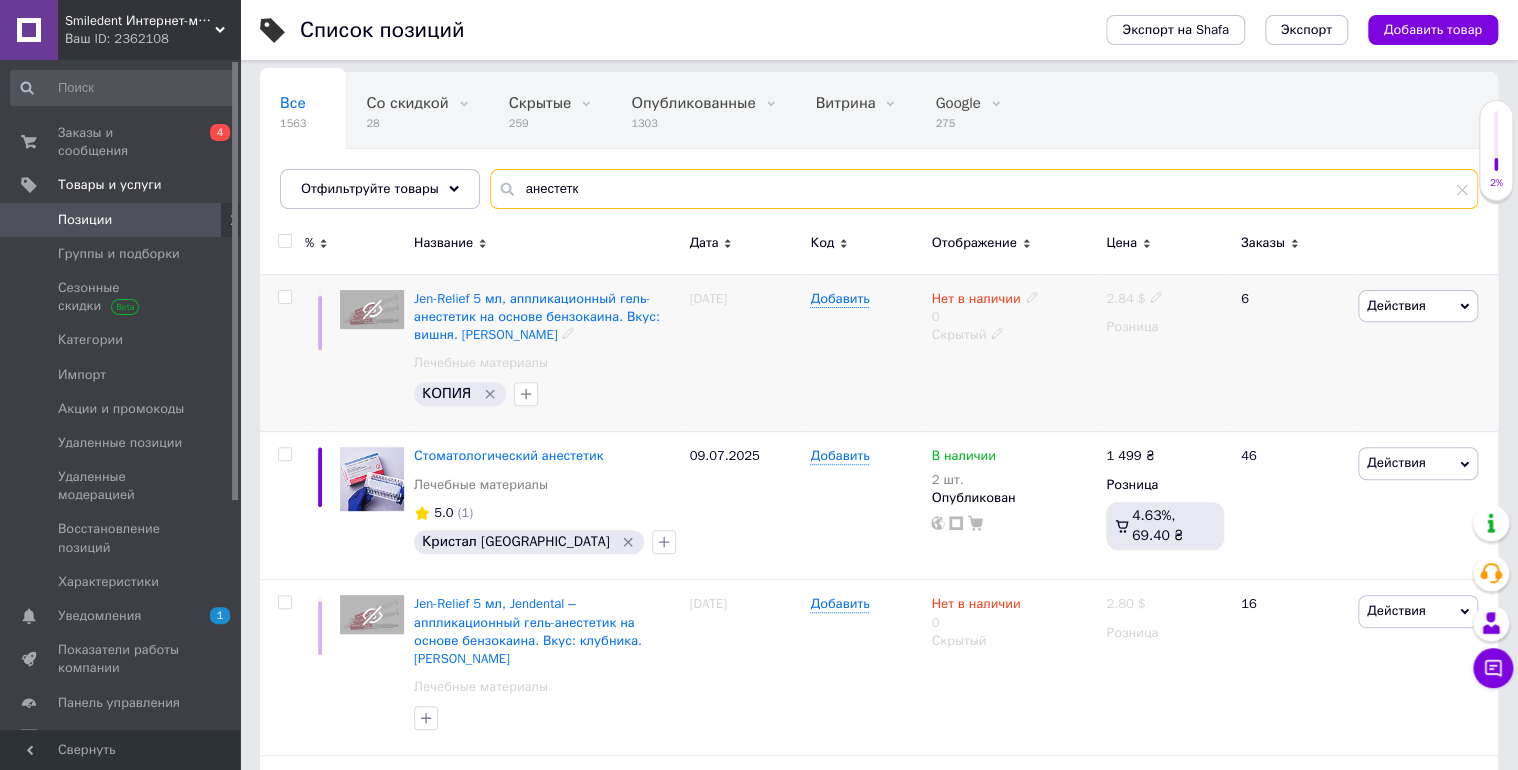 scroll, scrollTop: 160, scrollLeft: 0, axis: vertical 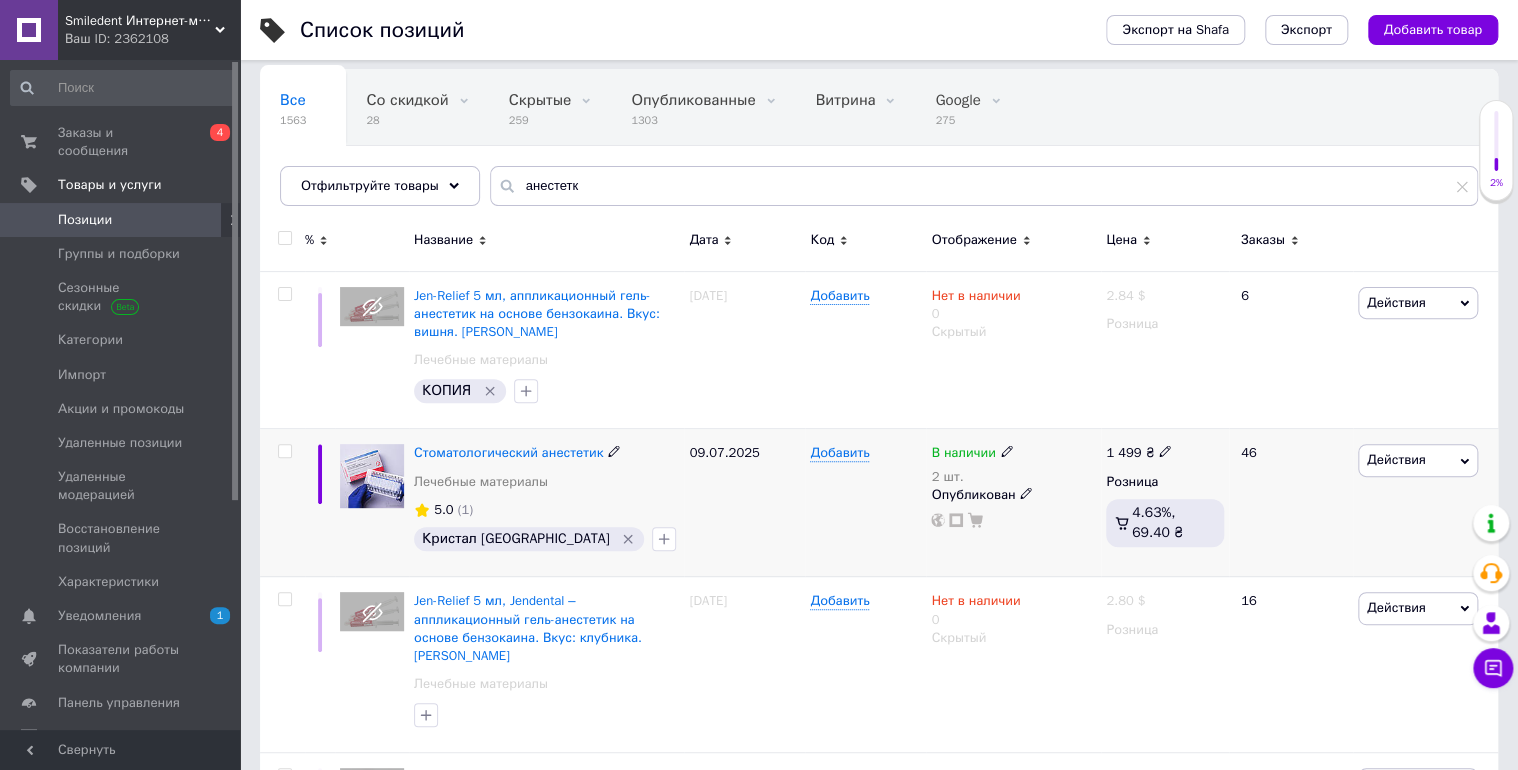 click on "2 шт." at bounding box center [972, 477] 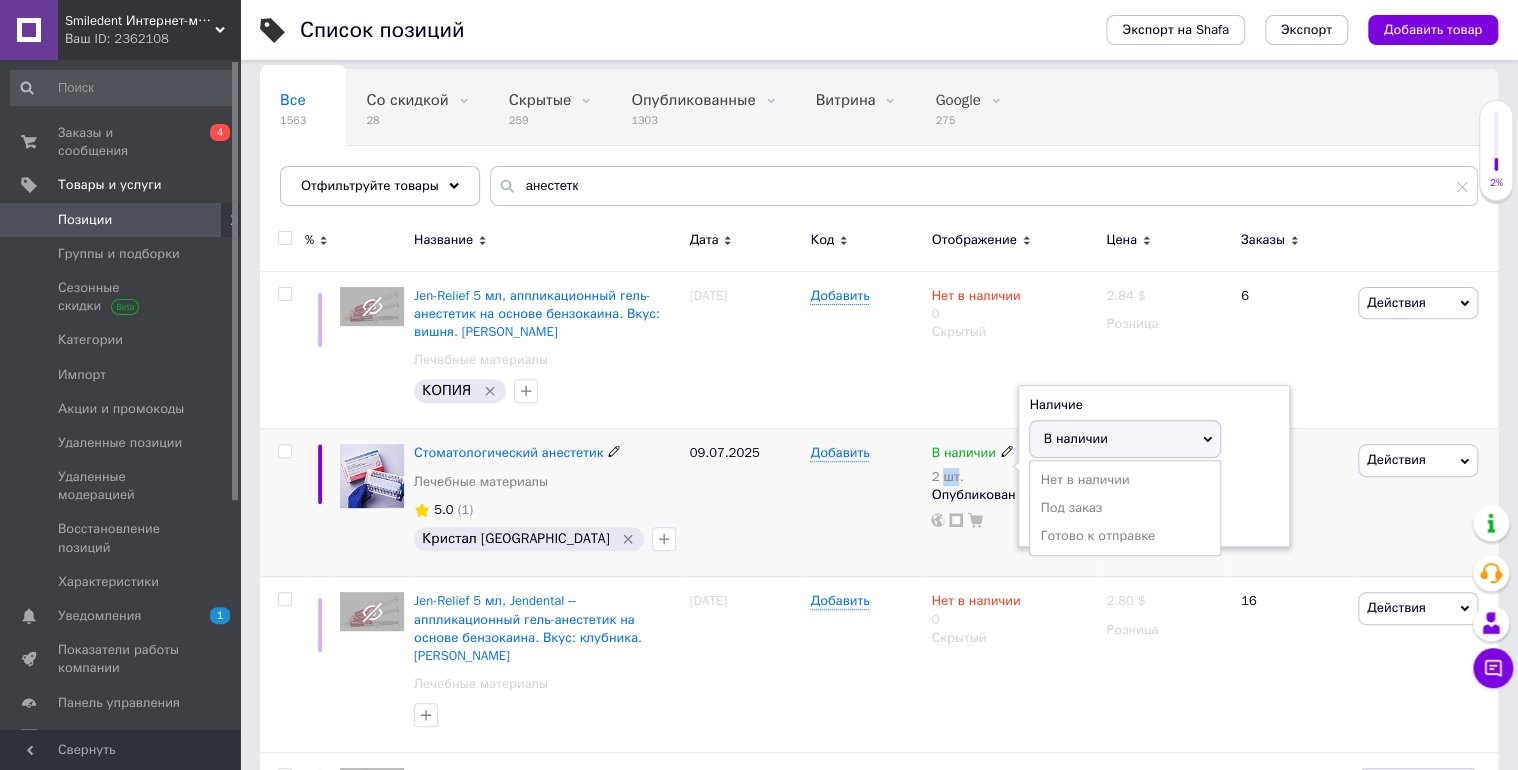 click on "2 шт." at bounding box center [972, 477] 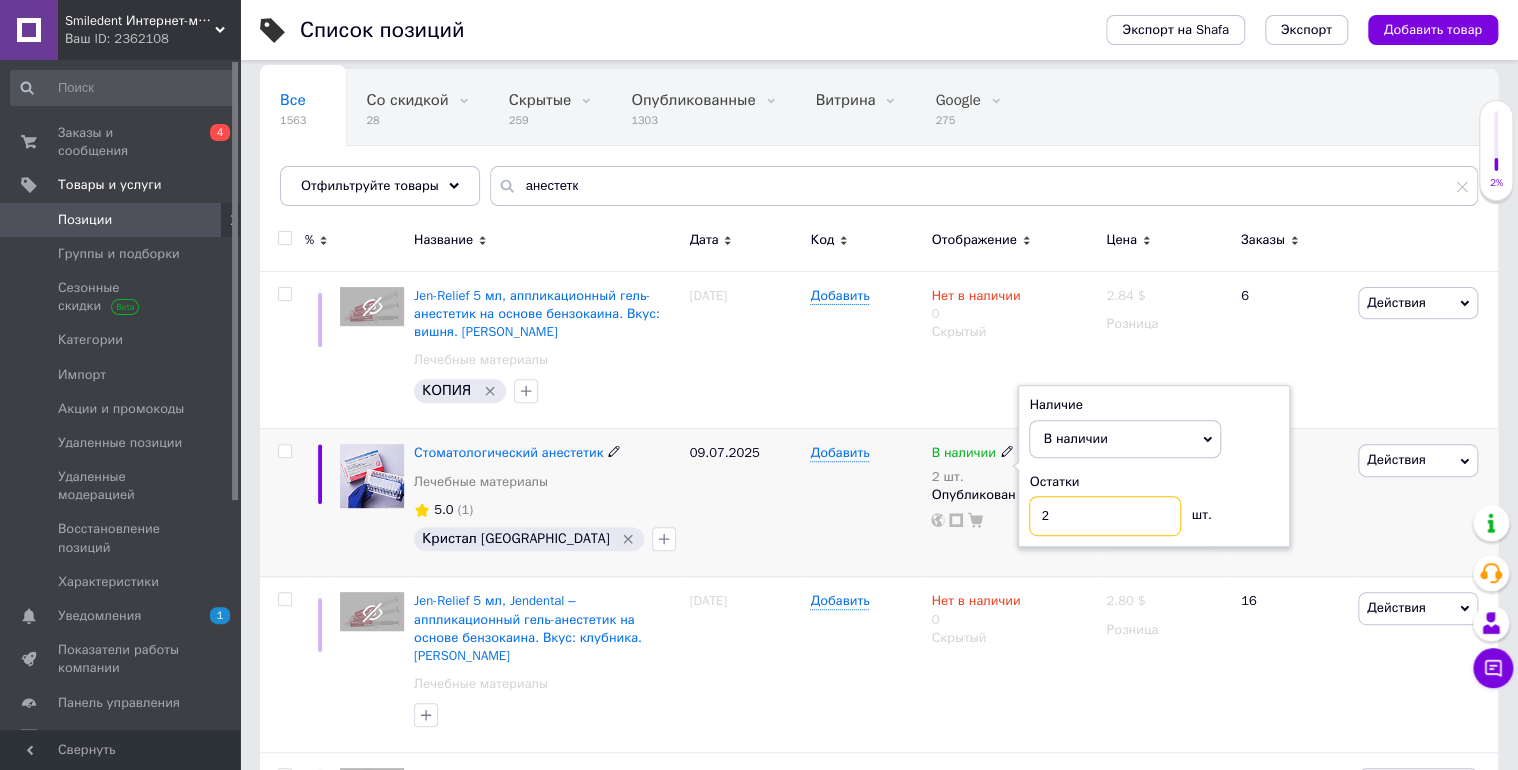 drag, startPoint x: 941, startPoint y: 476, endPoint x: 1019, endPoint y: 516, distance: 87.658424 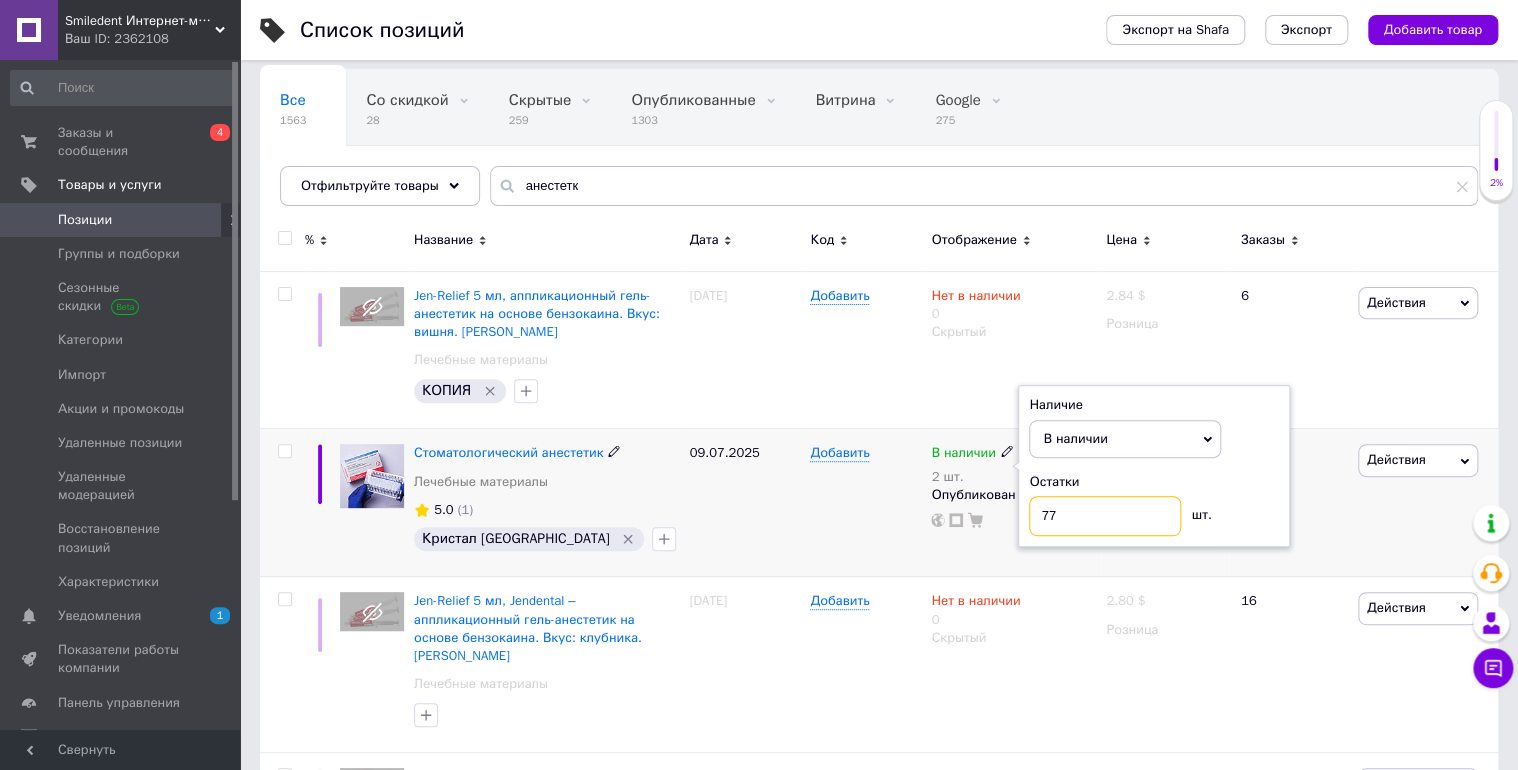 type on "77" 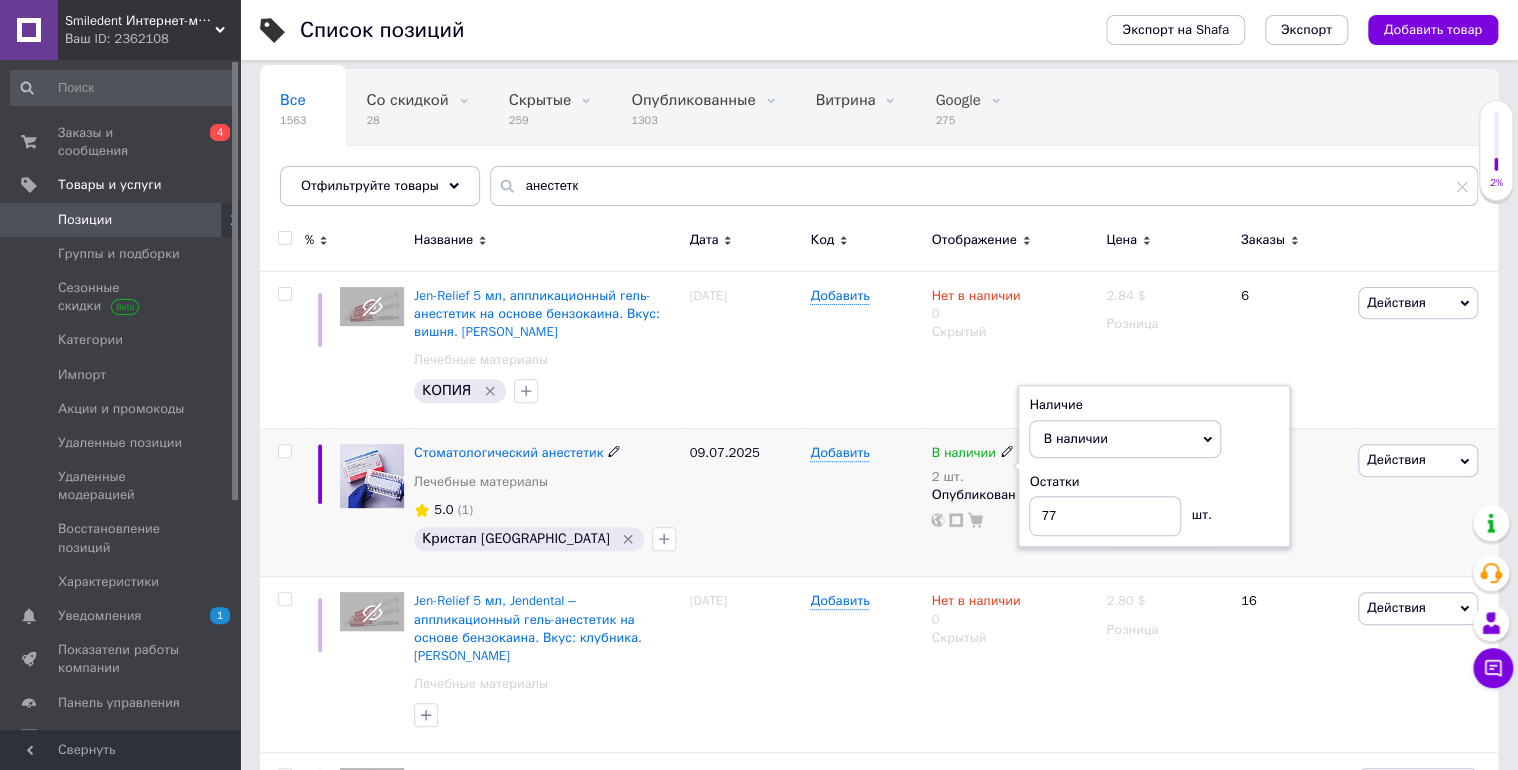 click on "Добавить" at bounding box center (865, 503) 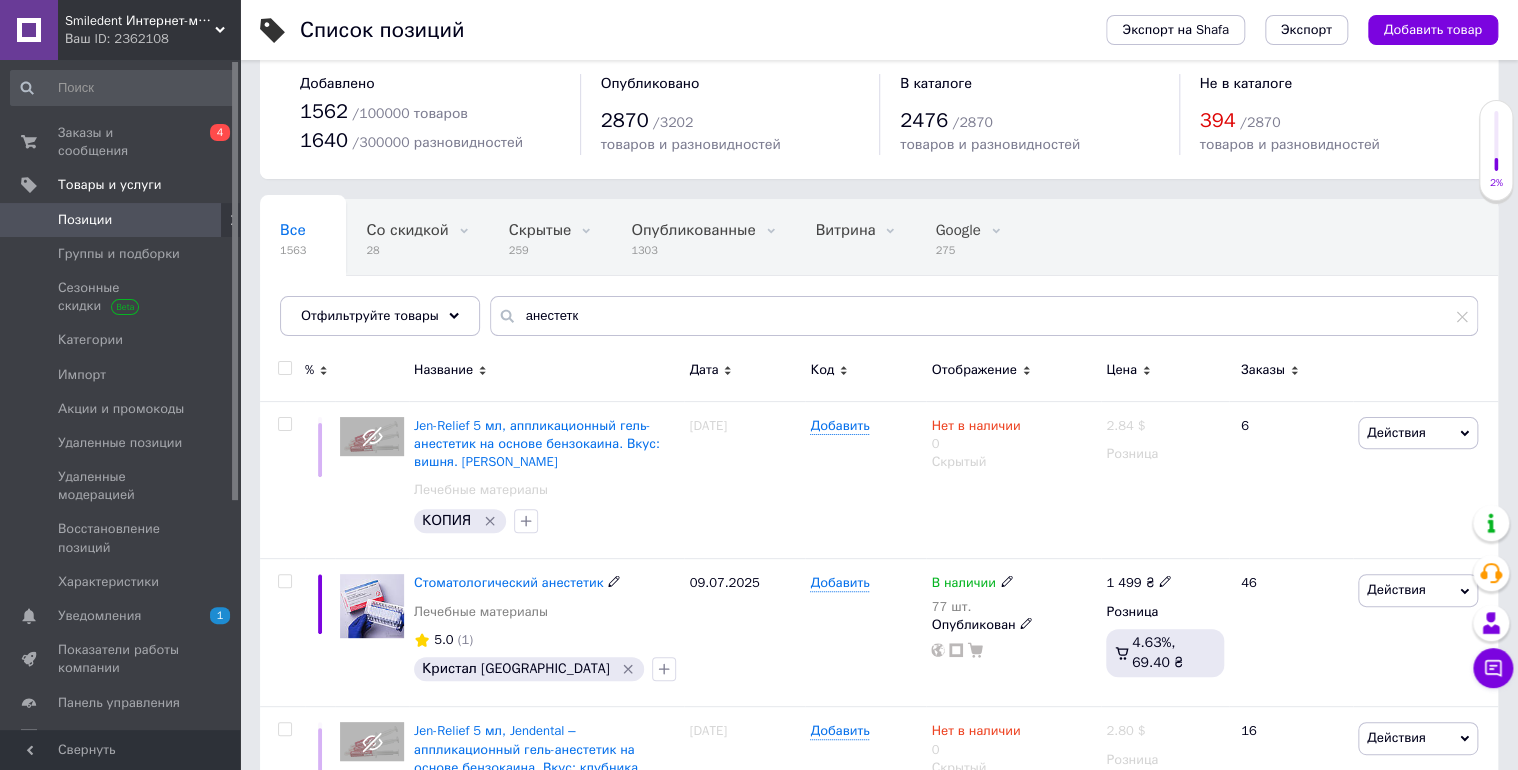 scroll, scrollTop: 0, scrollLeft: 0, axis: both 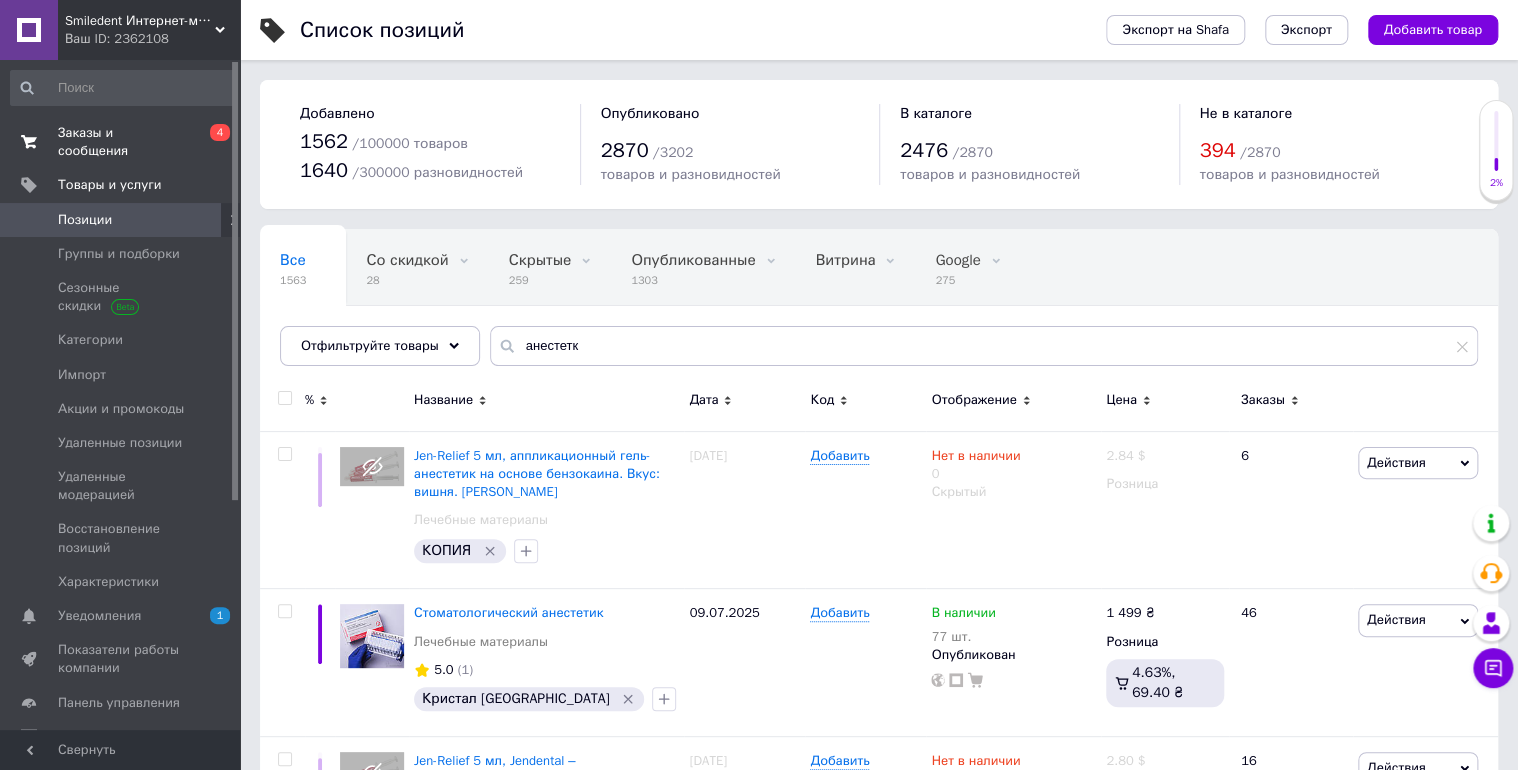 click on "Заказы и сообщения" at bounding box center (121, 142) 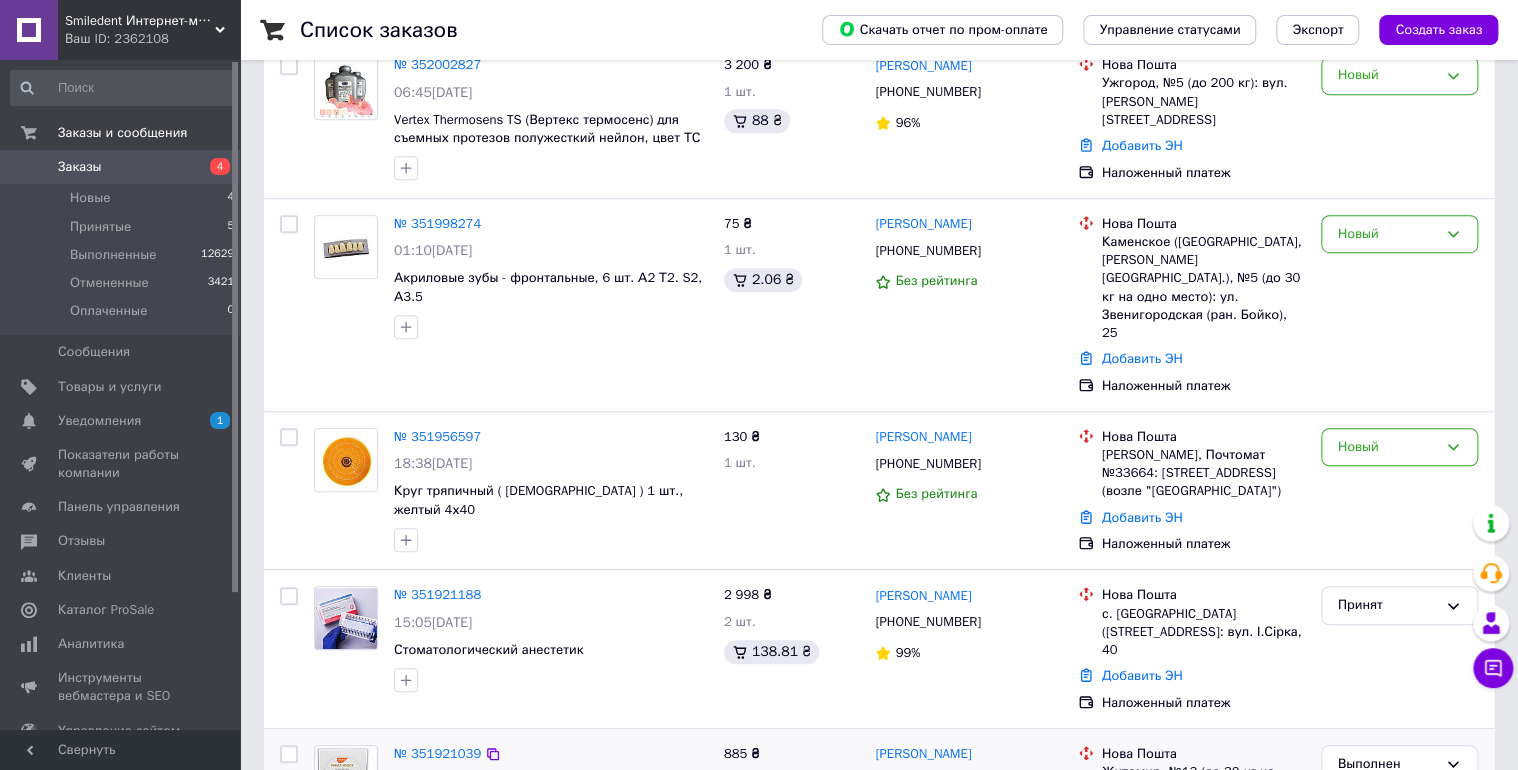 scroll, scrollTop: 480, scrollLeft: 0, axis: vertical 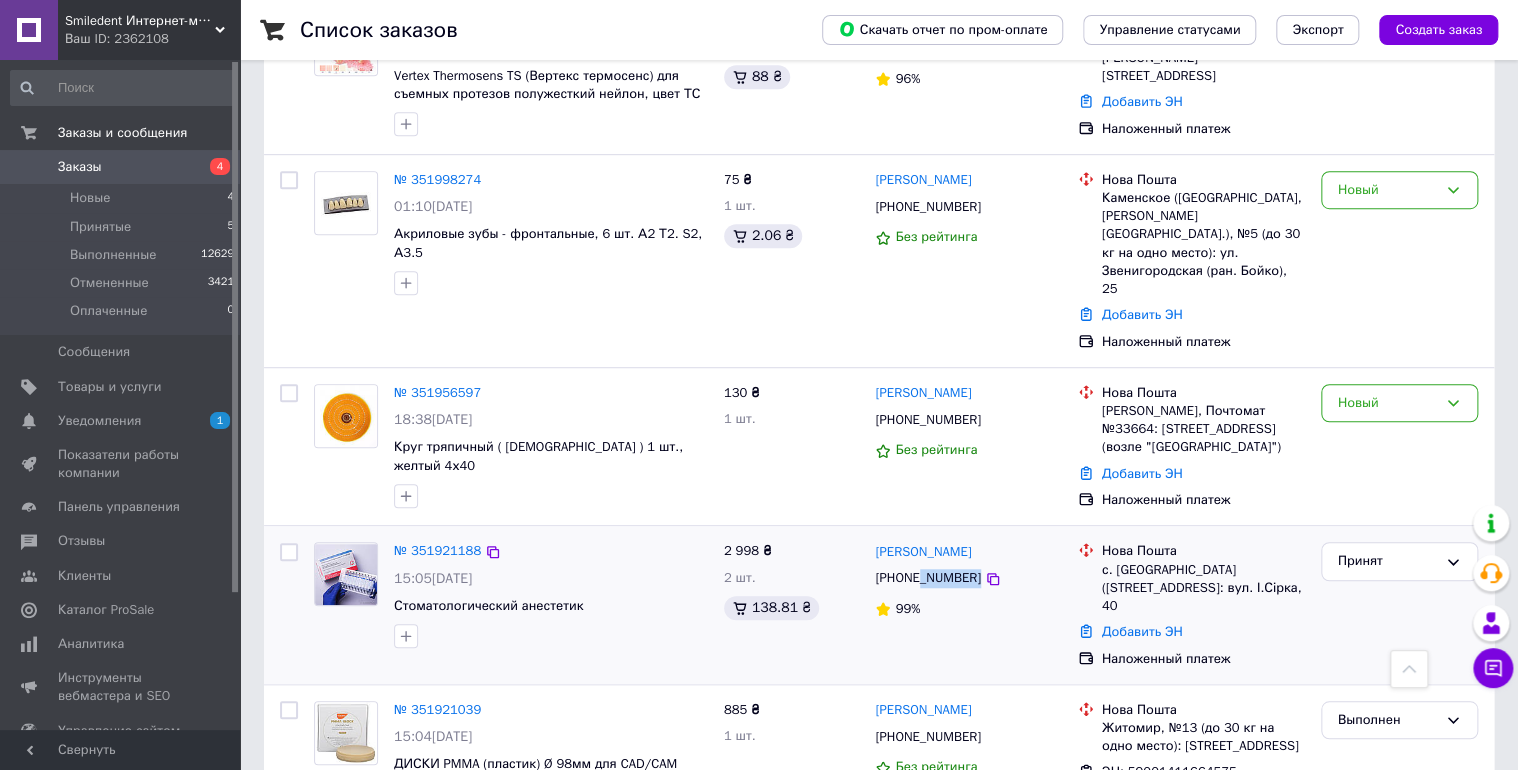 drag, startPoint x: 956, startPoint y: 504, endPoint x: 920, endPoint y: 503, distance: 36.013885 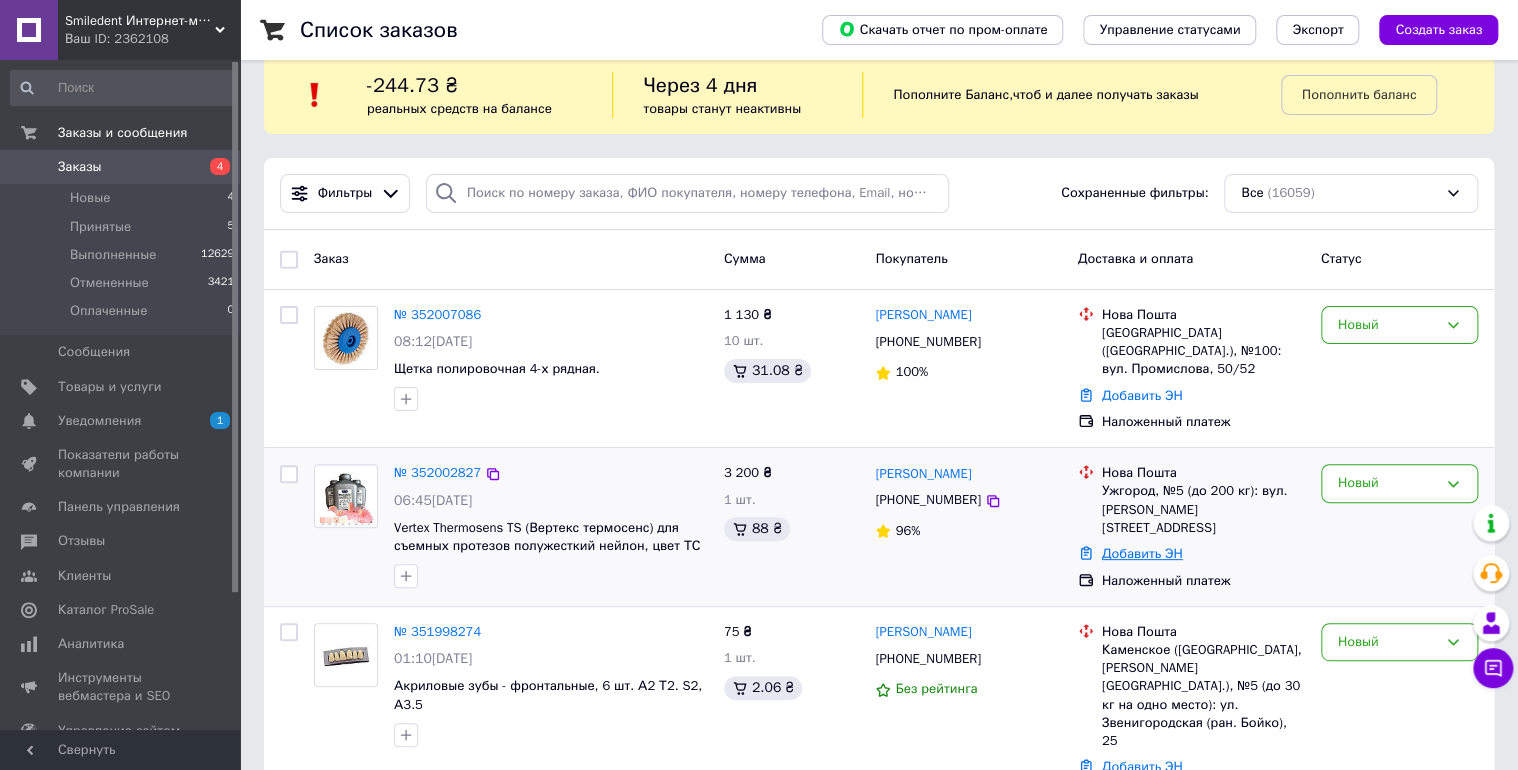scroll, scrollTop: 0, scrollLeft: 0, axis: both 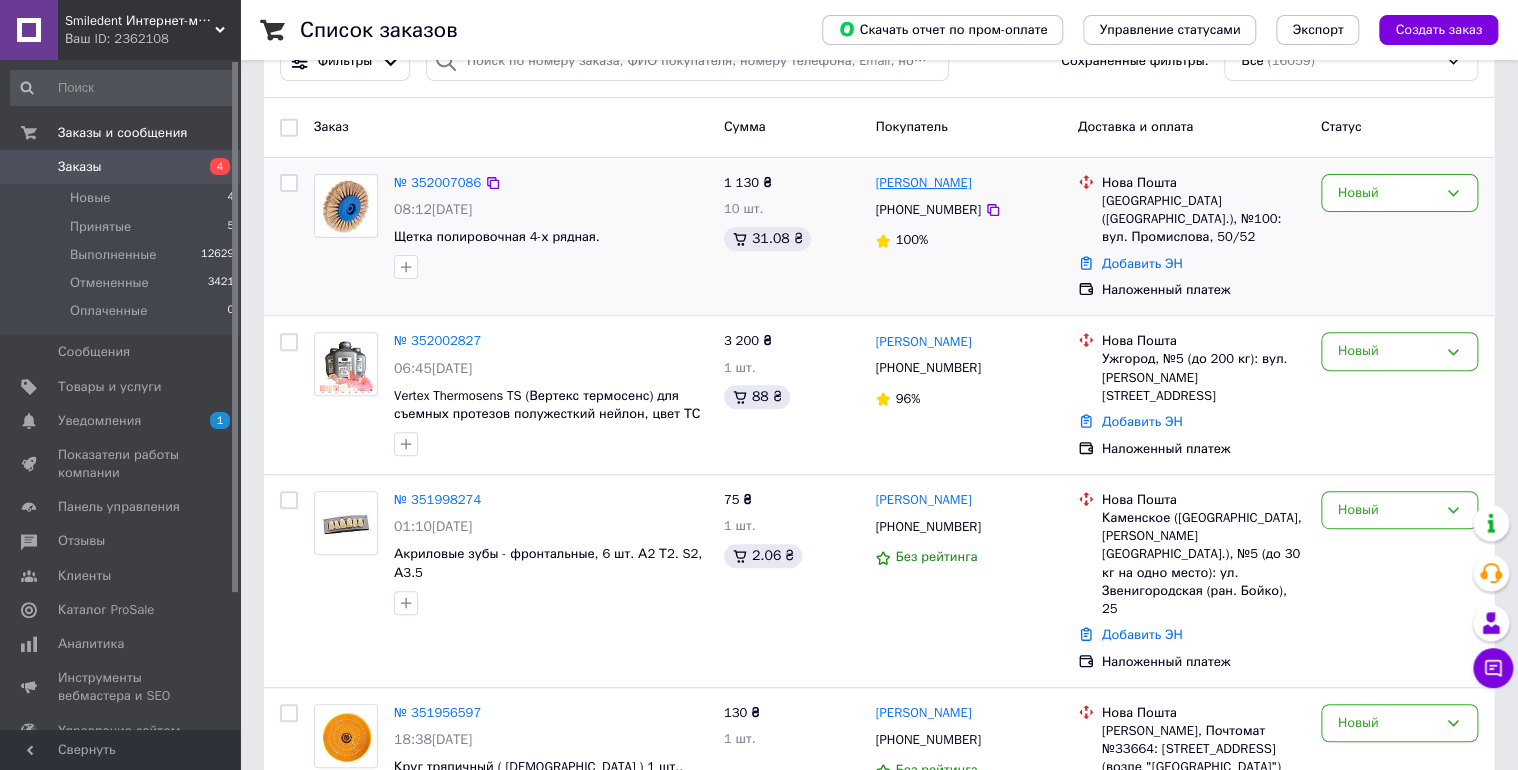 click on "[PERSON_NAME]" at bounding box center (923, 183) 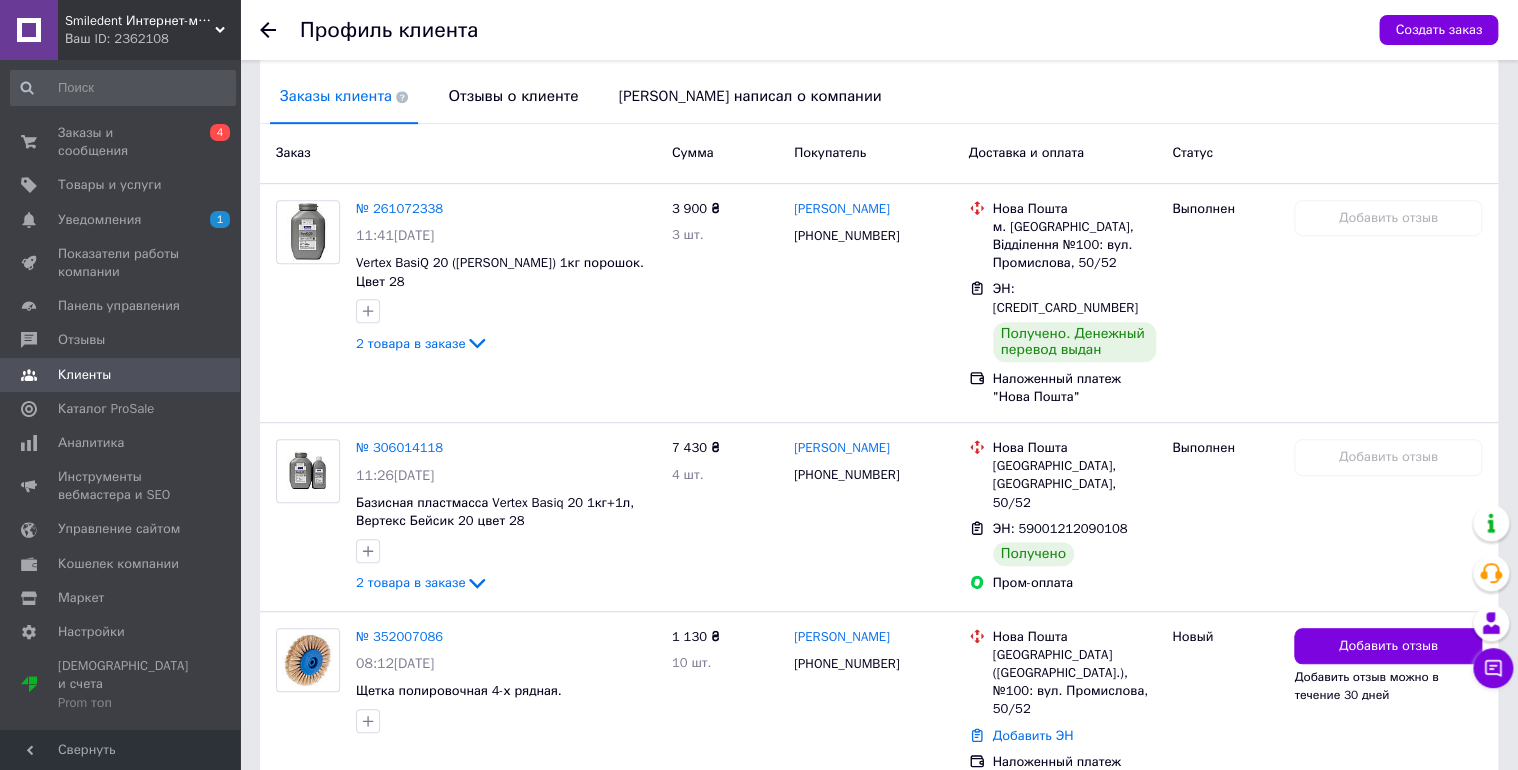 scroll, scrollTop: 483, scrollLeft: 0, axis: vertical 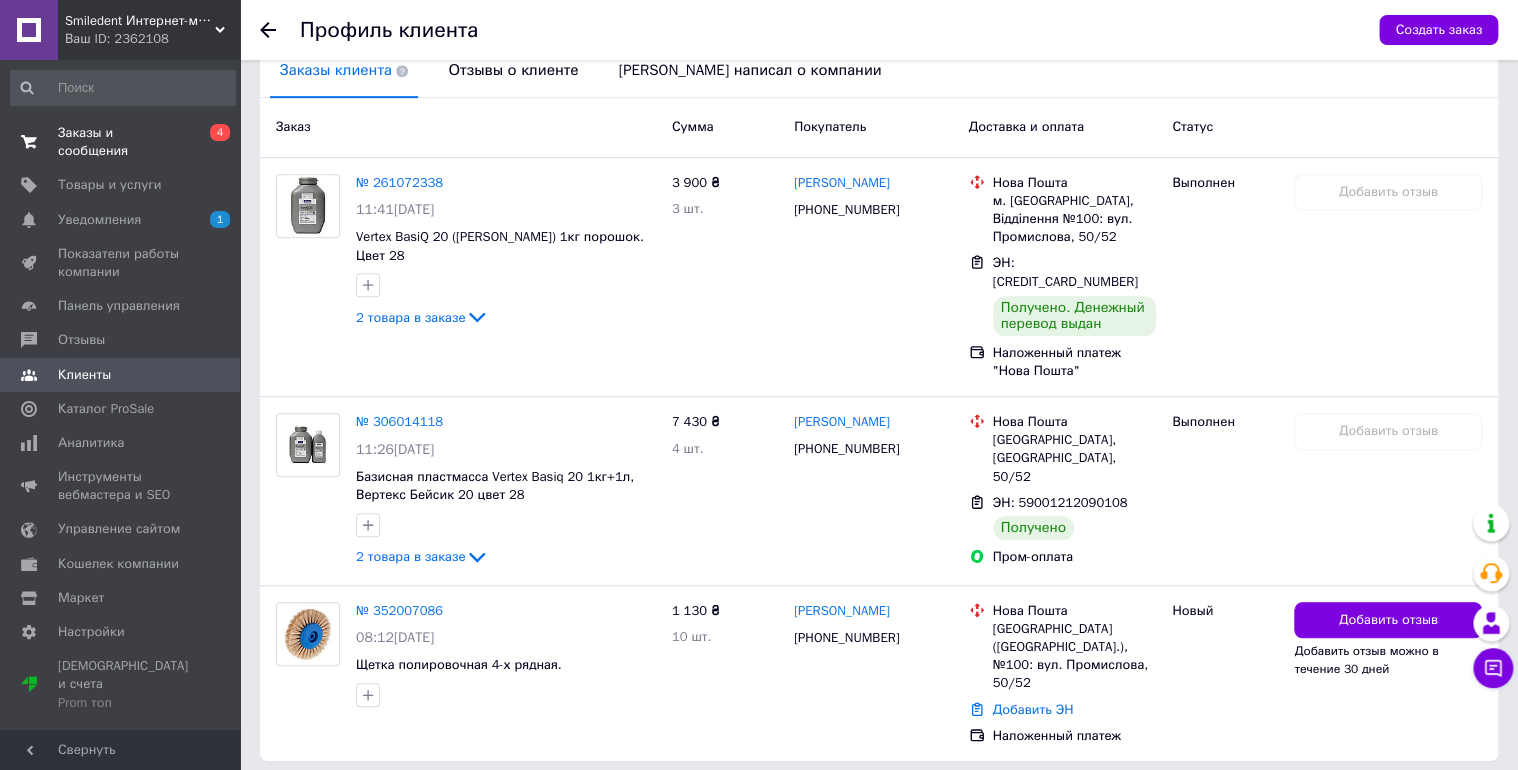 click on "Заказы и сообщения 0 4" at bounding box center (123, 142) 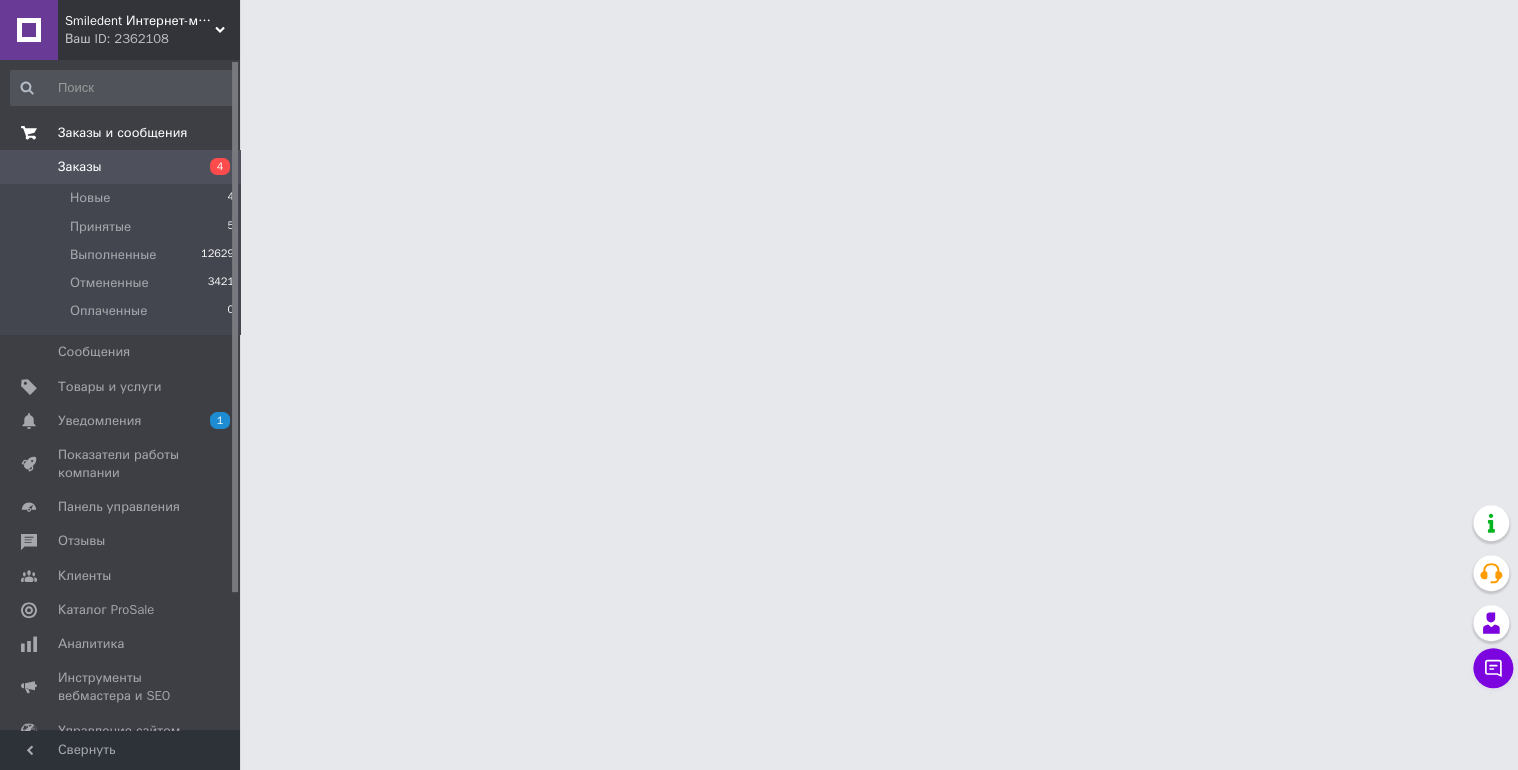 scroll, scrollTop: 0, scrollLeft: 0, axis: both 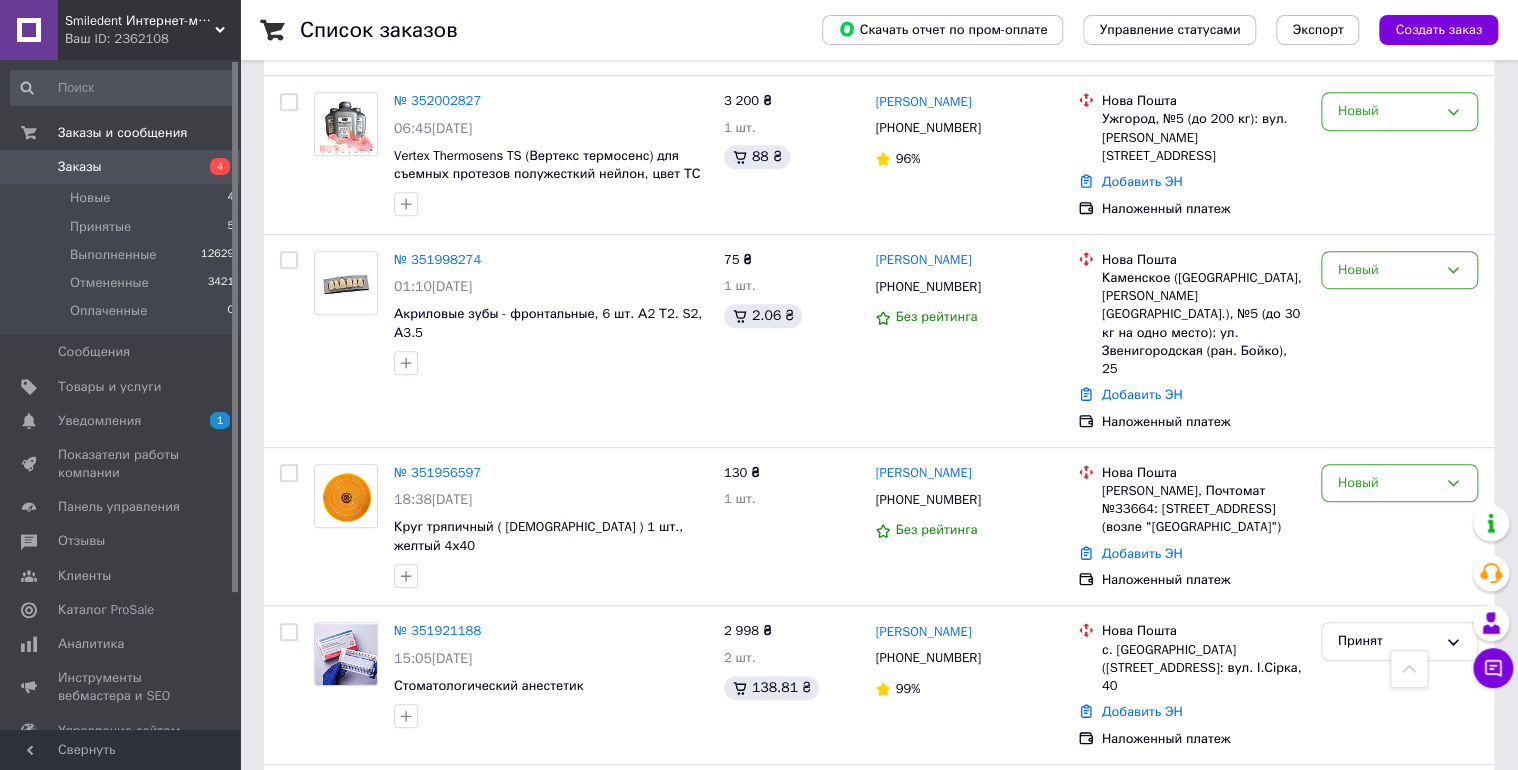click on "№ 351921188" at bounding box center (437, 630) 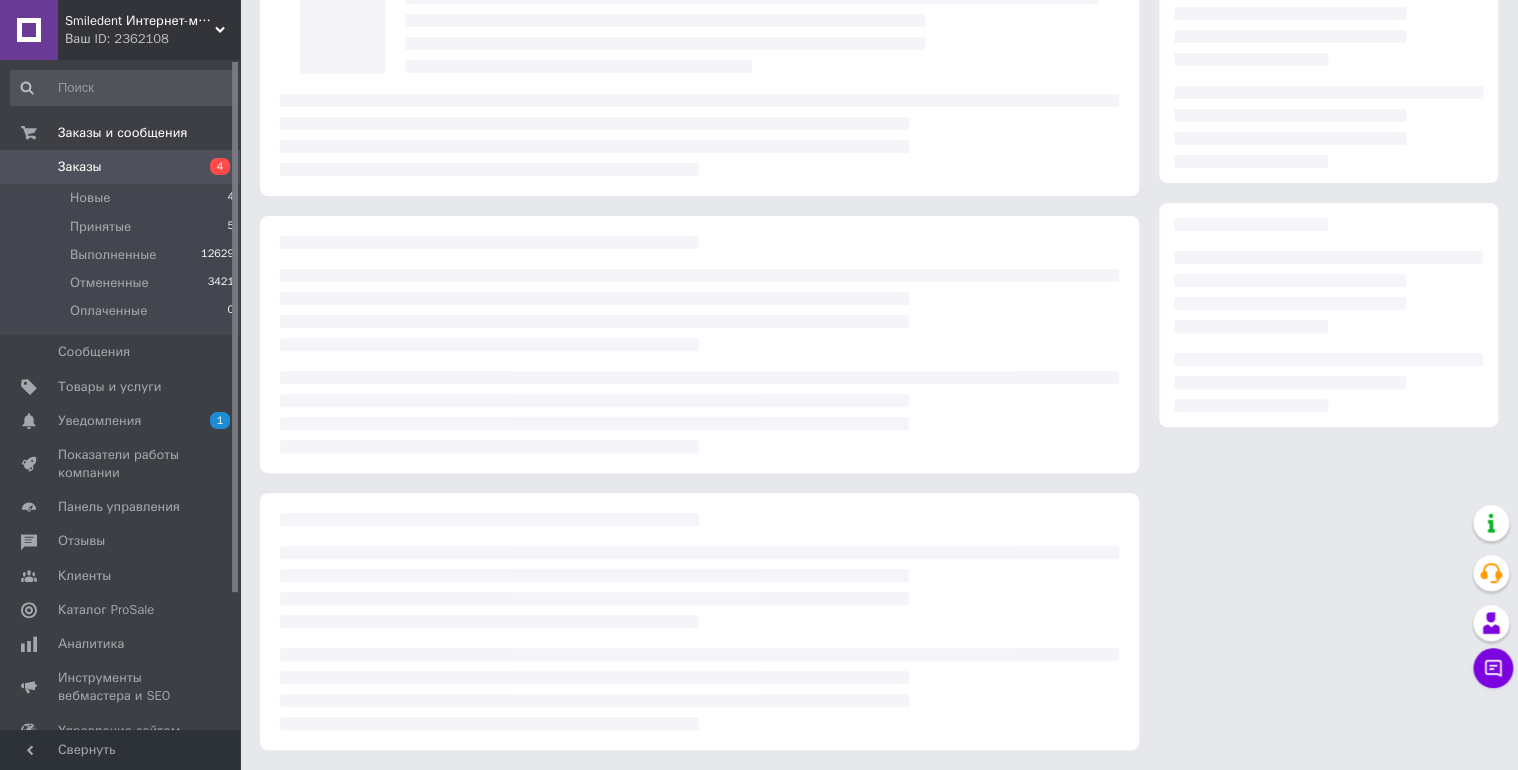 scroll, scrollTop: 0, scrollLeft: 0, axis: both 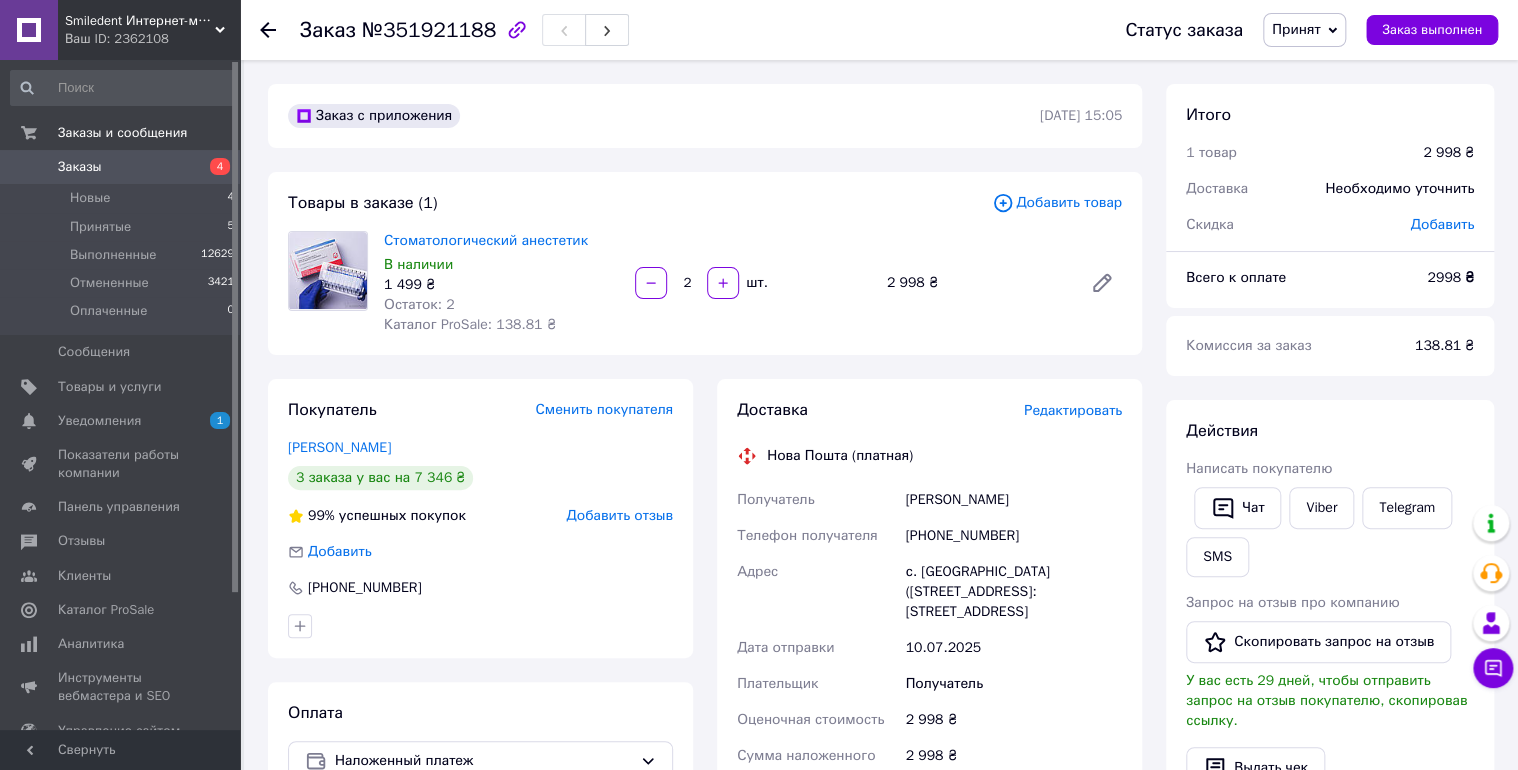 click on "Заказы" at bounding box center (121, 167) 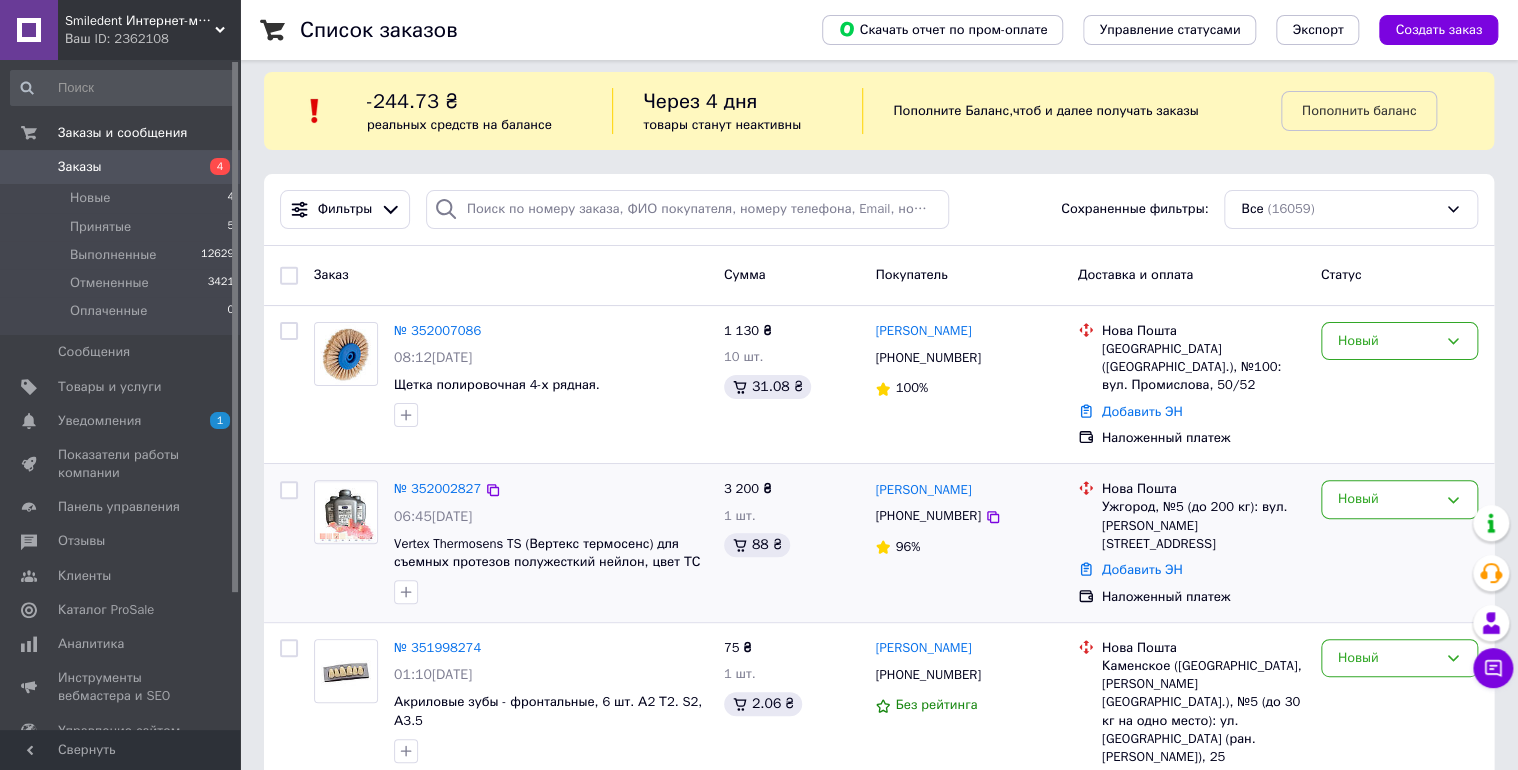 scroll, scrollTop: 80, scrollLeft: 0, axis: vertical 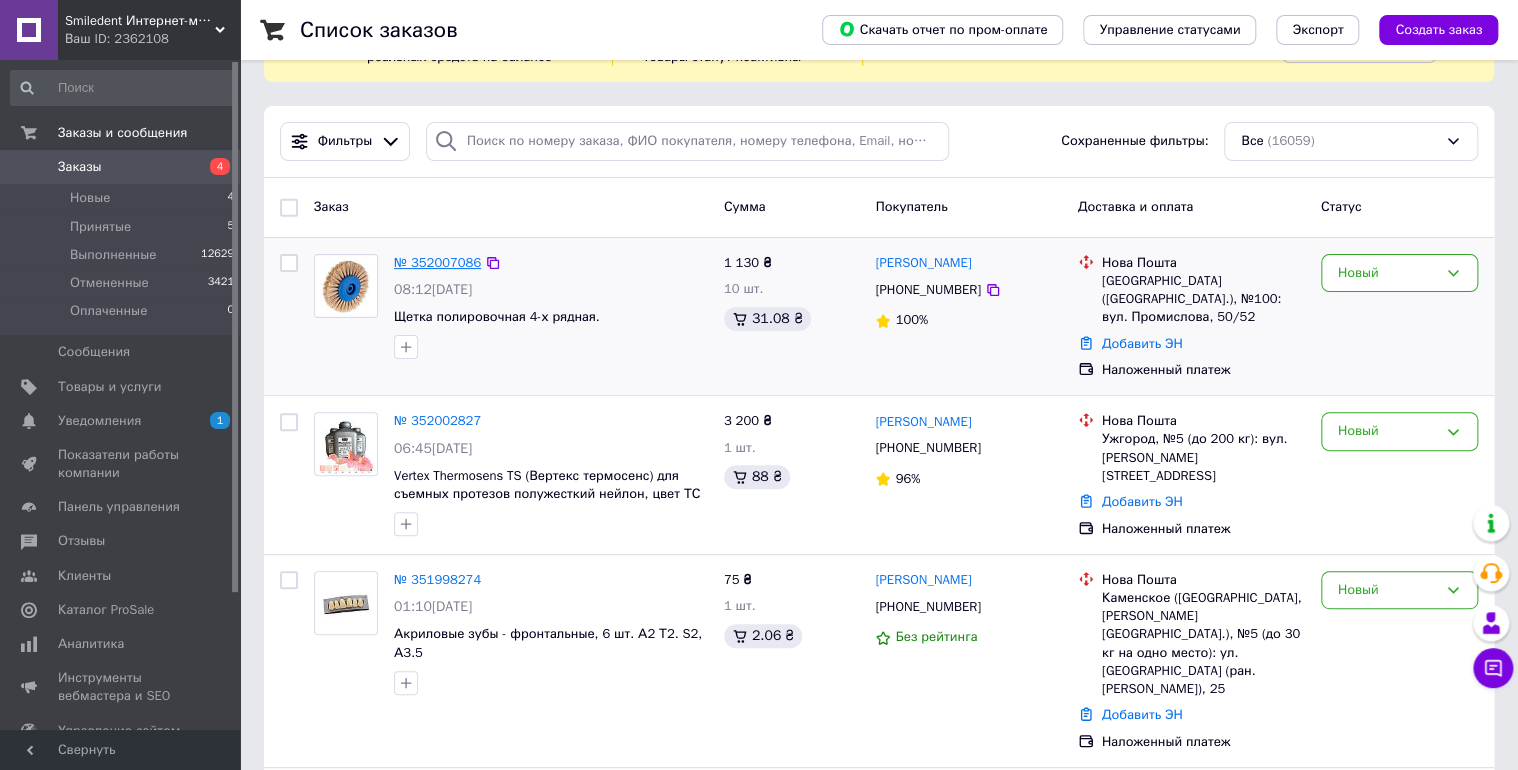 click on "№ 352007086" at bounding box center (437, 262) 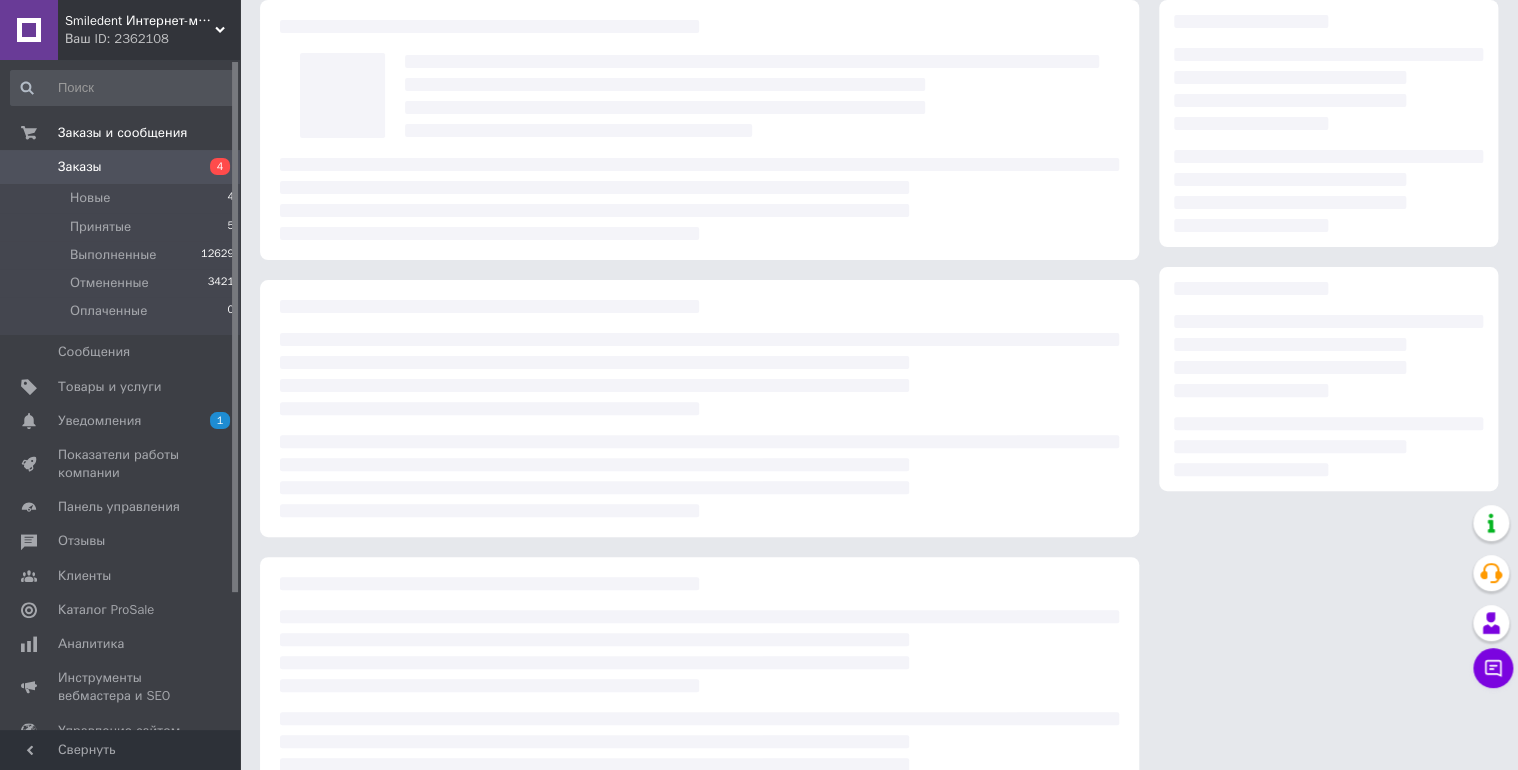 scroll, scrollTop: 0, scrollLeft: 0, axis: both 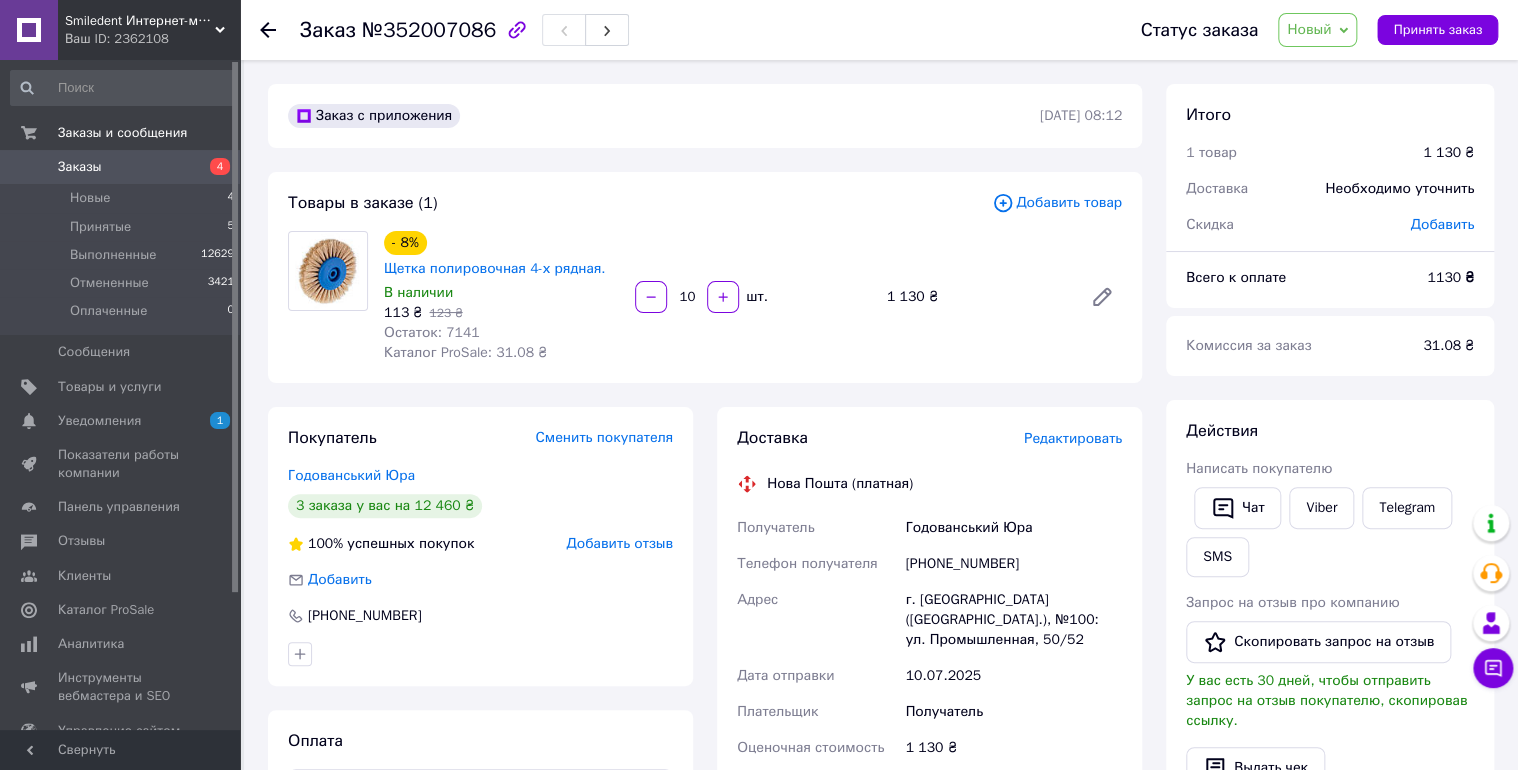 click on "Заказы" at bounding box center [80, 167] 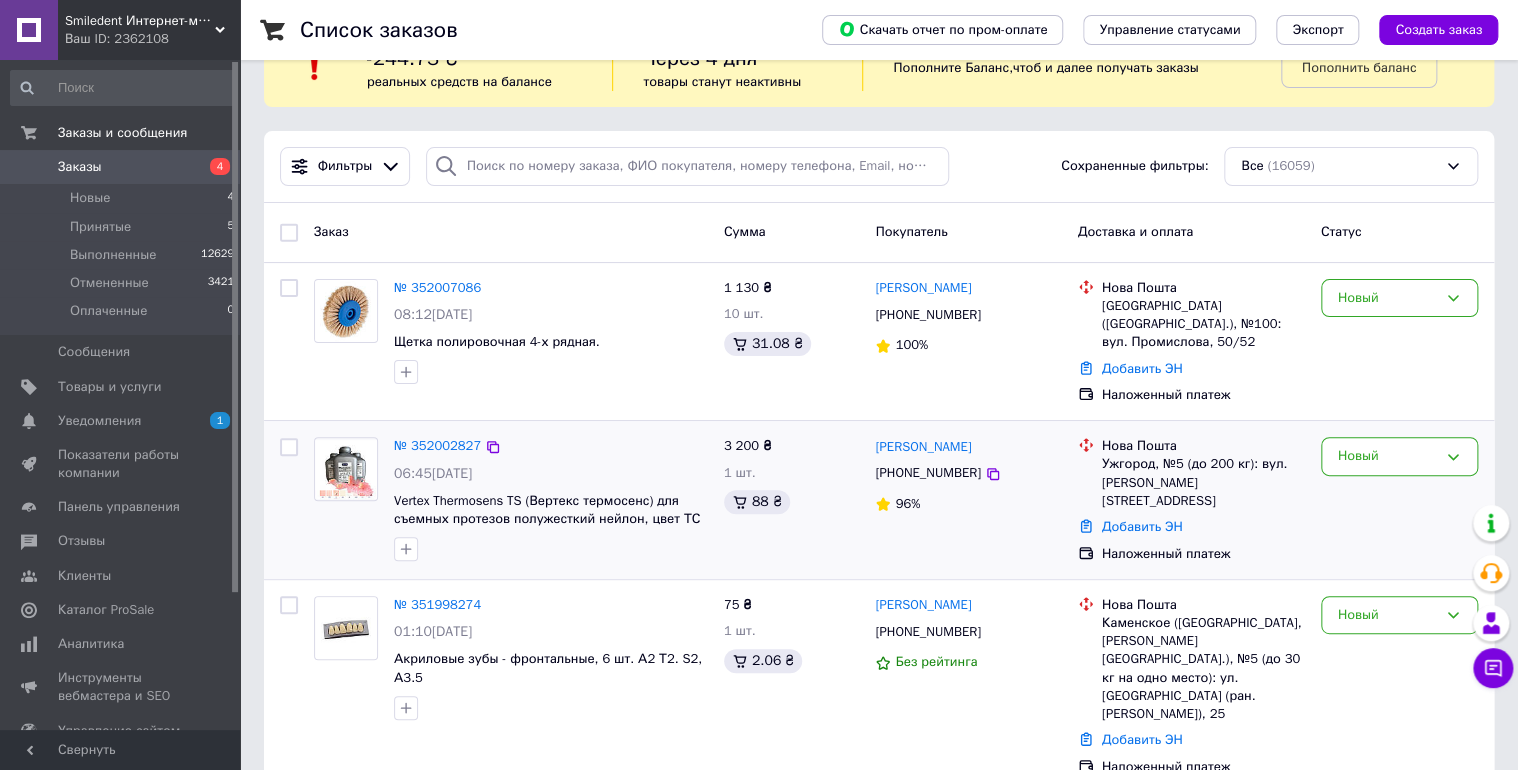 scroll, scrollTop: 80, scrollLeft: 0, axis: vertical 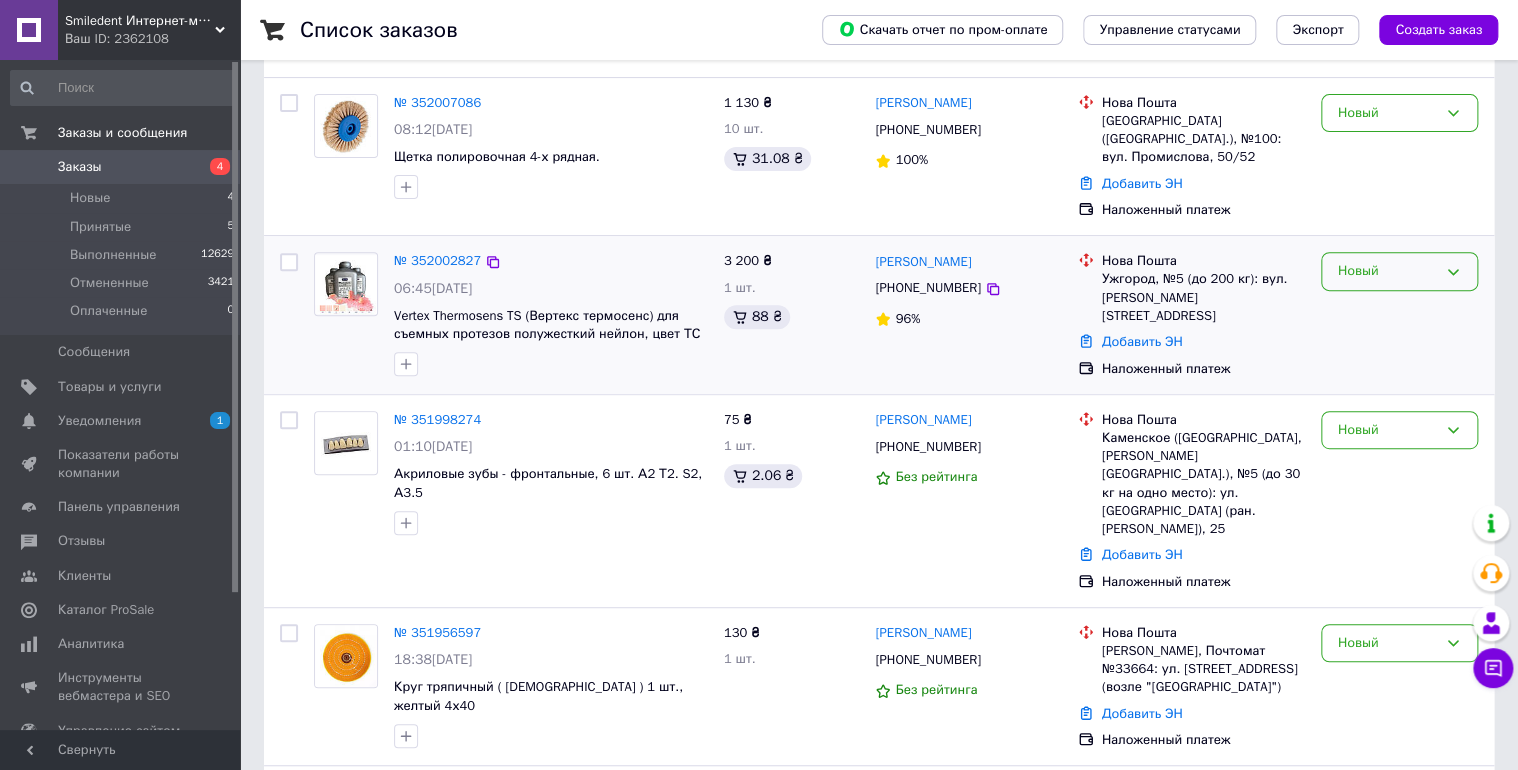 click on "Новый" at bounding box center (1387, 271) 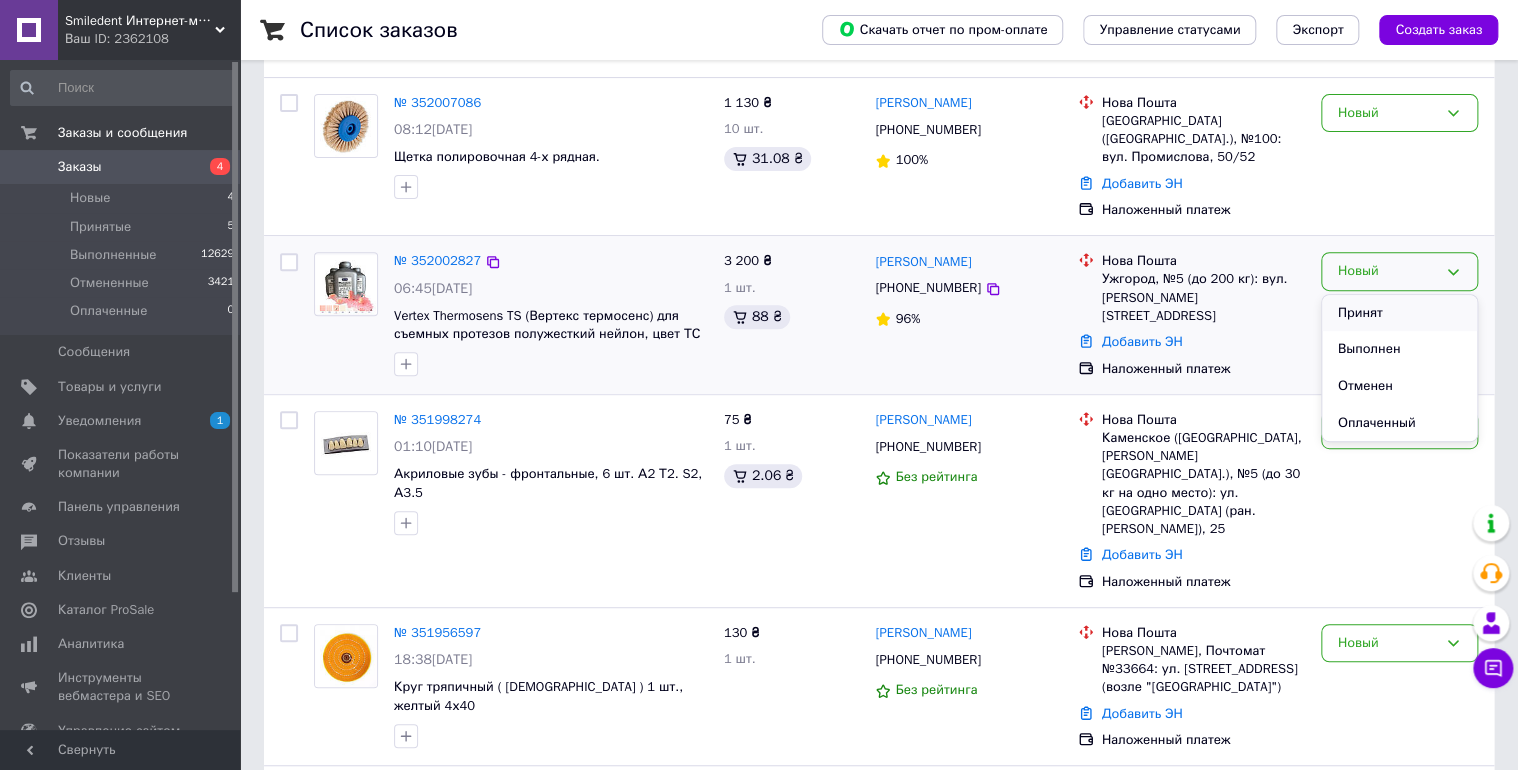click on "Принят" at bounding box center [1399, 313] 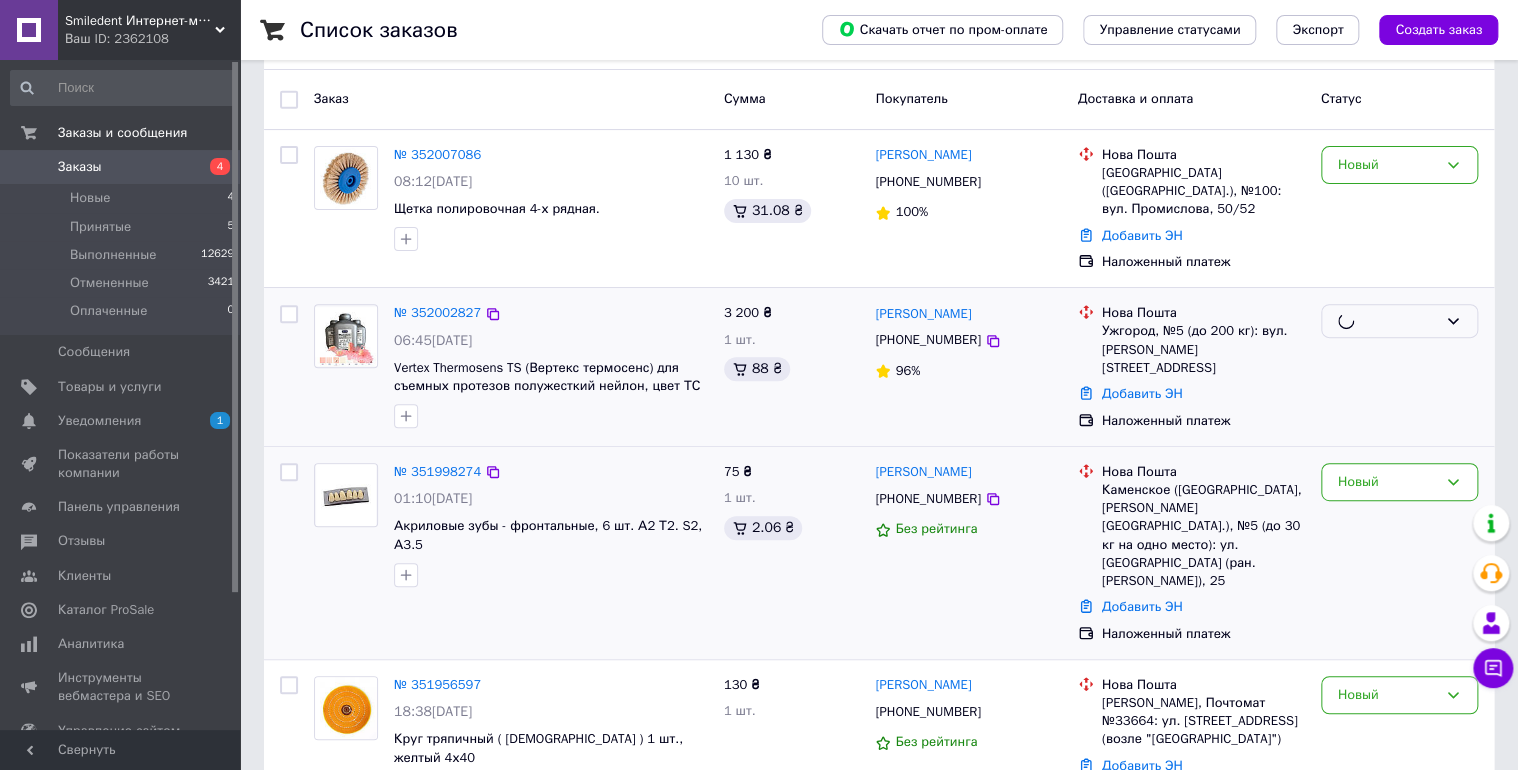 scroll, scrollTop: 160, scrollLeft: 0, axis: vertical 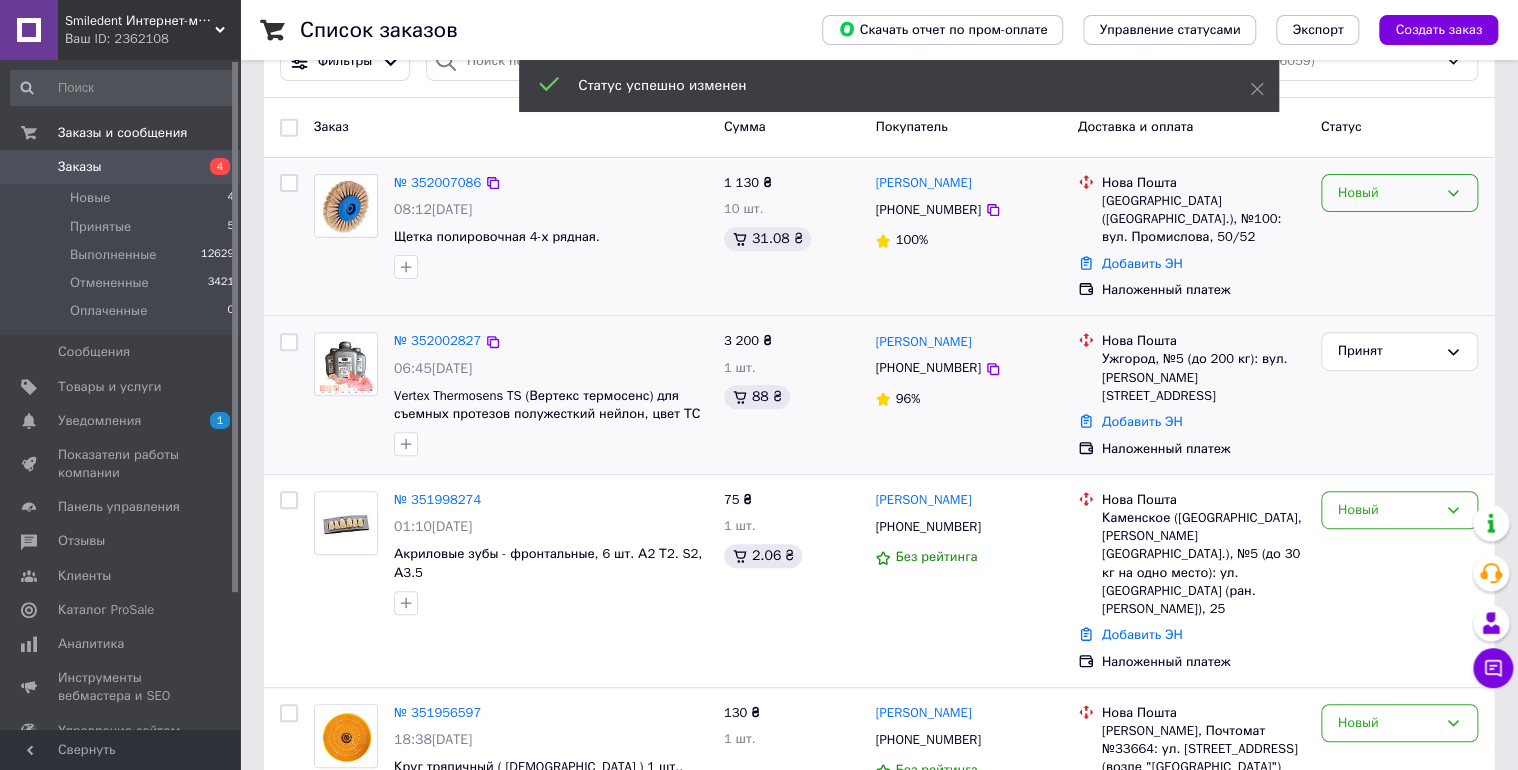 click on "Новый" at bounding box center (1387, 193) 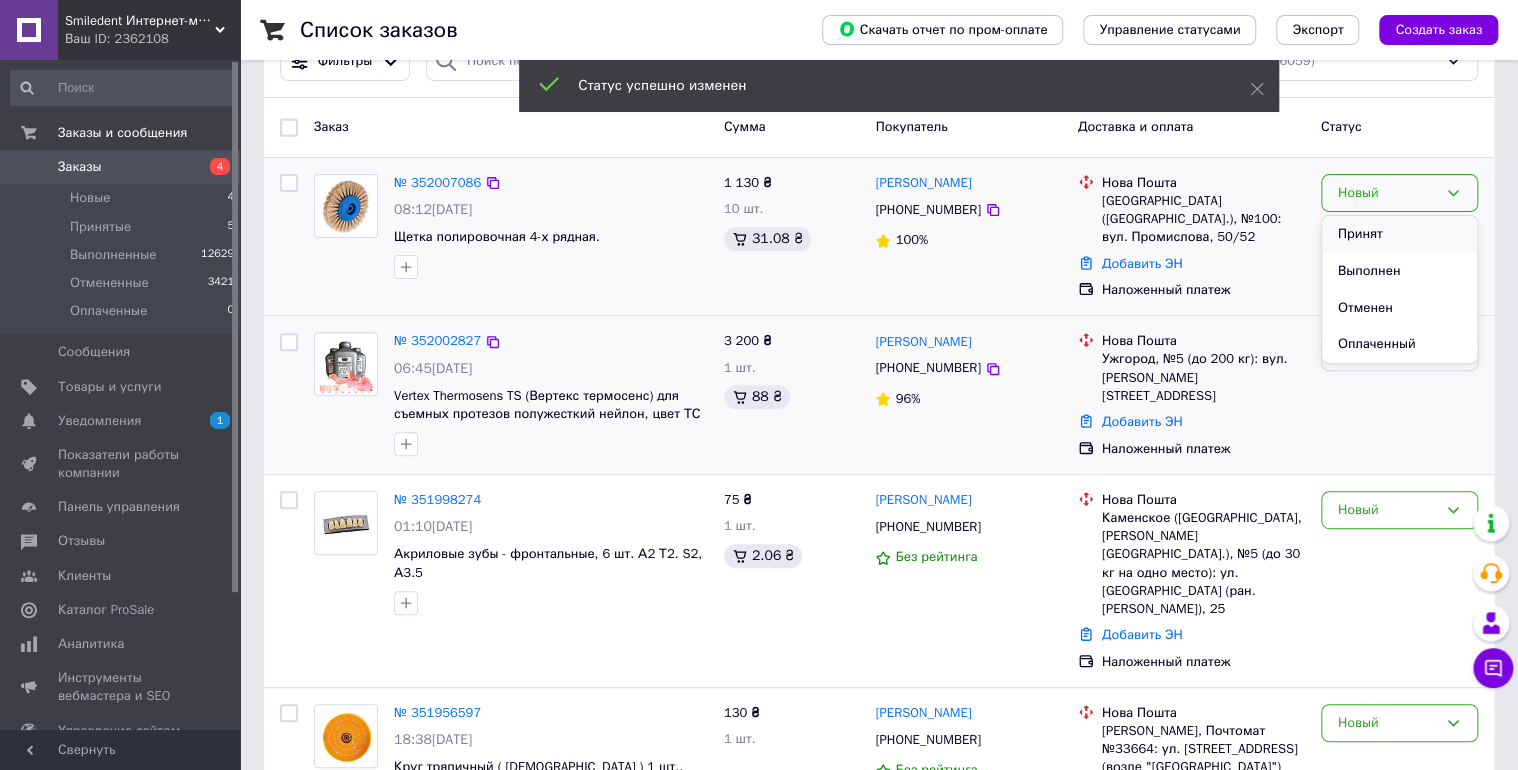 click on "Принят" at bounding box center [1399, 234] 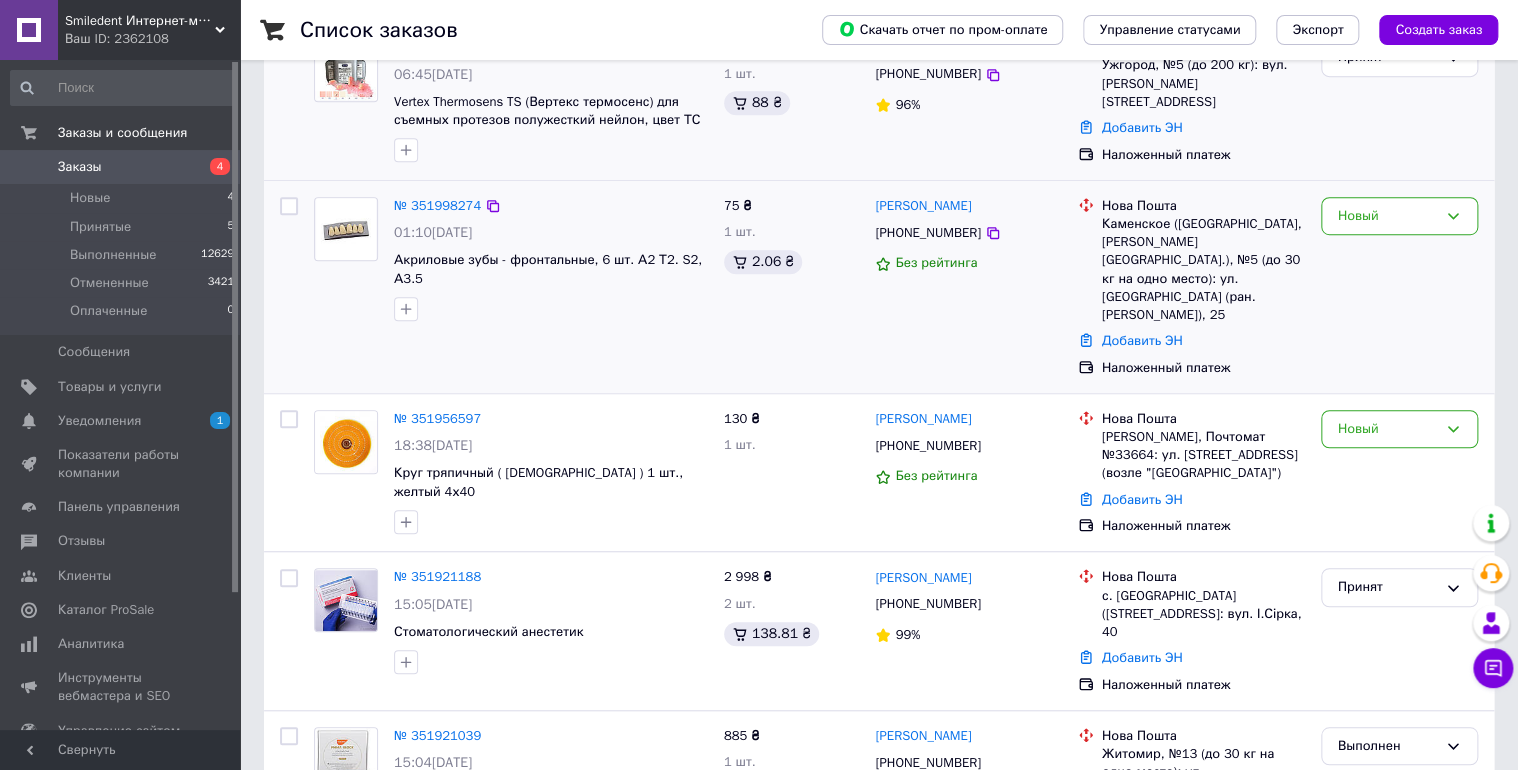 scroll, scrollTop: 480, scrollLeft: 0, axis: vertical 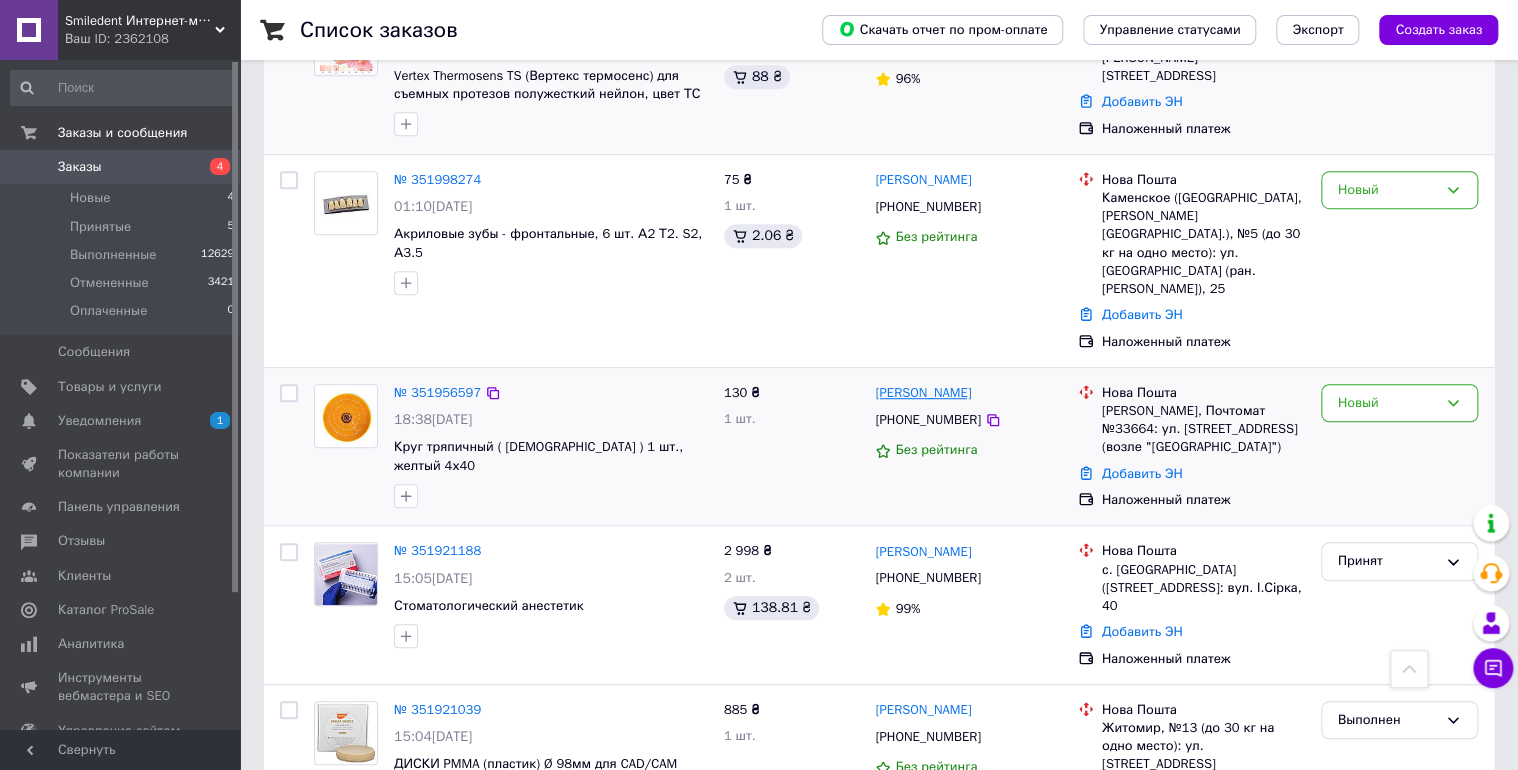 click on "[PERSON_NAME]" at bounding box center [923, 393] 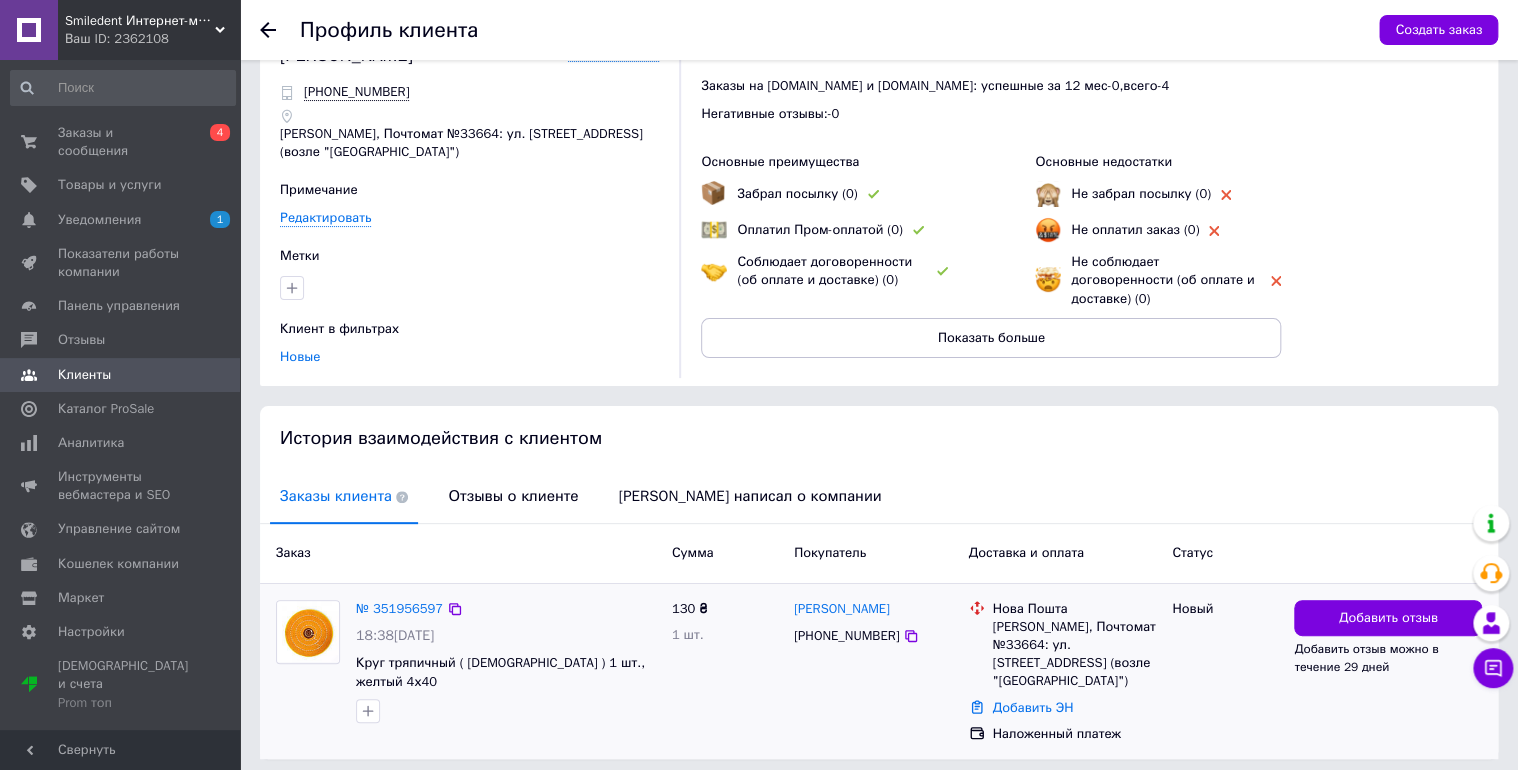 scroll, scrollTop: 108, scrollLeft: 0, axis: vertical 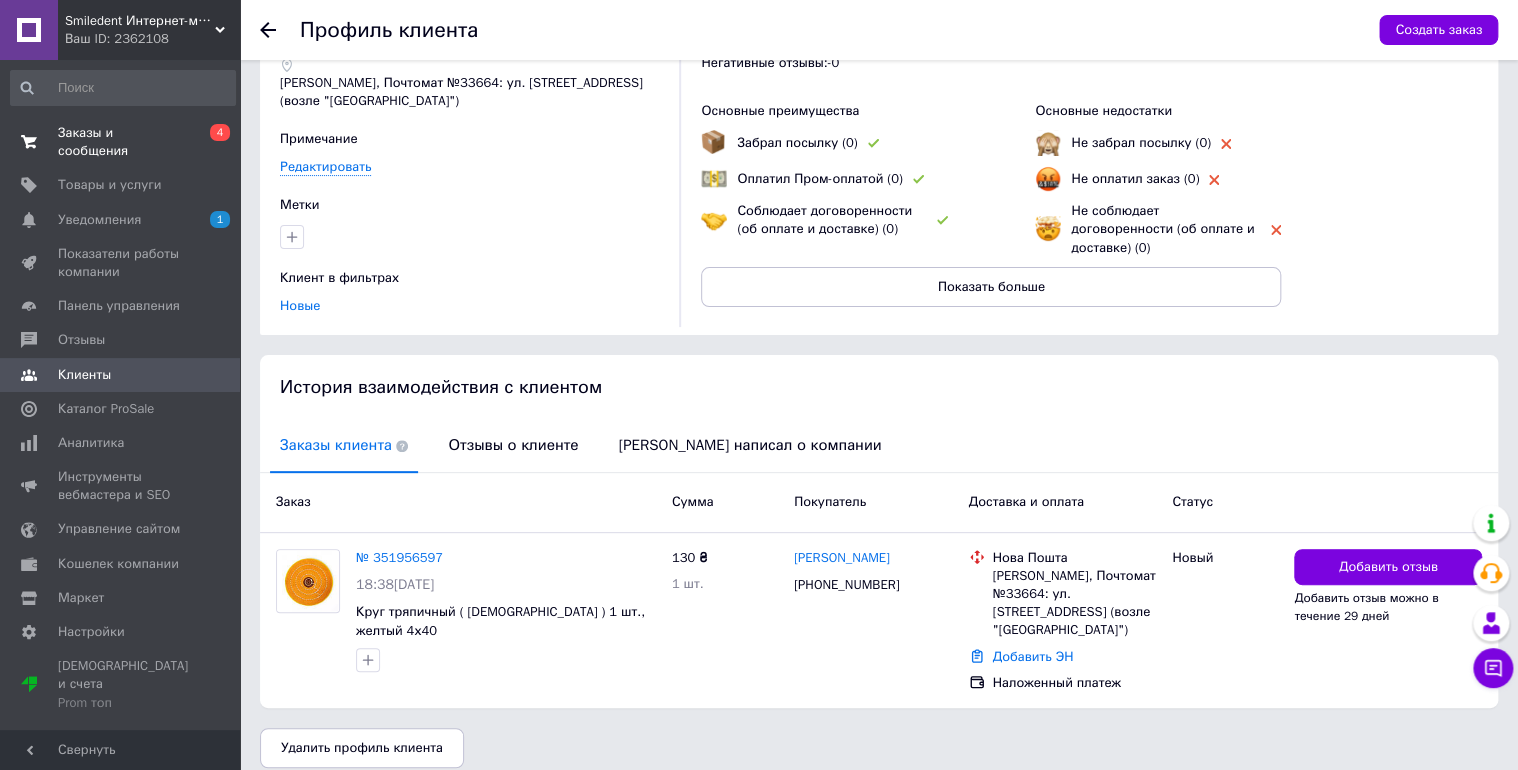 click on "Заказы и сообщения 0 4" at bounding box center (123, 142) 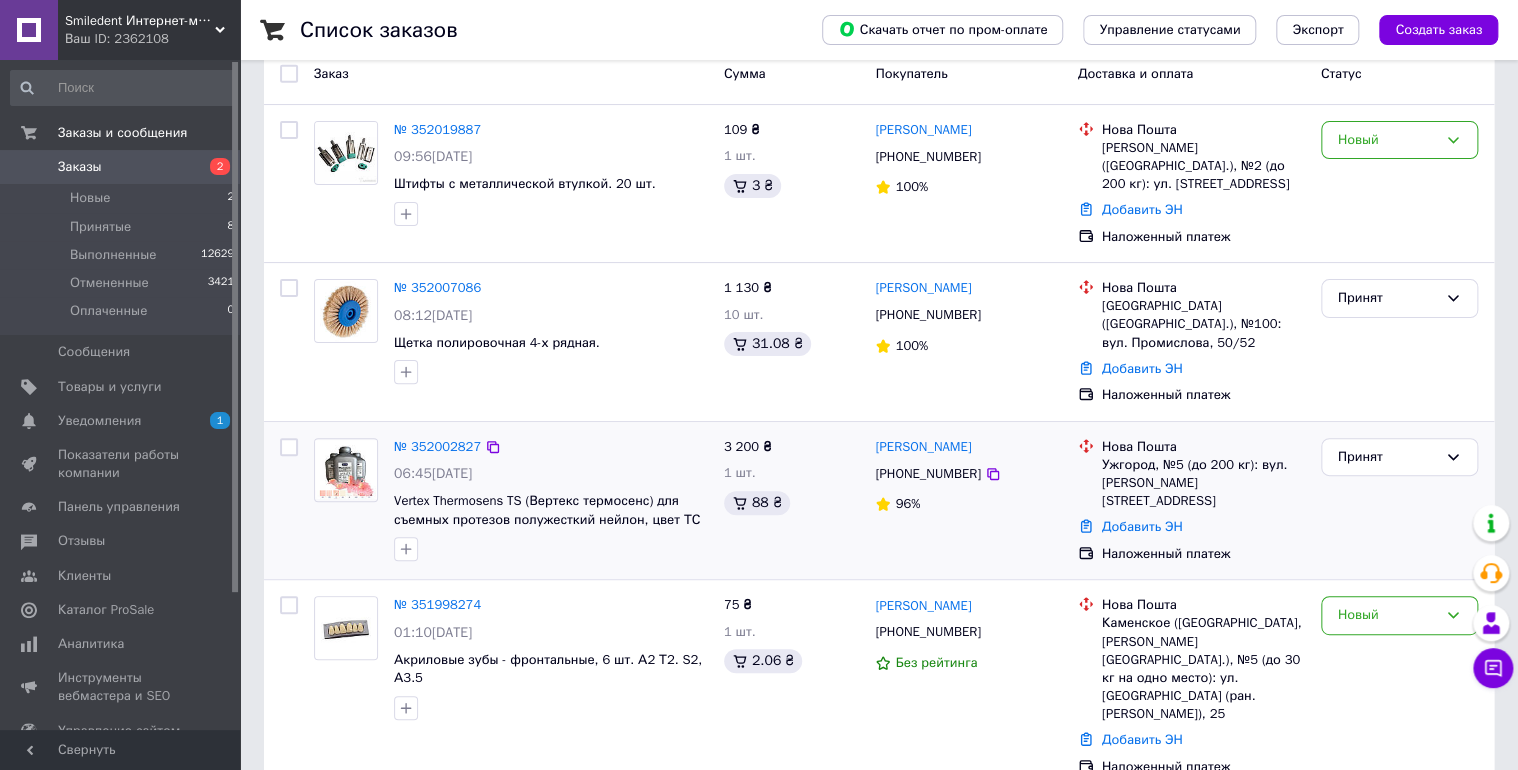 scroll, scrollTop: 160, scrollLeft: 0, axis: vertical 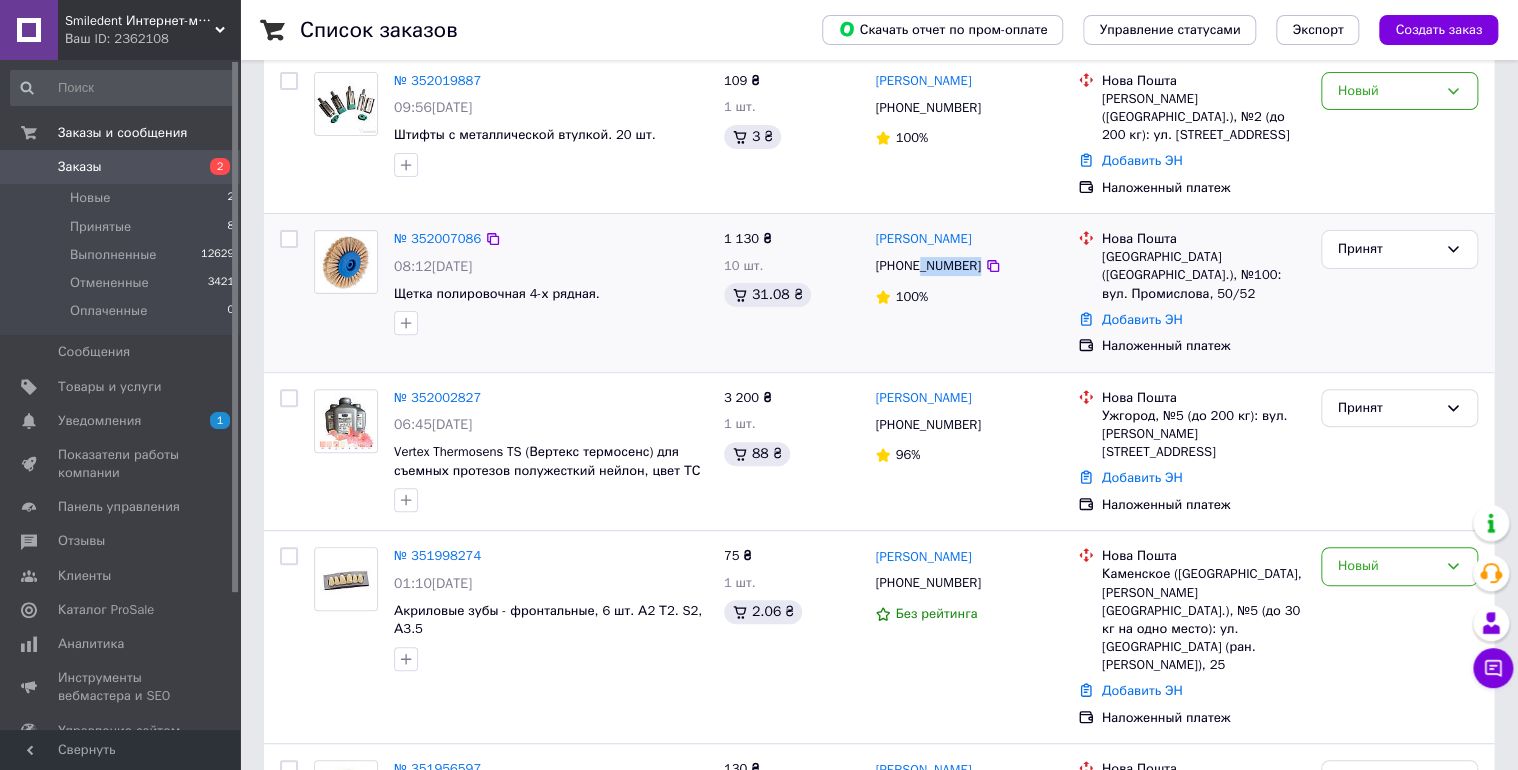 drag, startPoint x: 972, startPoint y: 244, endPoint x: 918, endPoint y: 253, distance: 54.74486 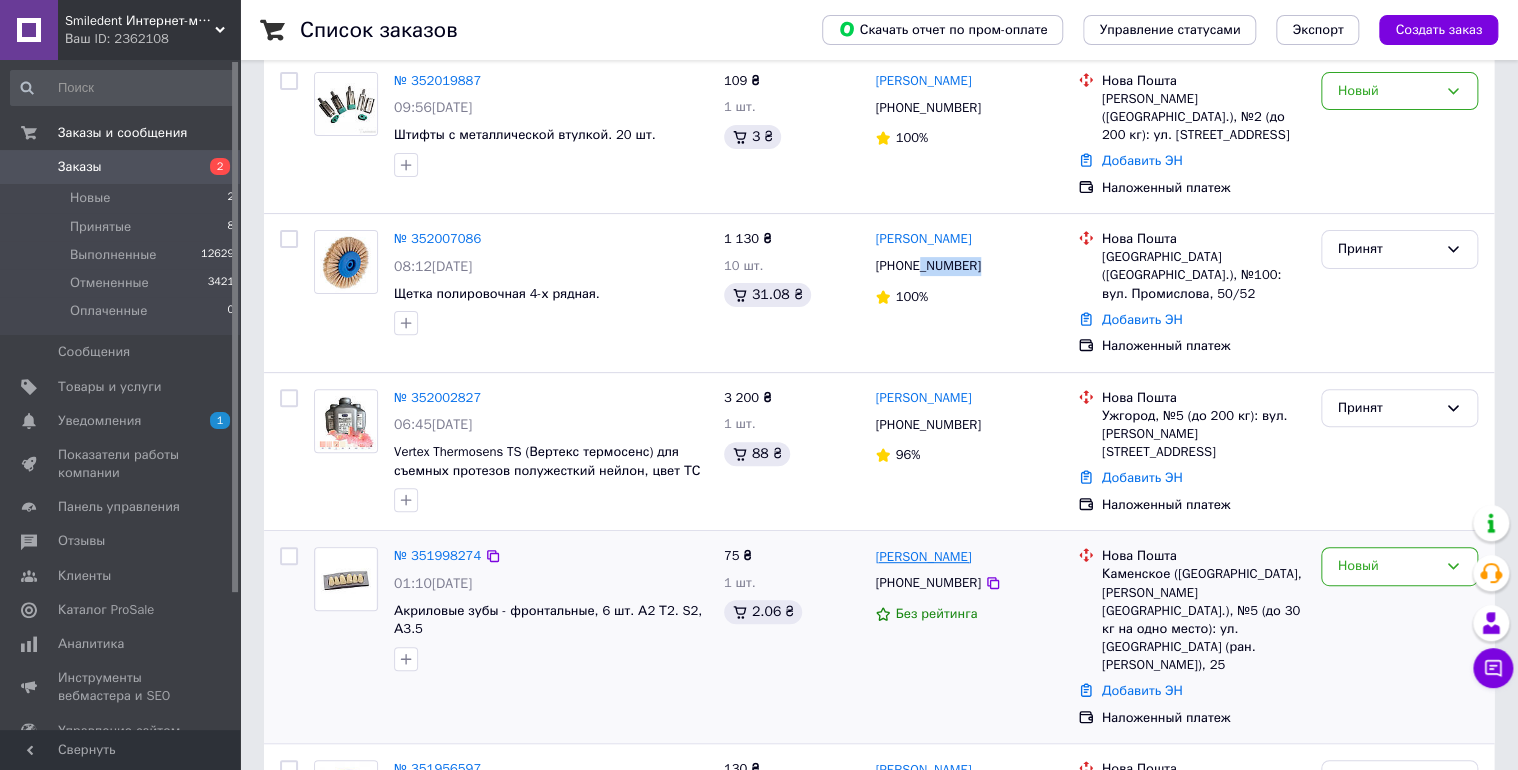 click on "[PERSON_NAME]" at bounding box center (923, 557) 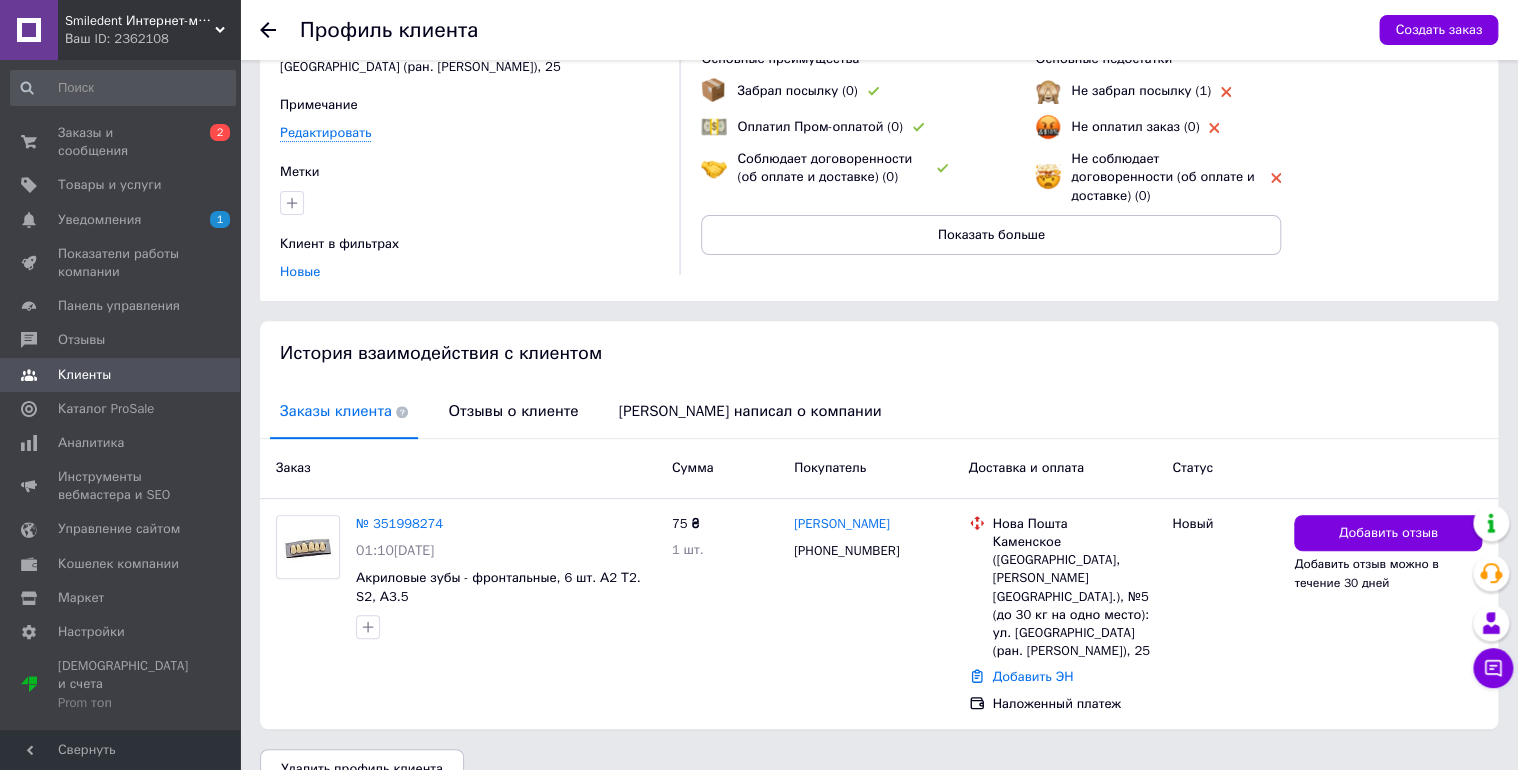 scroll, scrollTop: 162, scrollLeft: 0, axis: vertical 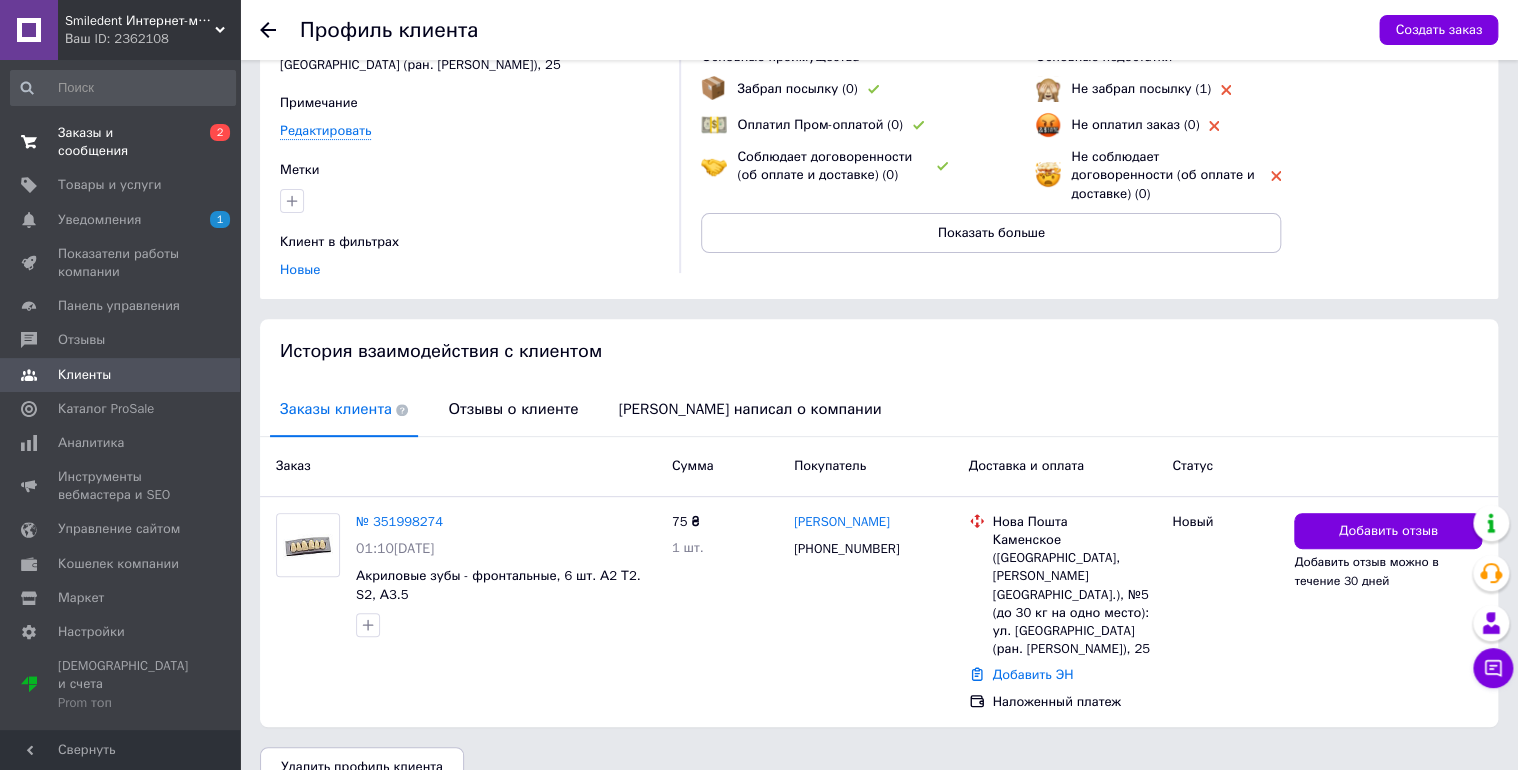 click on "Заказы и сообщения" at bounding box center [121, 142] 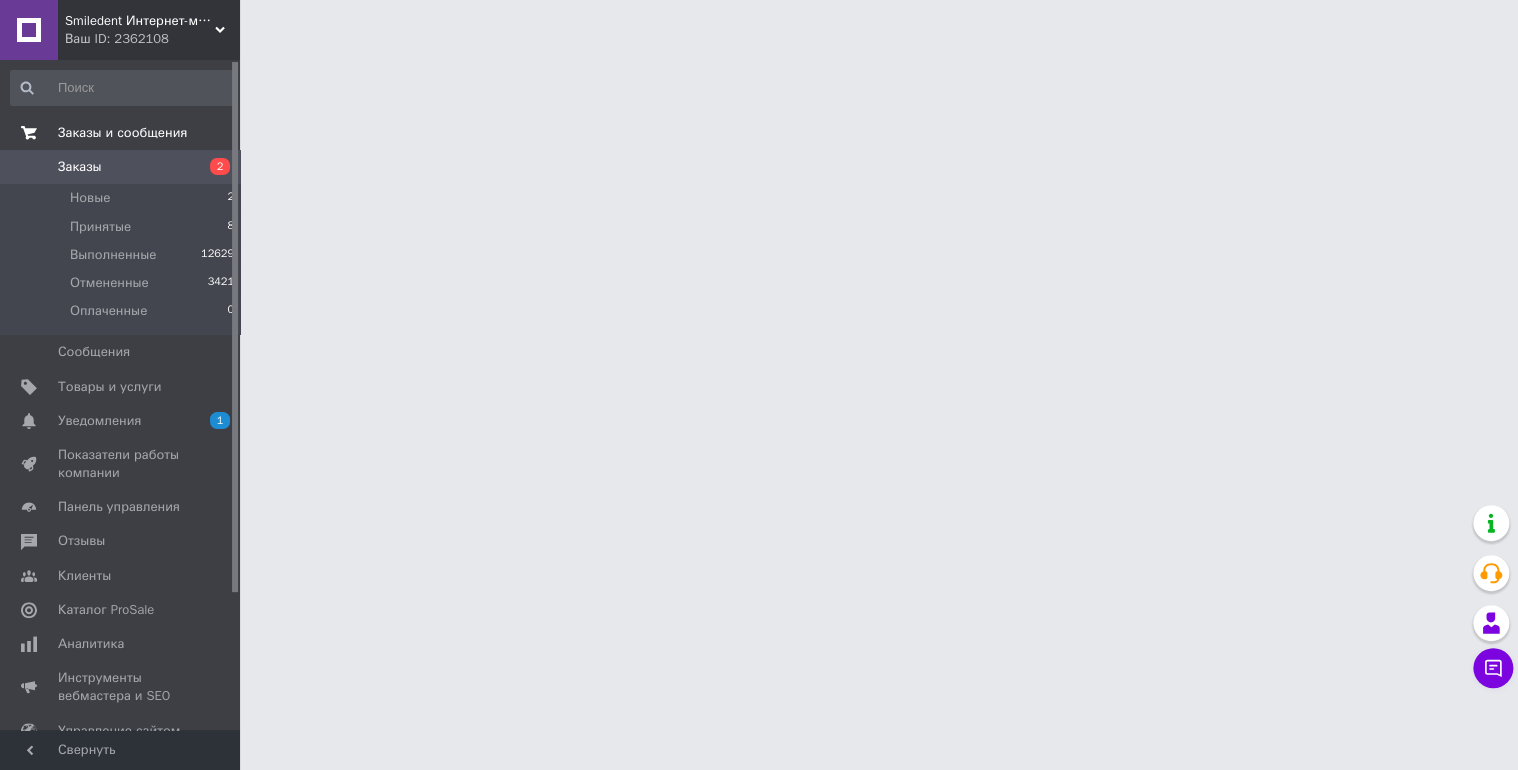 scroll, scrollTop: 0, scrollLeft: 0, axis: both 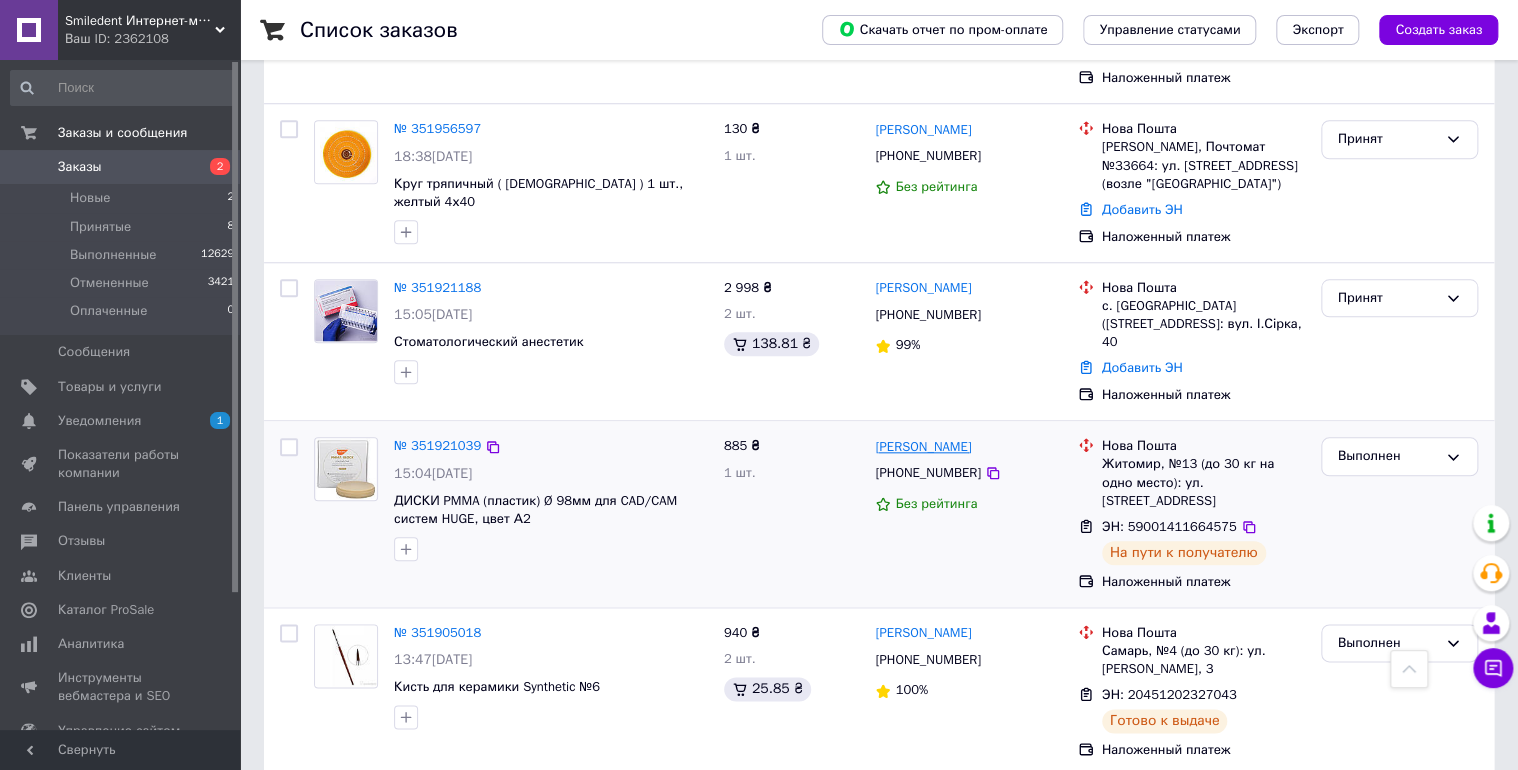 click on "[PERSON_NAME]" at bounding box center [923, 447] 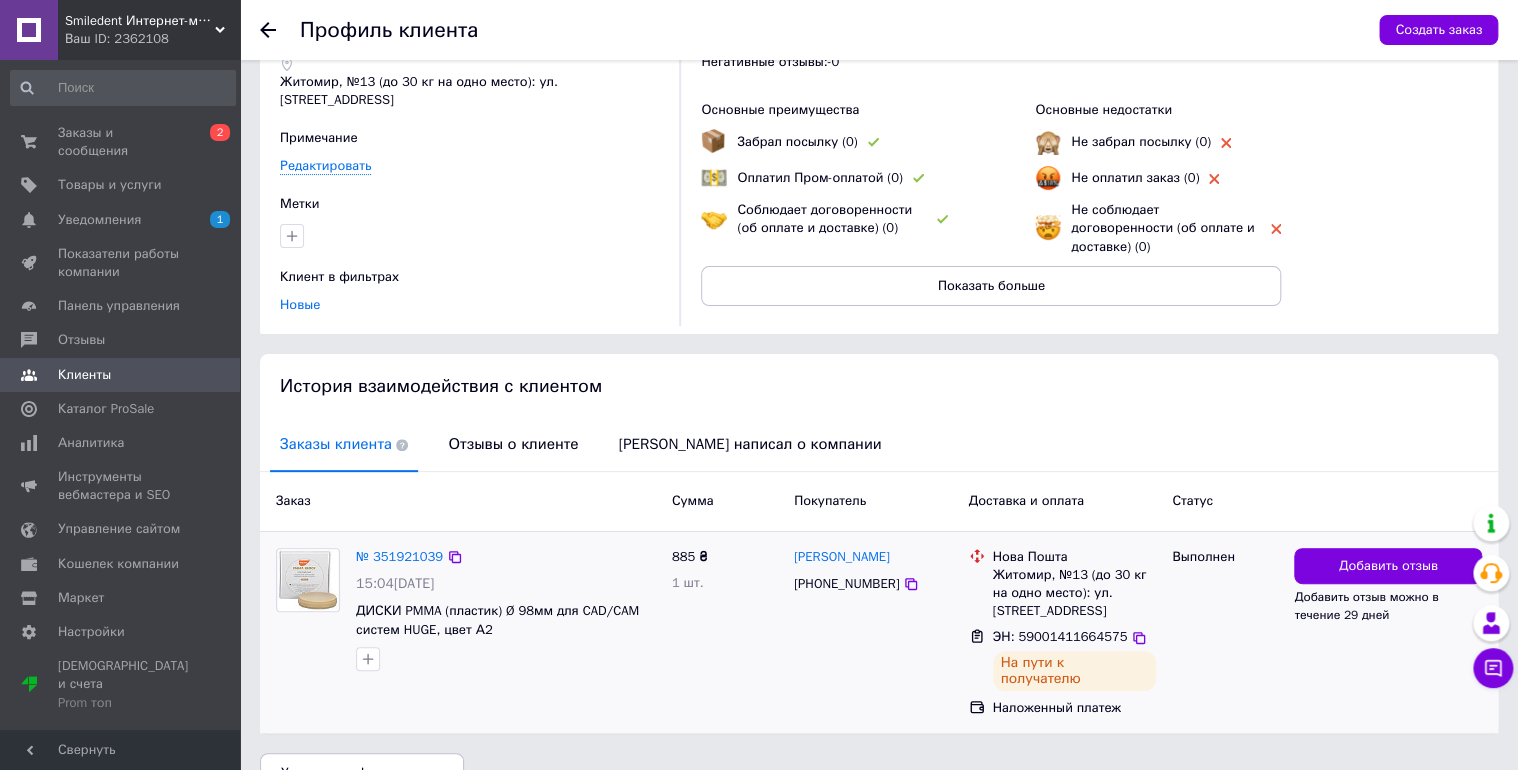 scroll, scrollTop: 0, scrollLeft: 0, axis: both 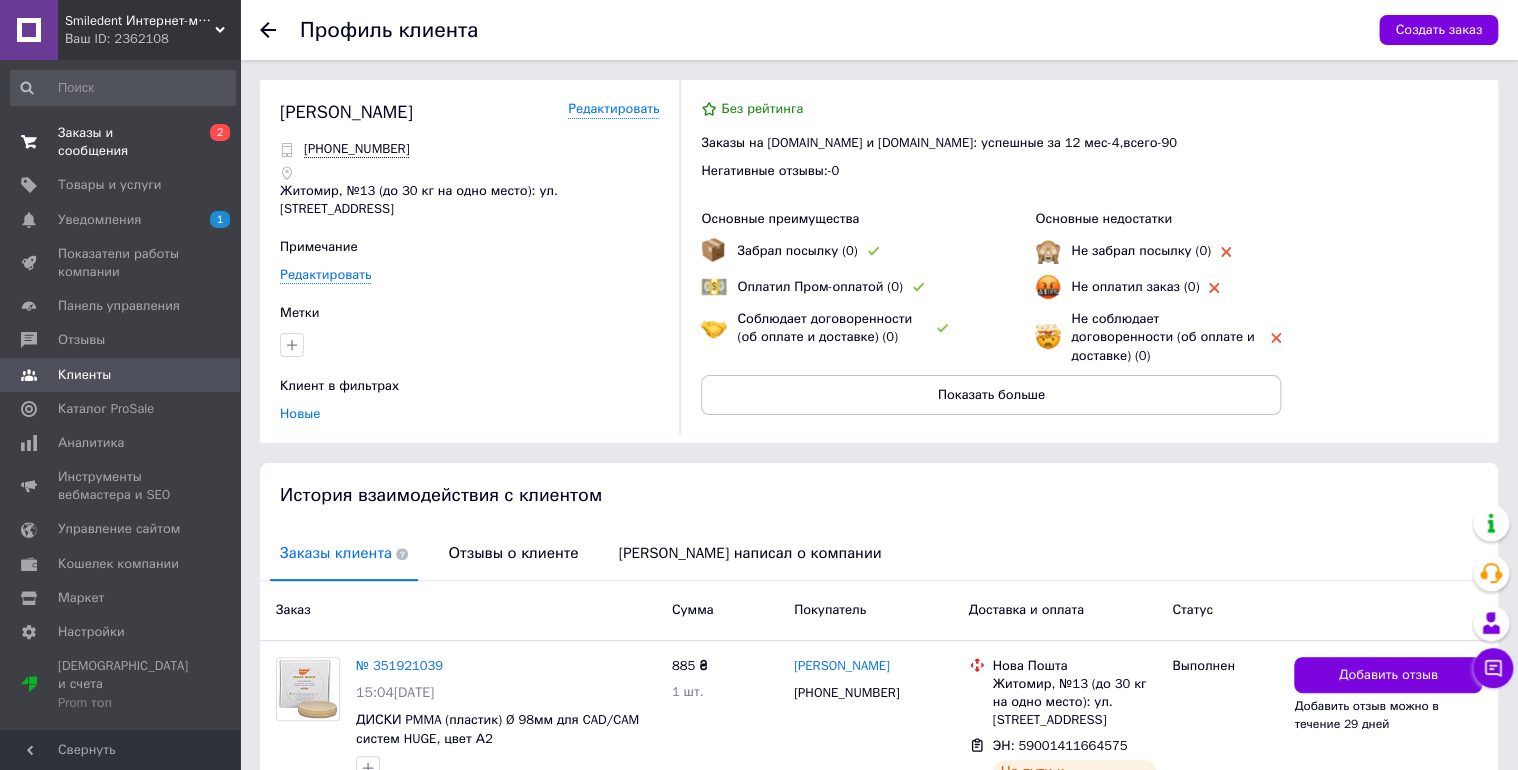 click on "Заказы и сообщения" at bounding box center (121, 142) 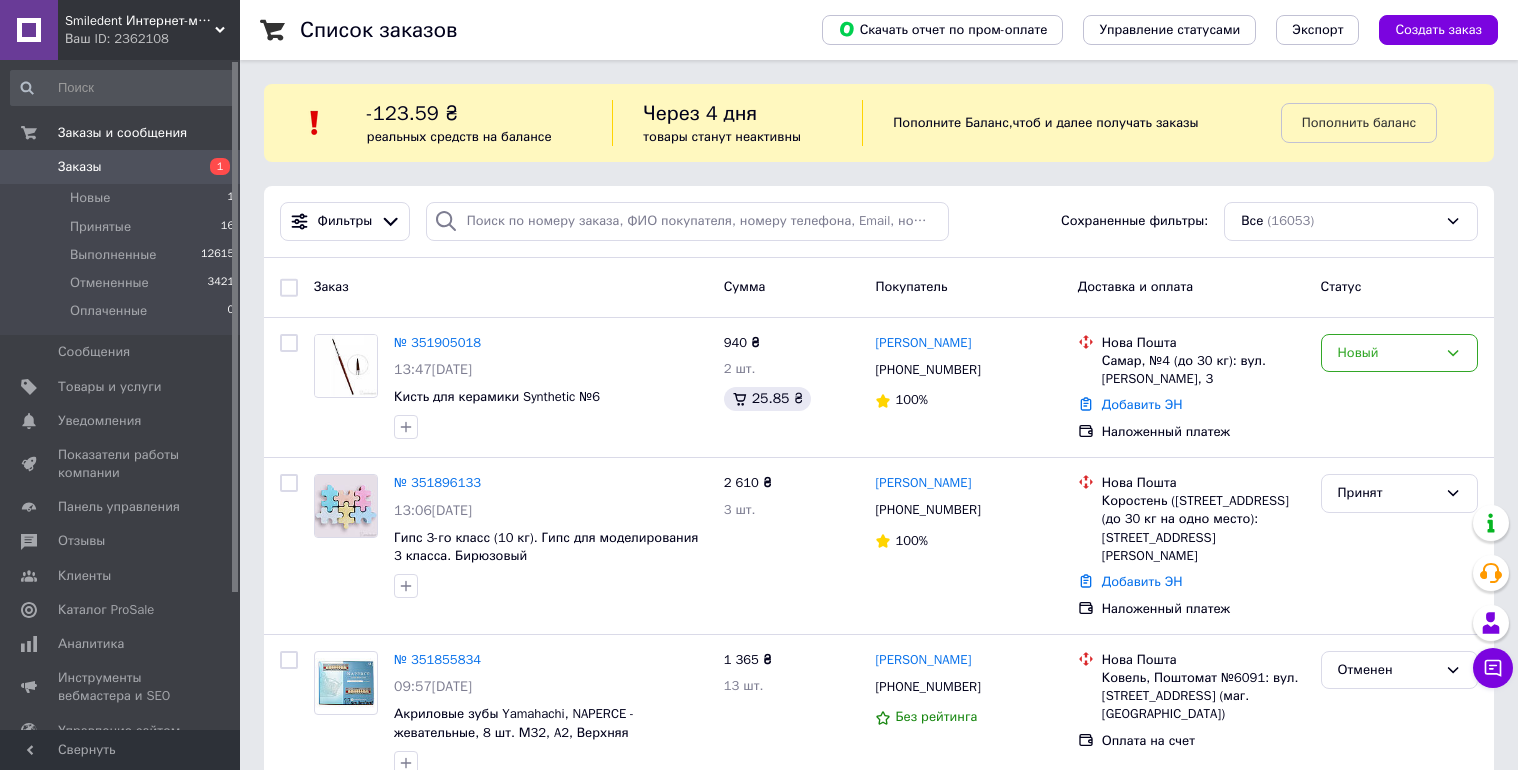 scroll, scrollTop: 0, scrollLeft: 0, axis: both 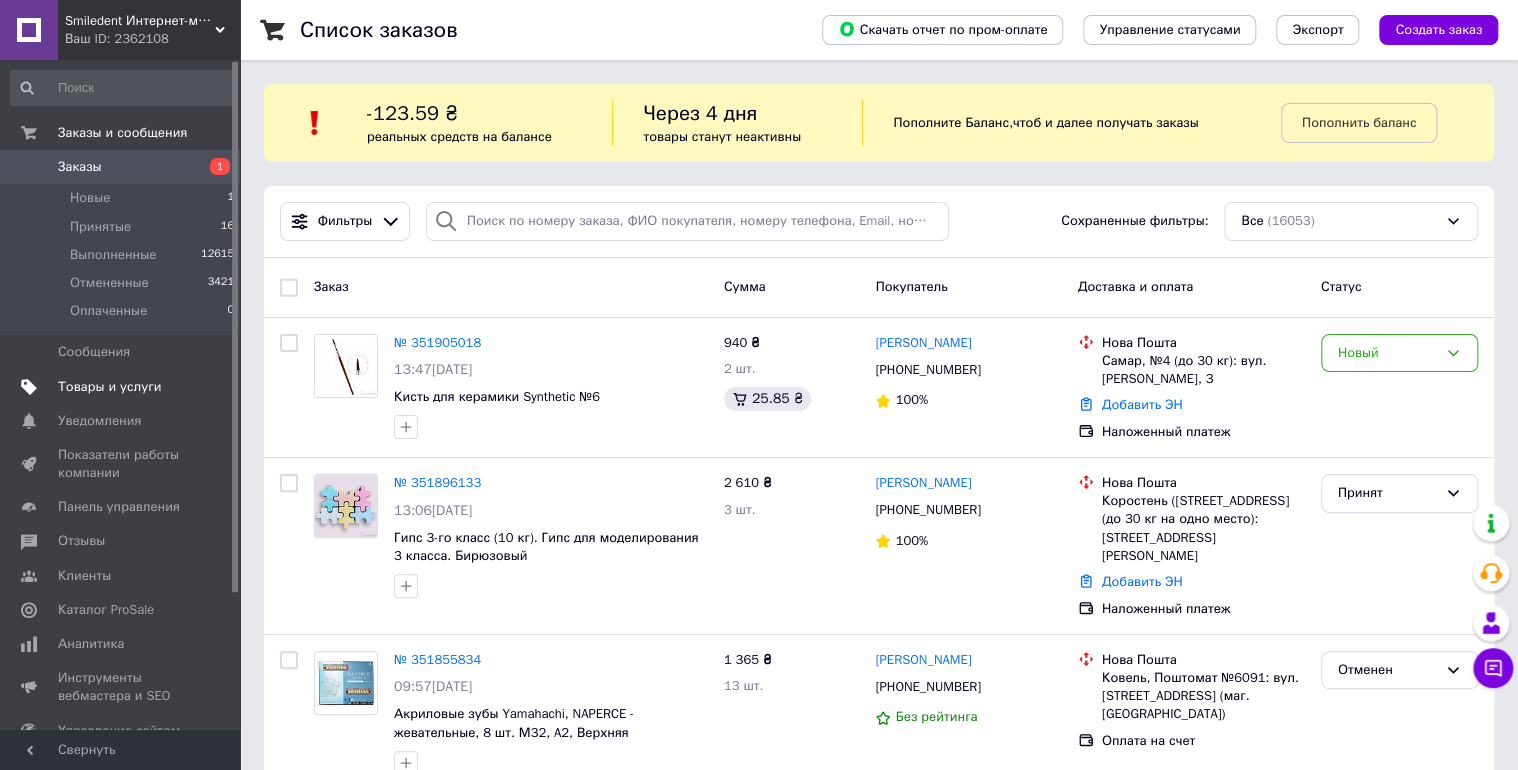 click on "Товары и услуги" at bounding box center (110, 387) 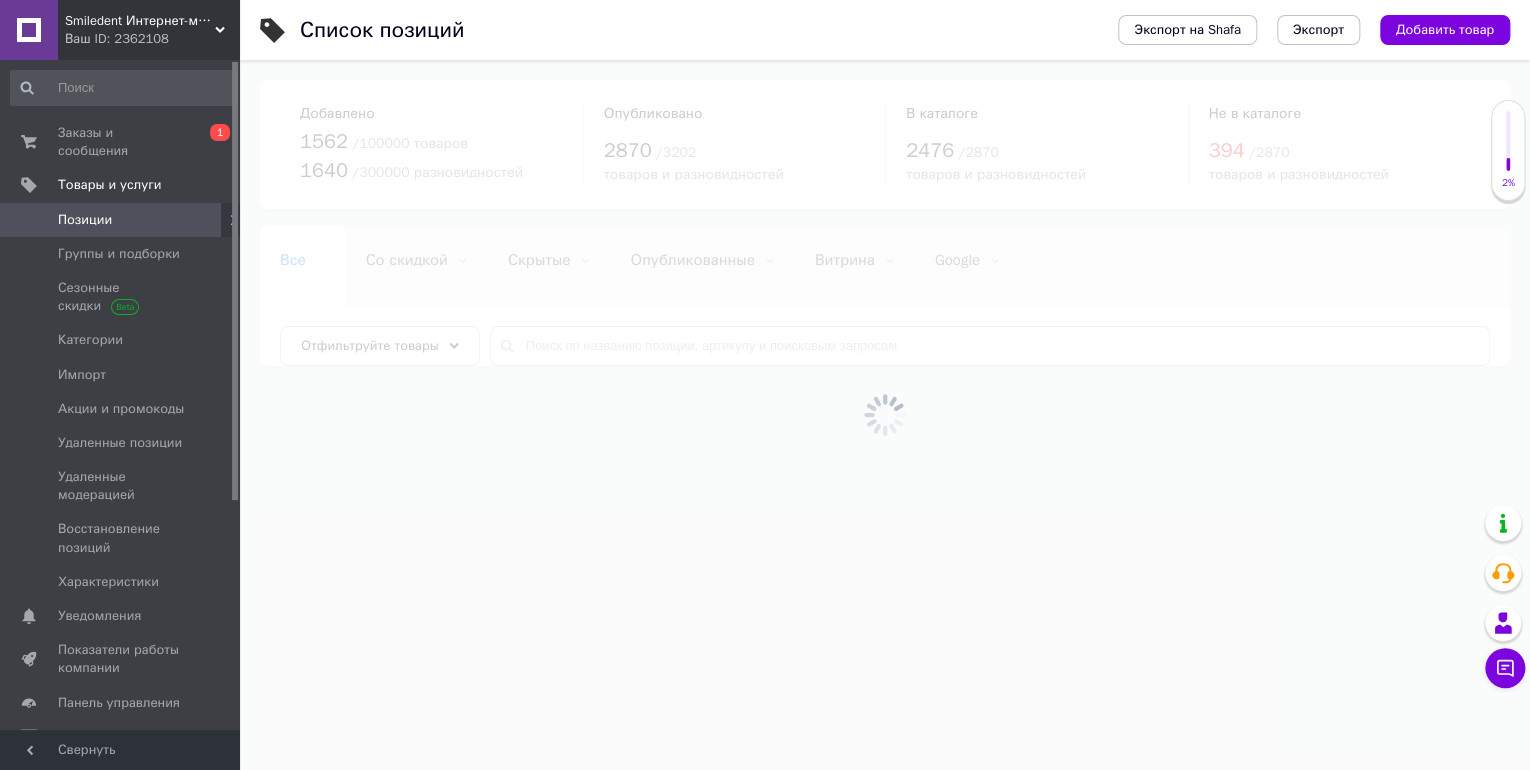 click on "Позиции" at bounding box center [121, 220] 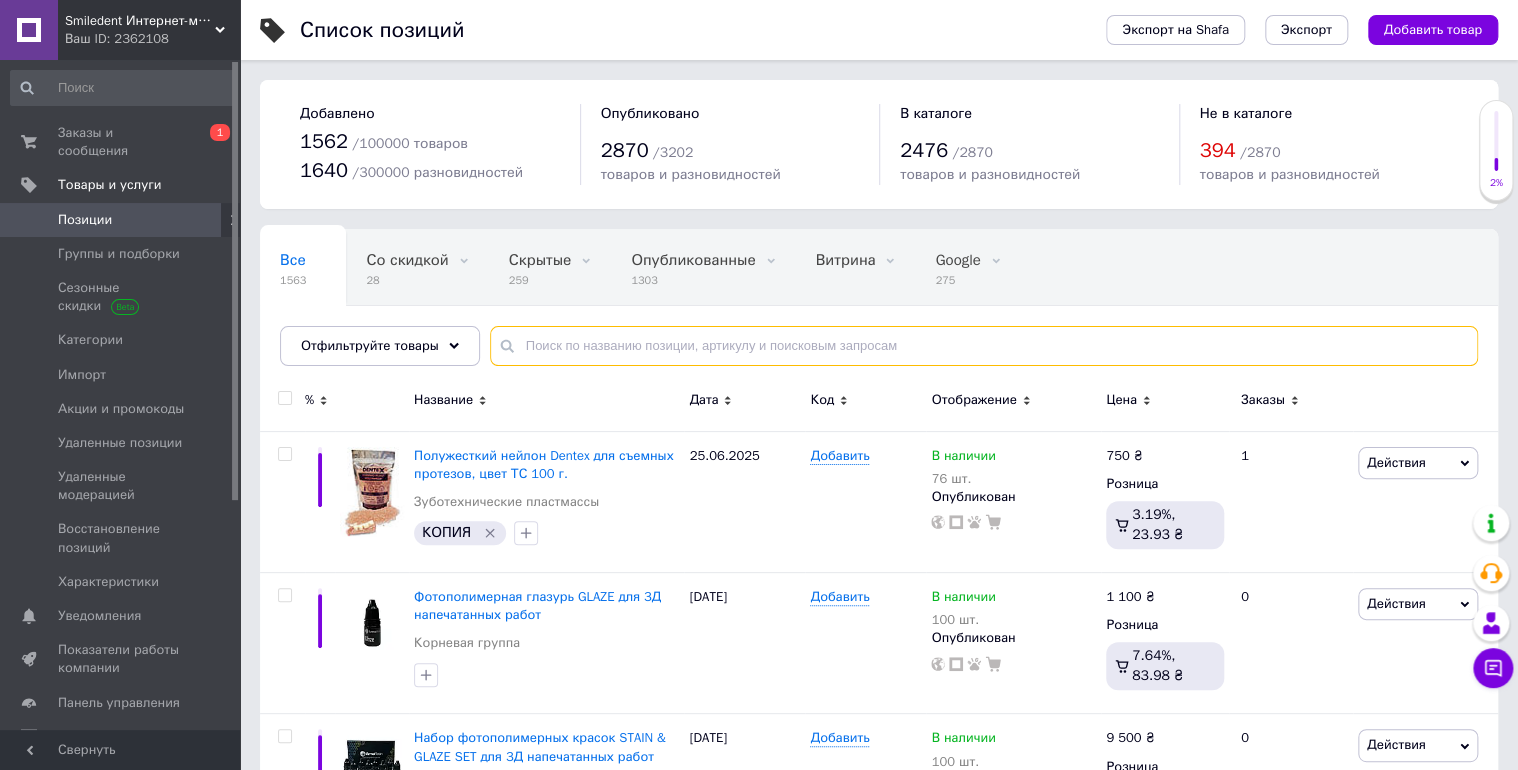 click at bounding box center [984, 346] 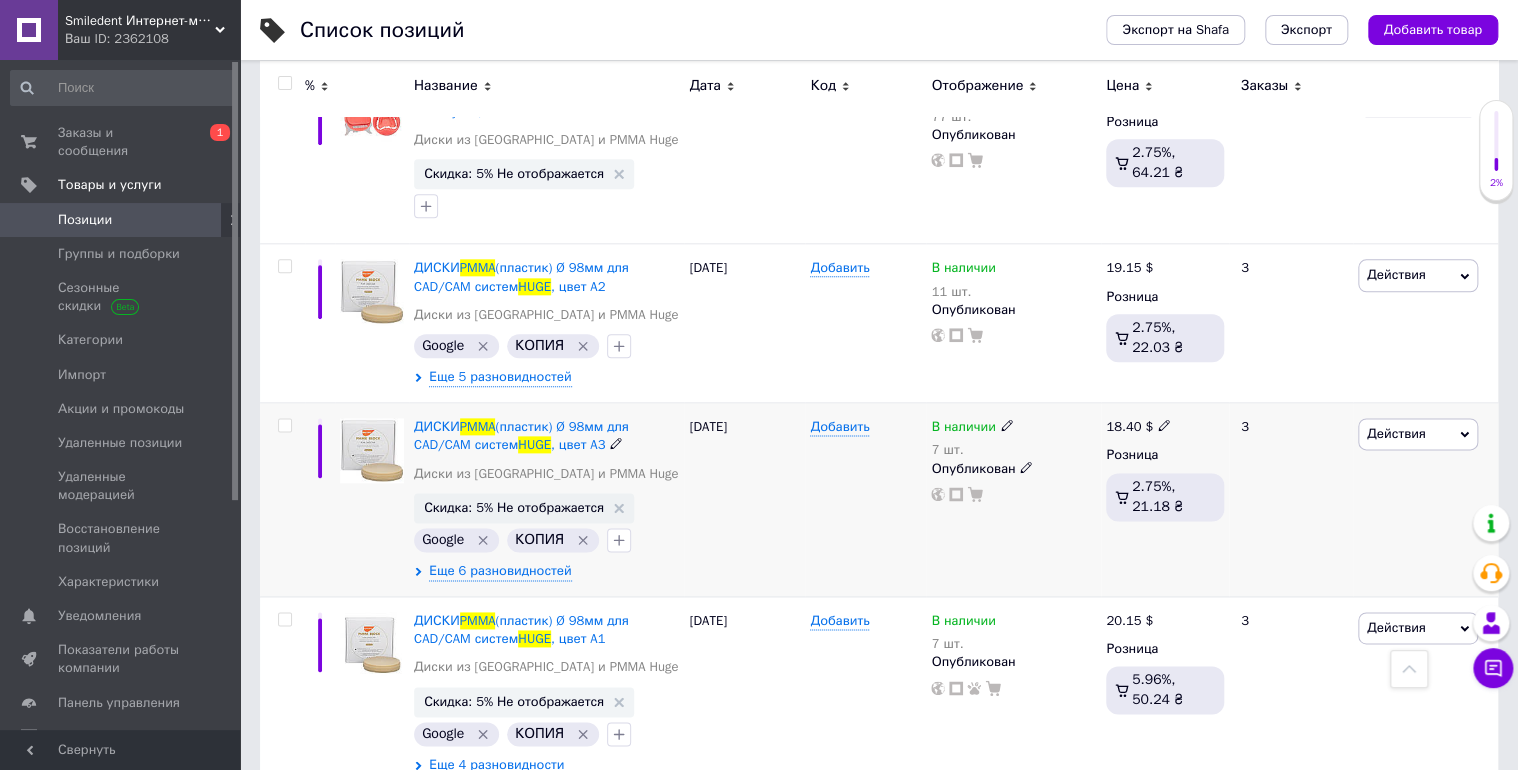 scroll, scrollTop: 1040, scrollLeft: 0, axis: vertical 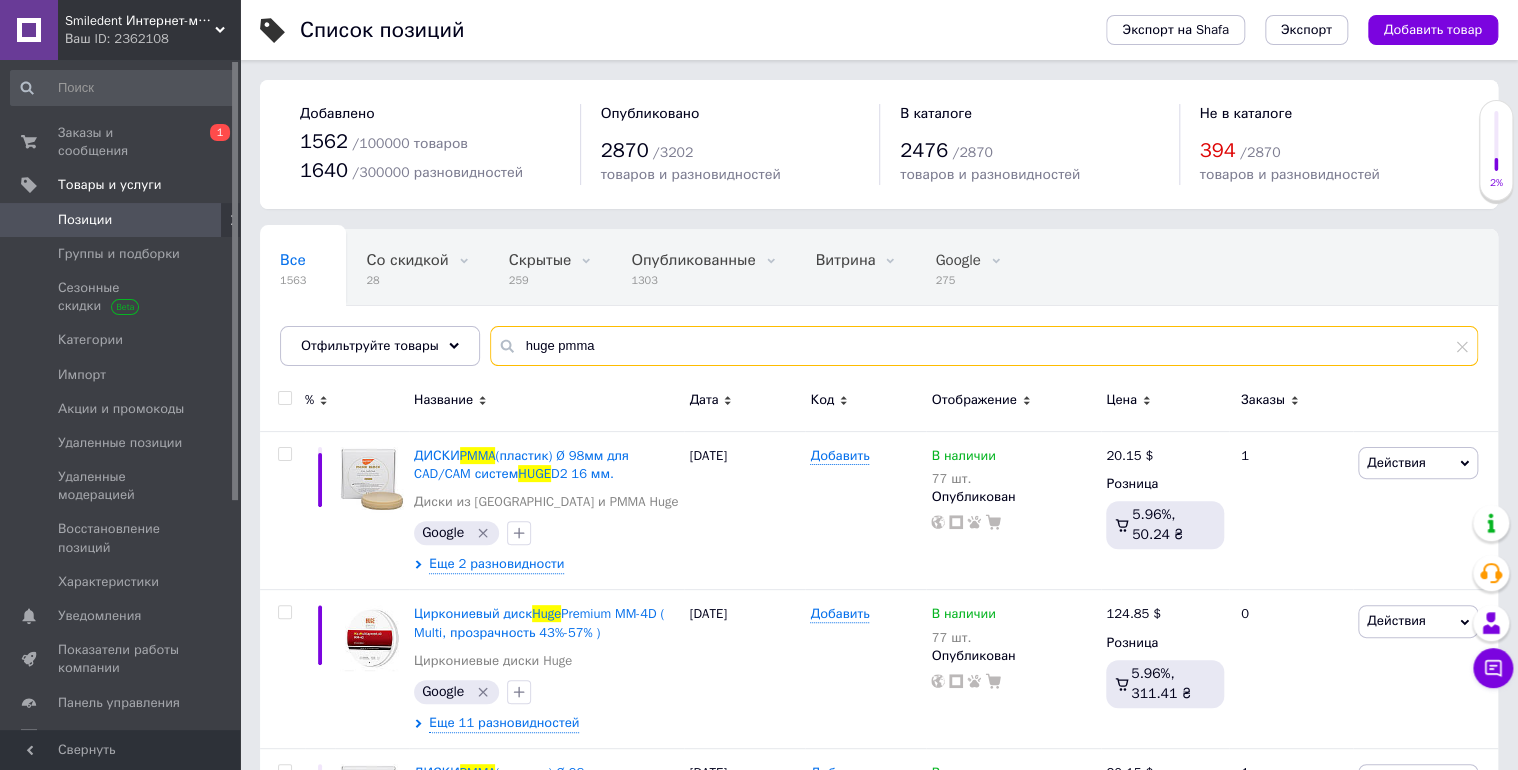 drag, startPoint x: 614, startPoint y: 348, endPoint x: 547, endPoint y: 347, distance: 67.00746 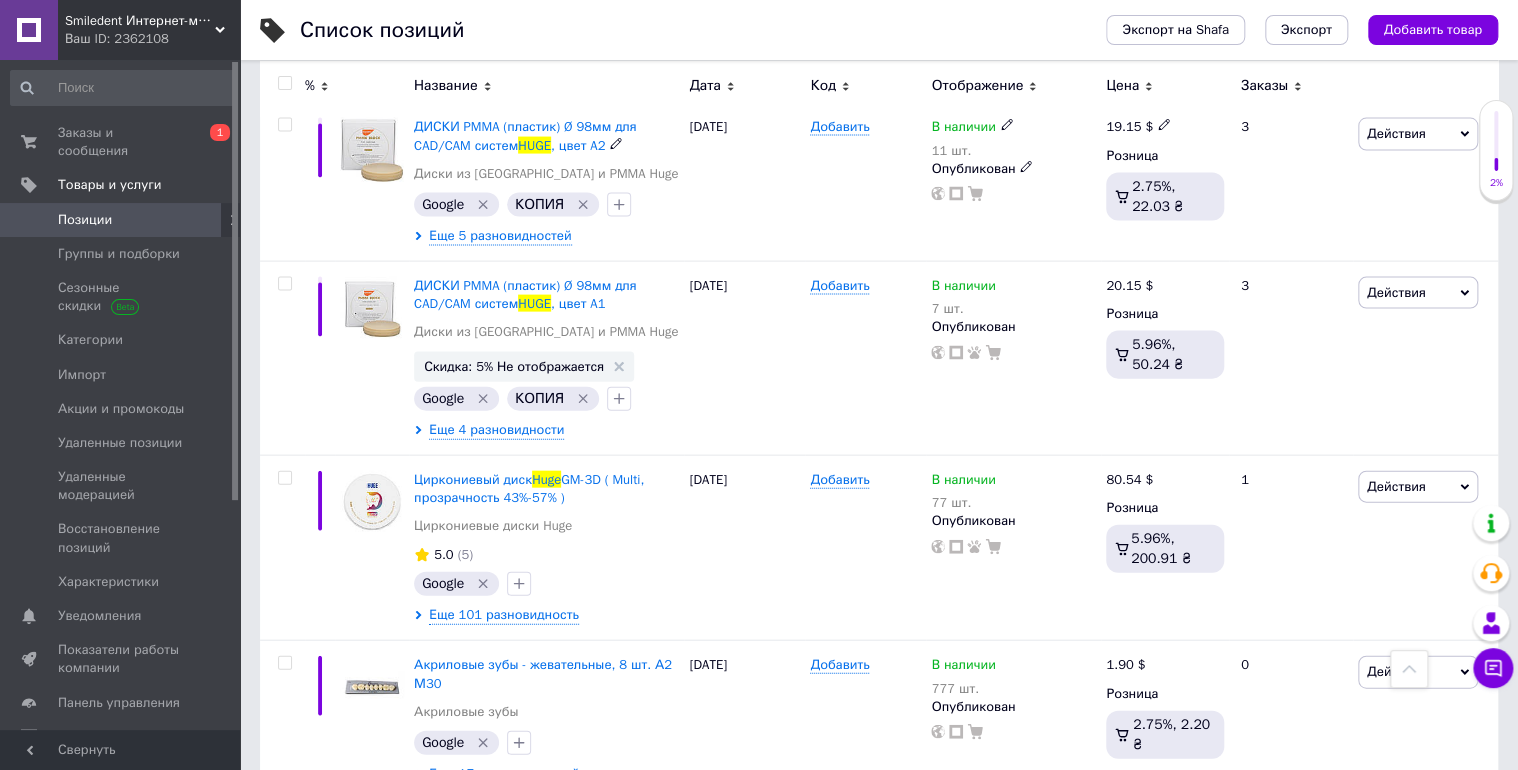 scroll, scrollTop: 2000, scrollLeft: 0, axis: vertical 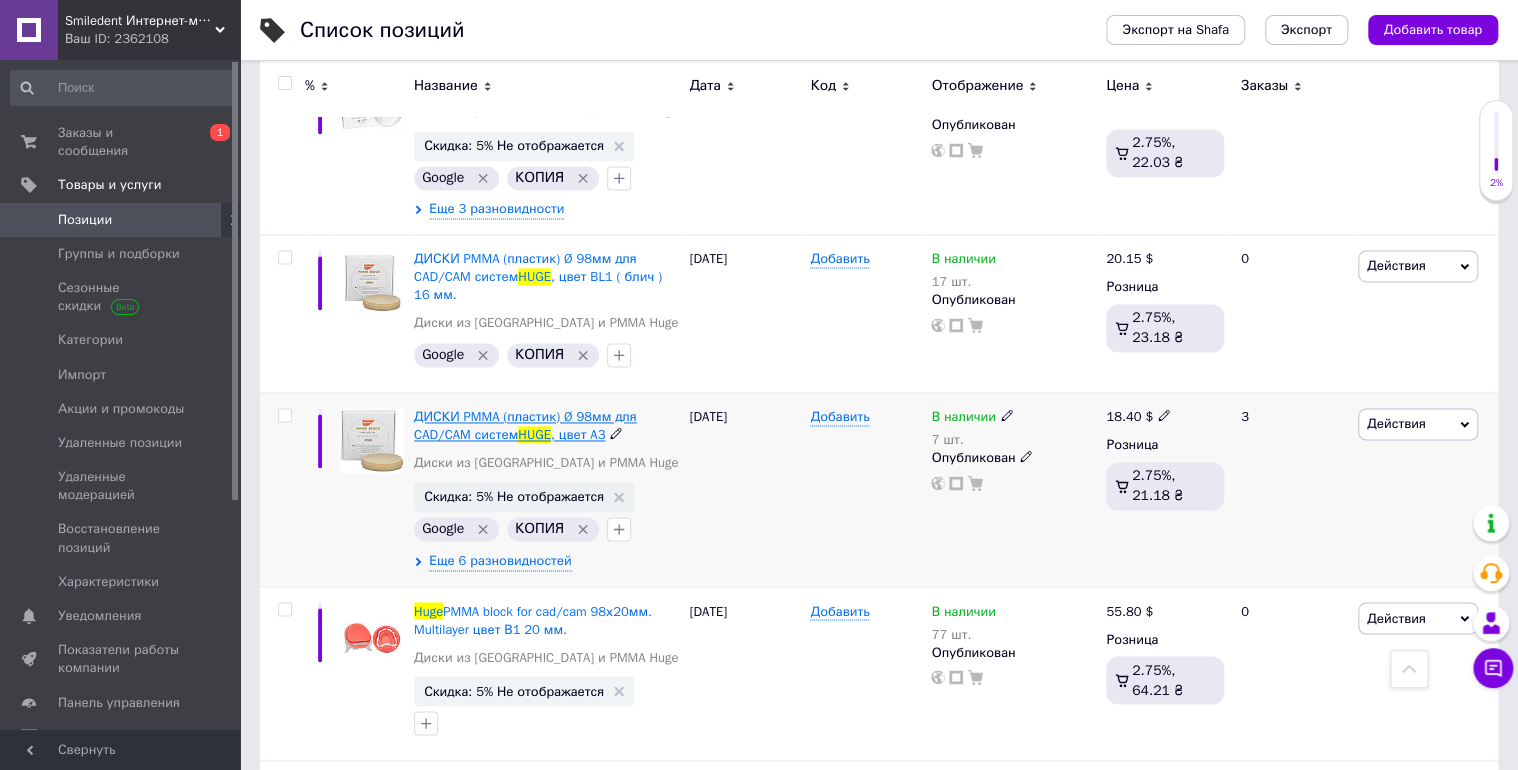 drag, startPoint x: 486, startPoint y: 416, endPoint x: 480, endPoint y: 407, distance: 10.816654 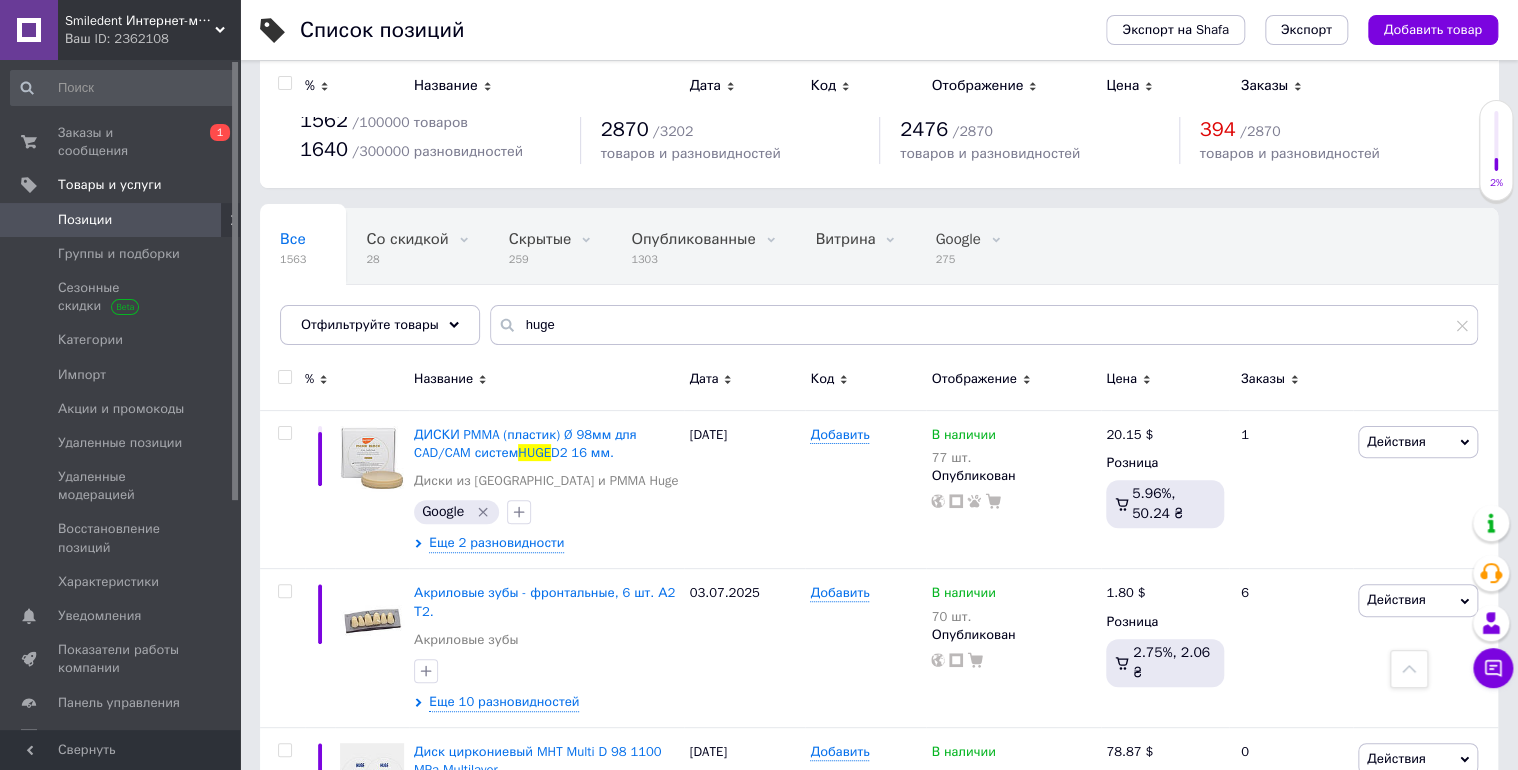 scroll, scrollTop: 0, scrollLeft: 0, axis: both 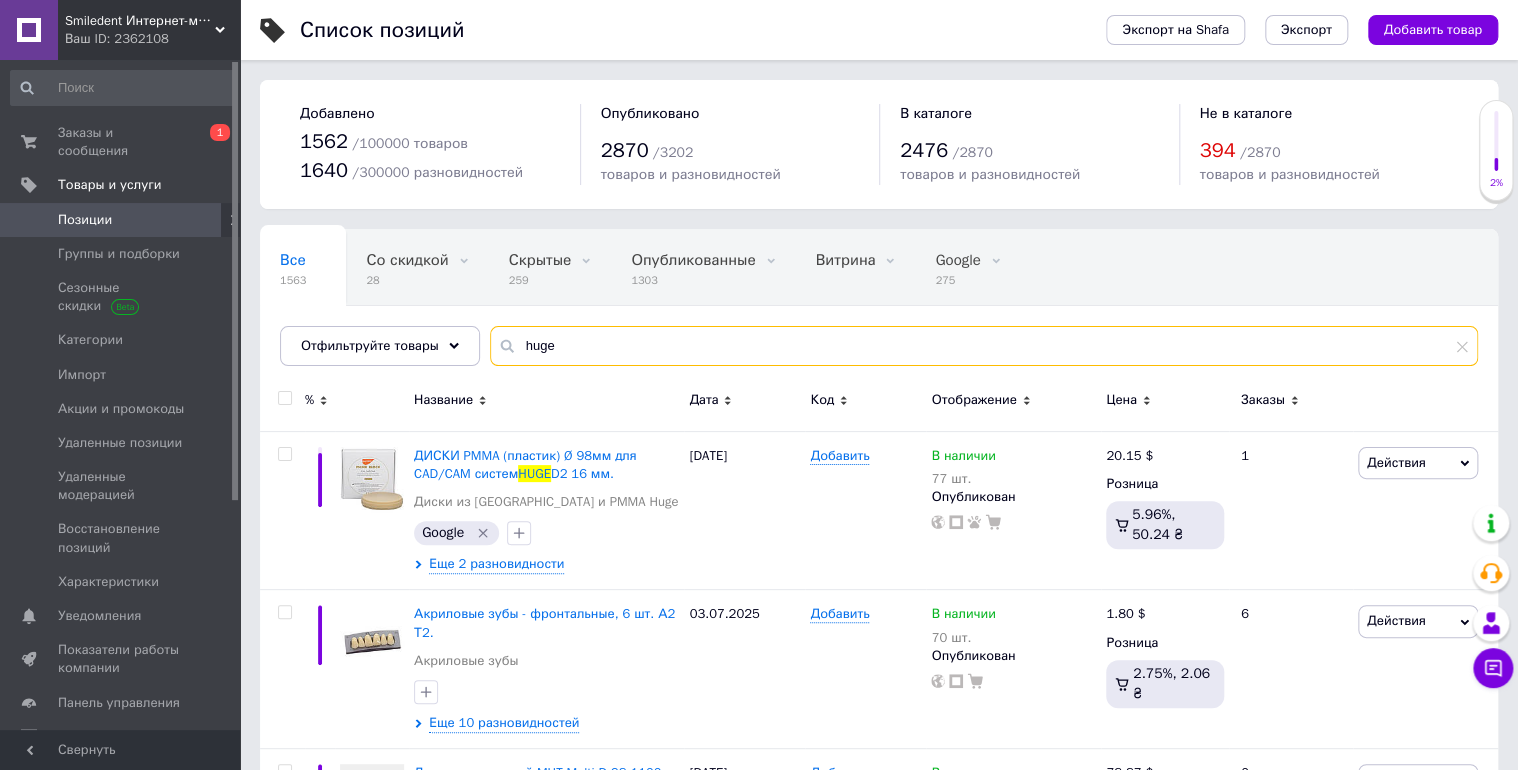click on "huge" at bounding box center [984, 346] 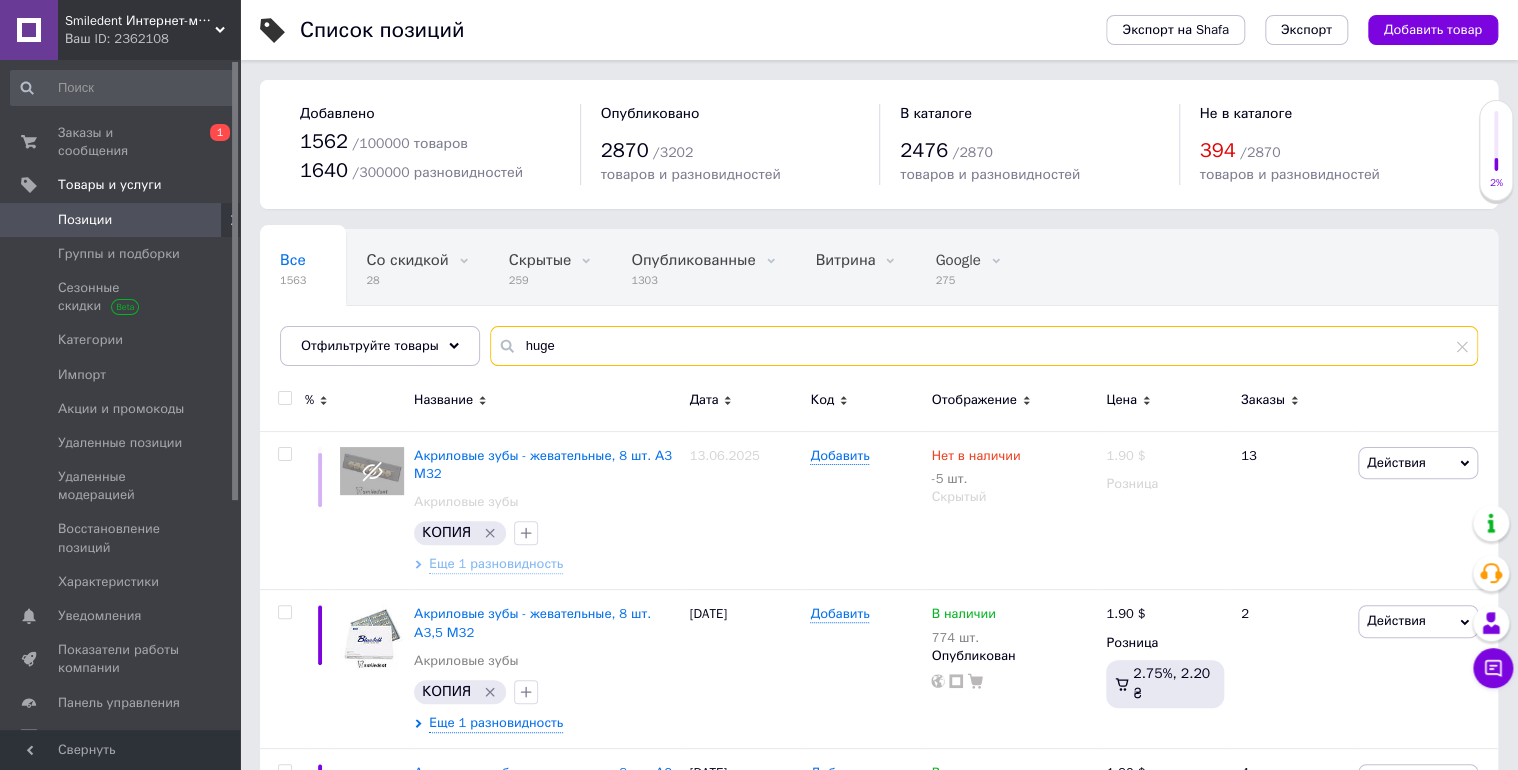 click on "huge" at bounding box center [984, 346] 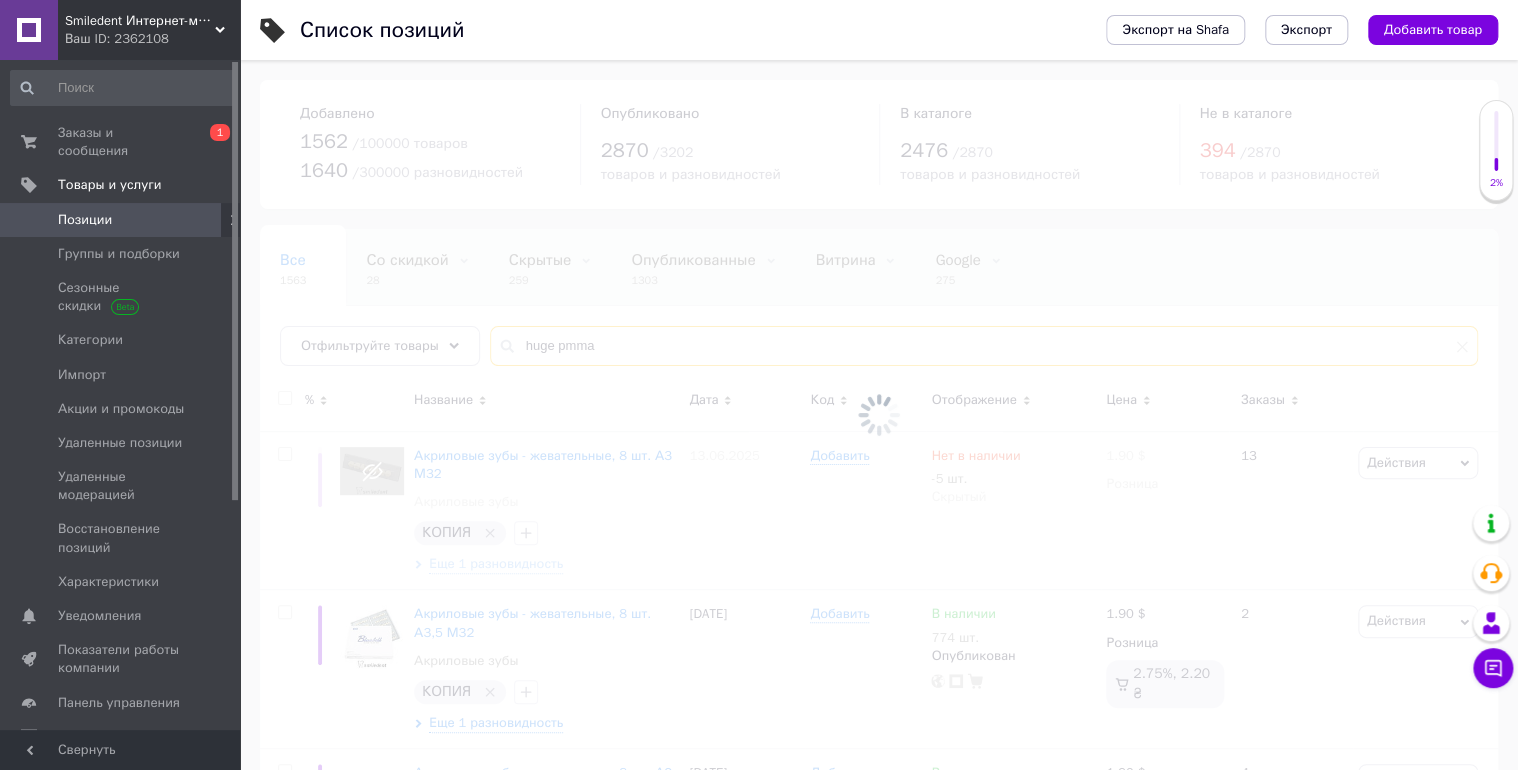type on "huge pmma" 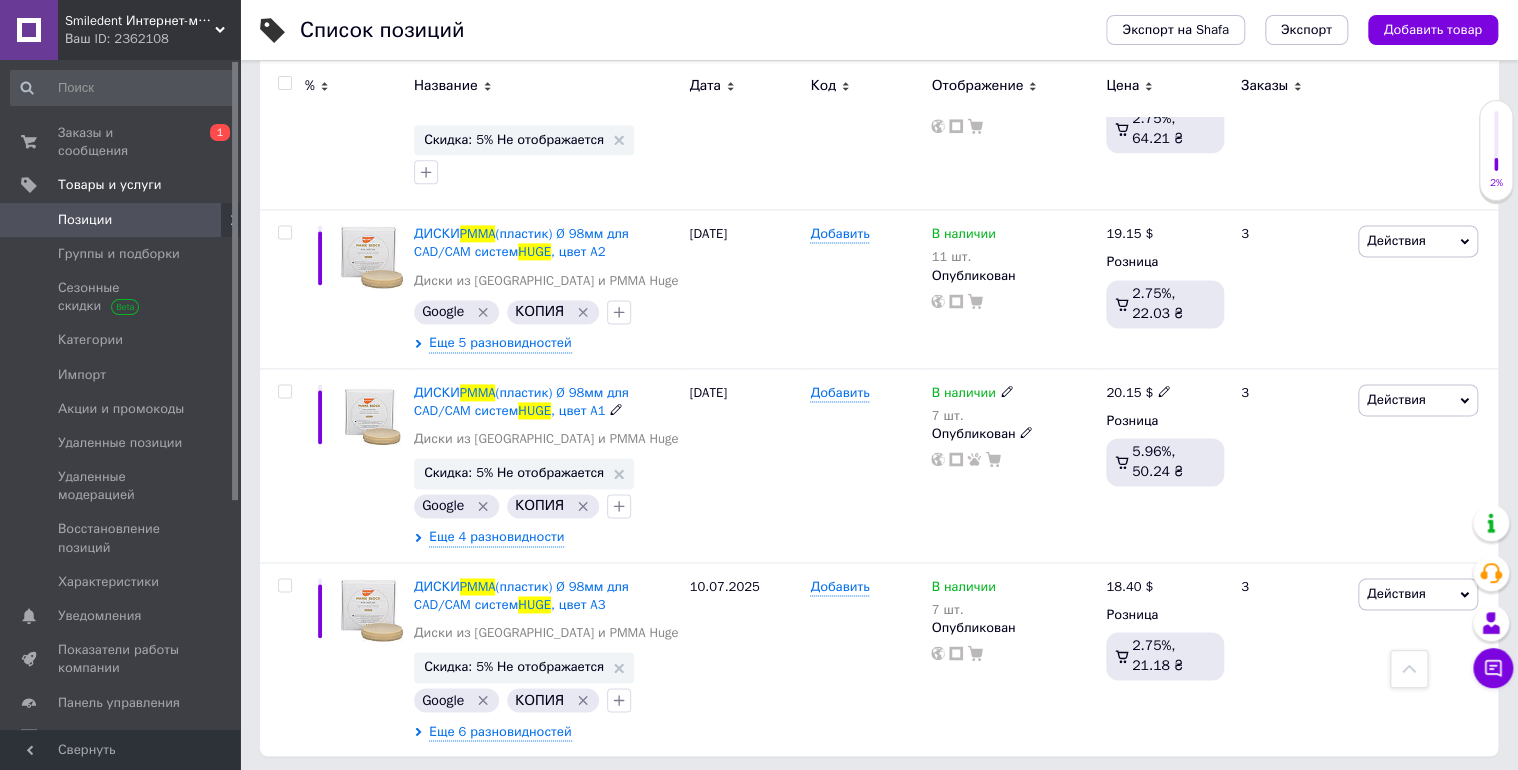 scroll, scrollTop: 1224, scrollLeft: 0, axis: vertical 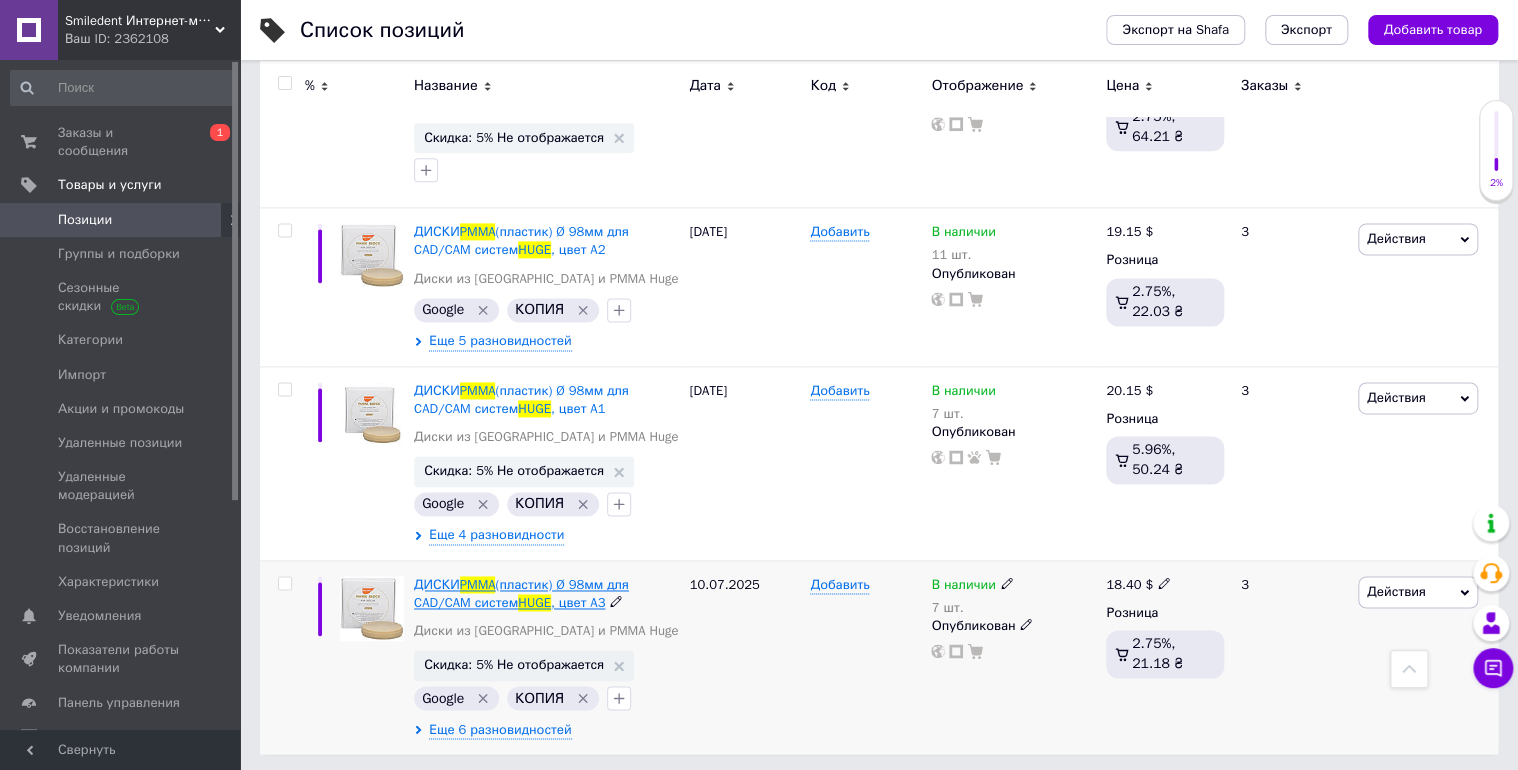 click on "(пластик) Ø 98мм для CAD/CAM систем" at bounding box center (521, 593) 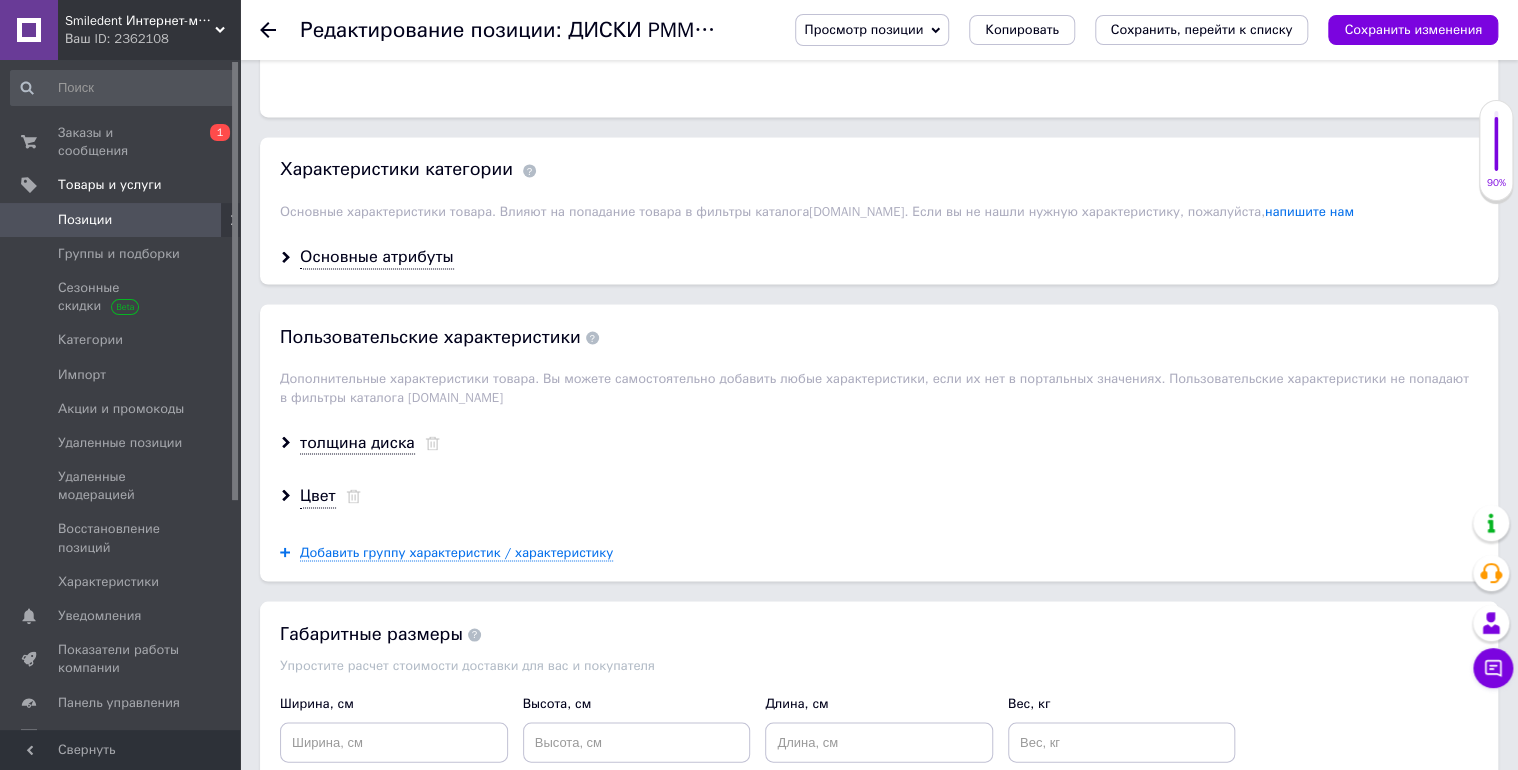 scroll, scrollTop: 1600, scrollLeft: 0, axis: vertical 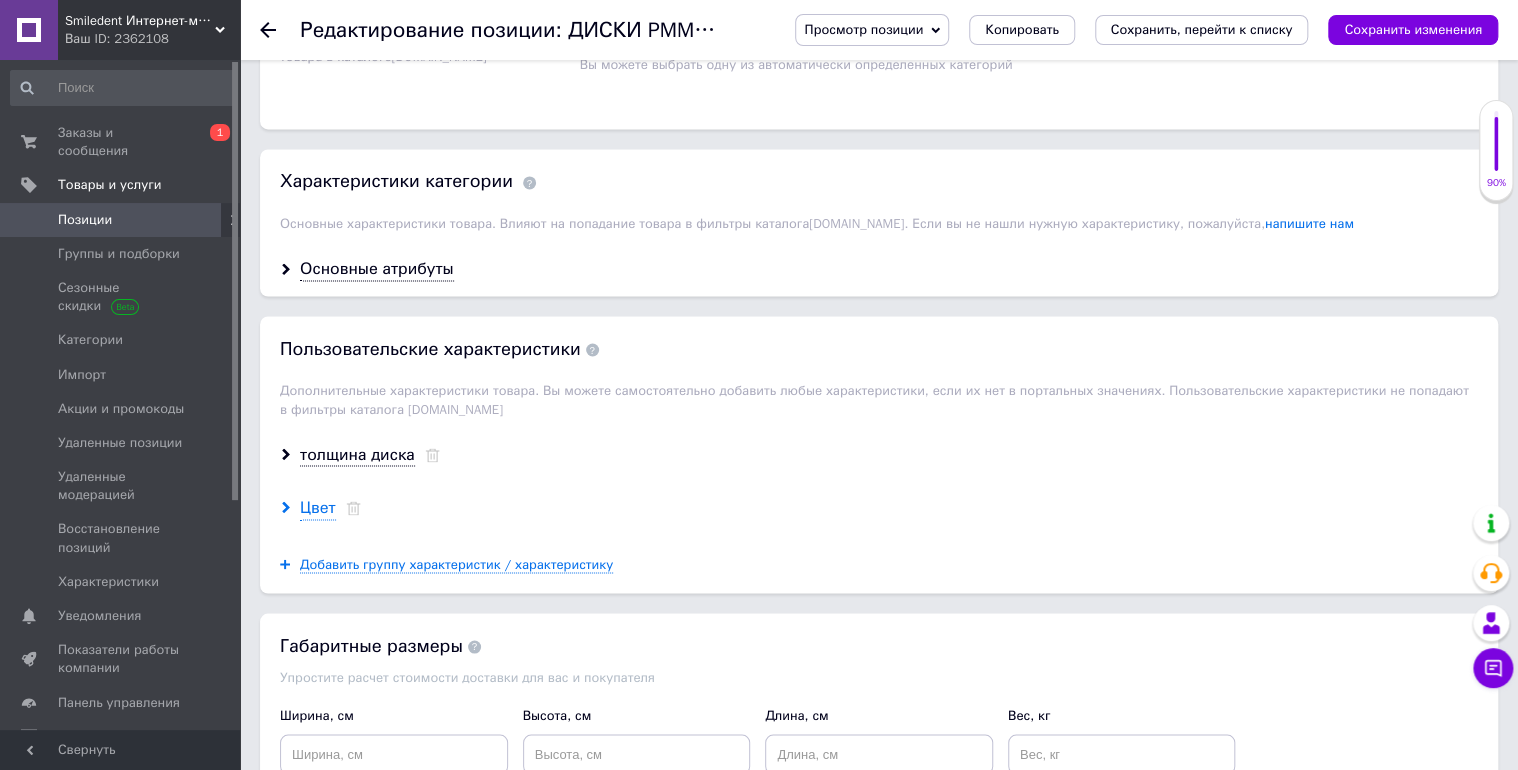 click on "Цвет" at bounding box center (318, 507) 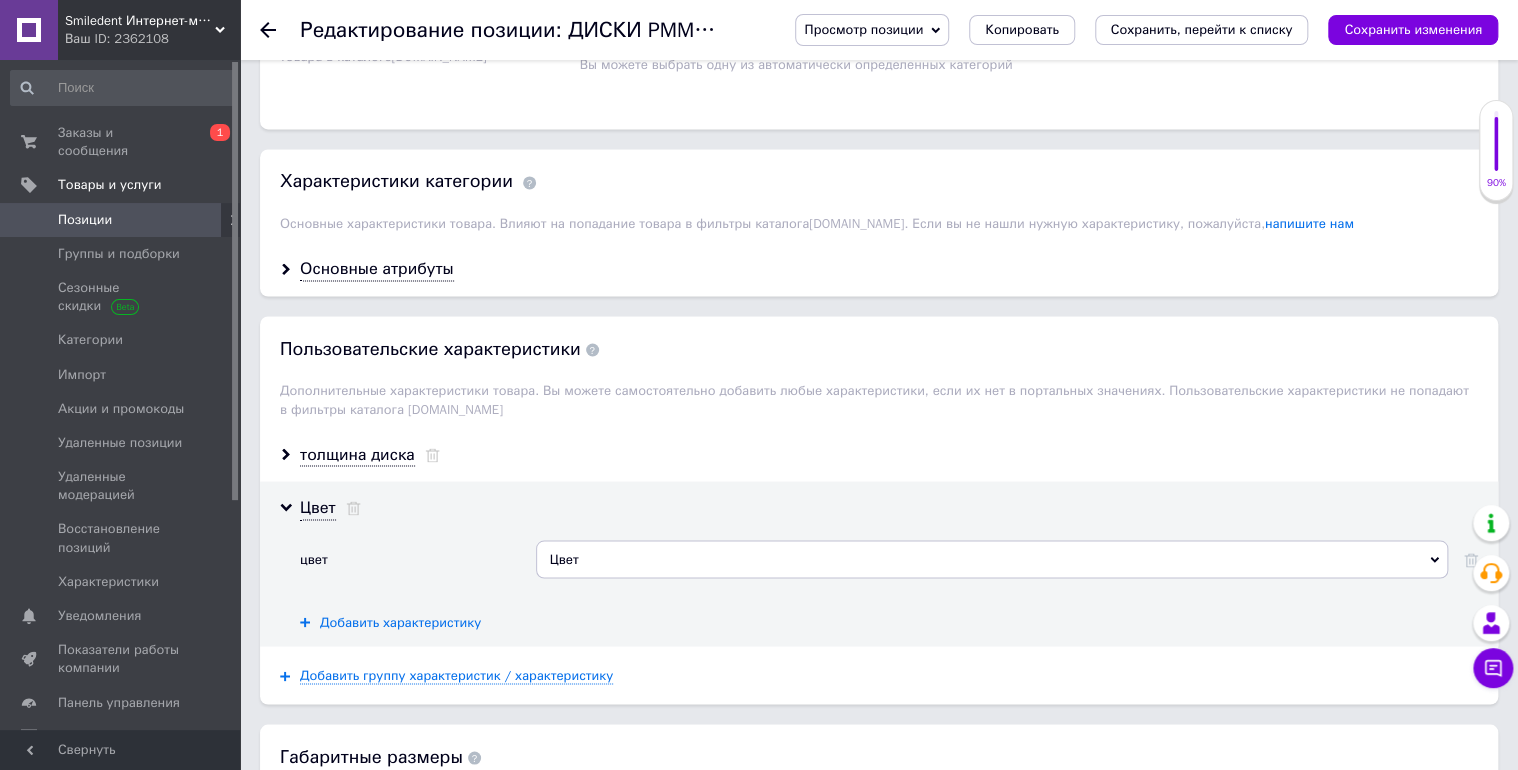 click on "Добавить характеристику" at bounding box center [400, 622] 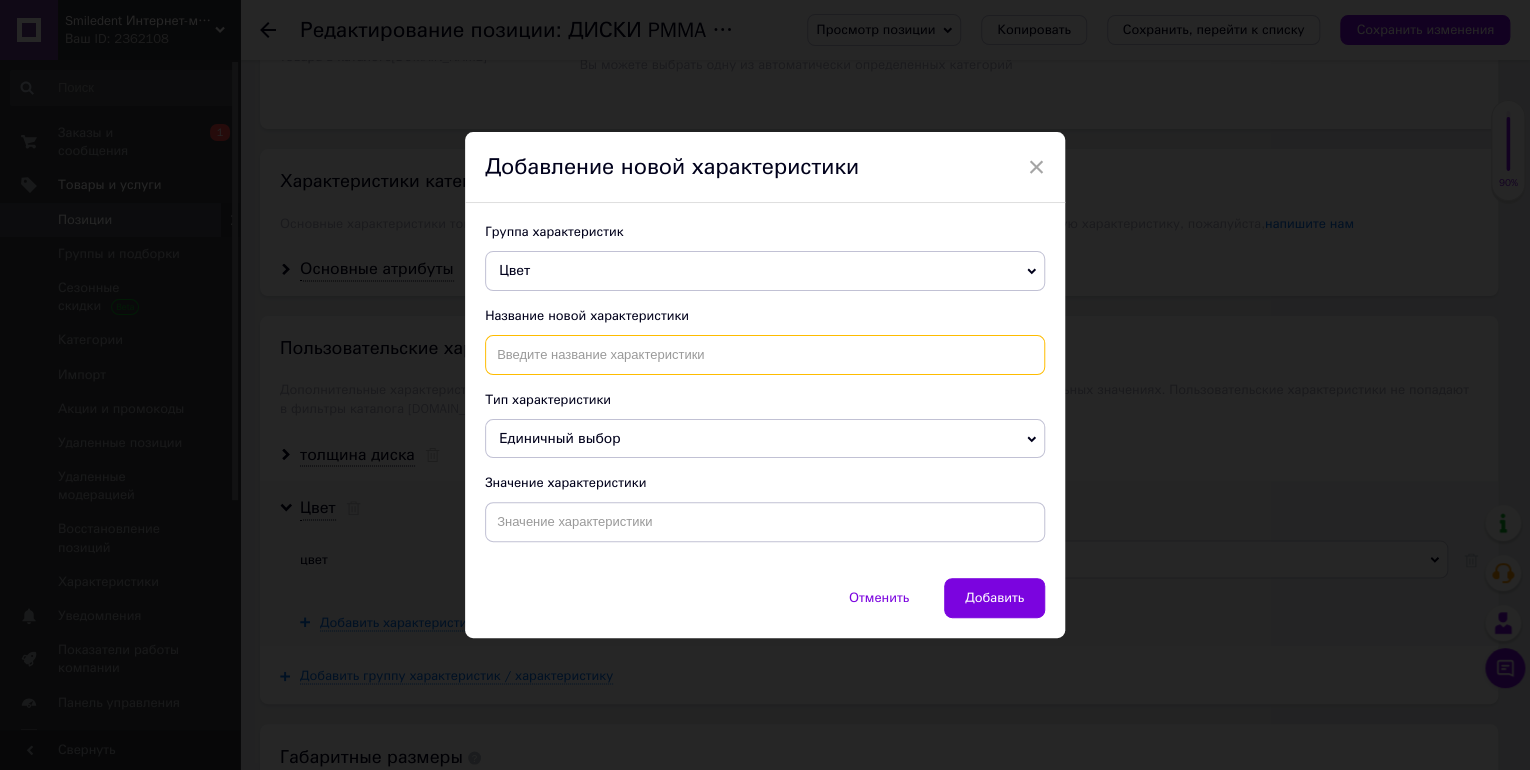 click at bounding box center [765, 355] 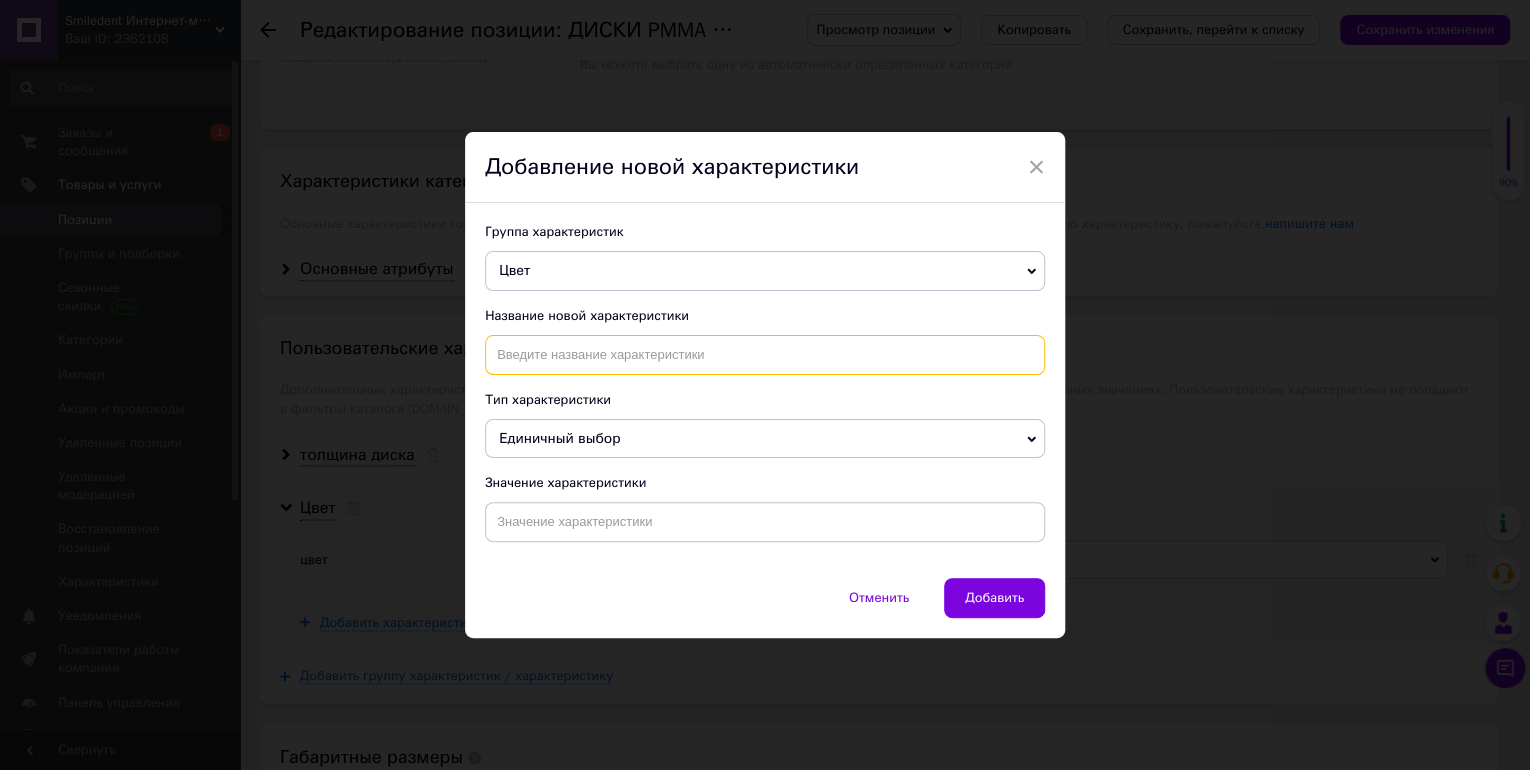 type on "F" 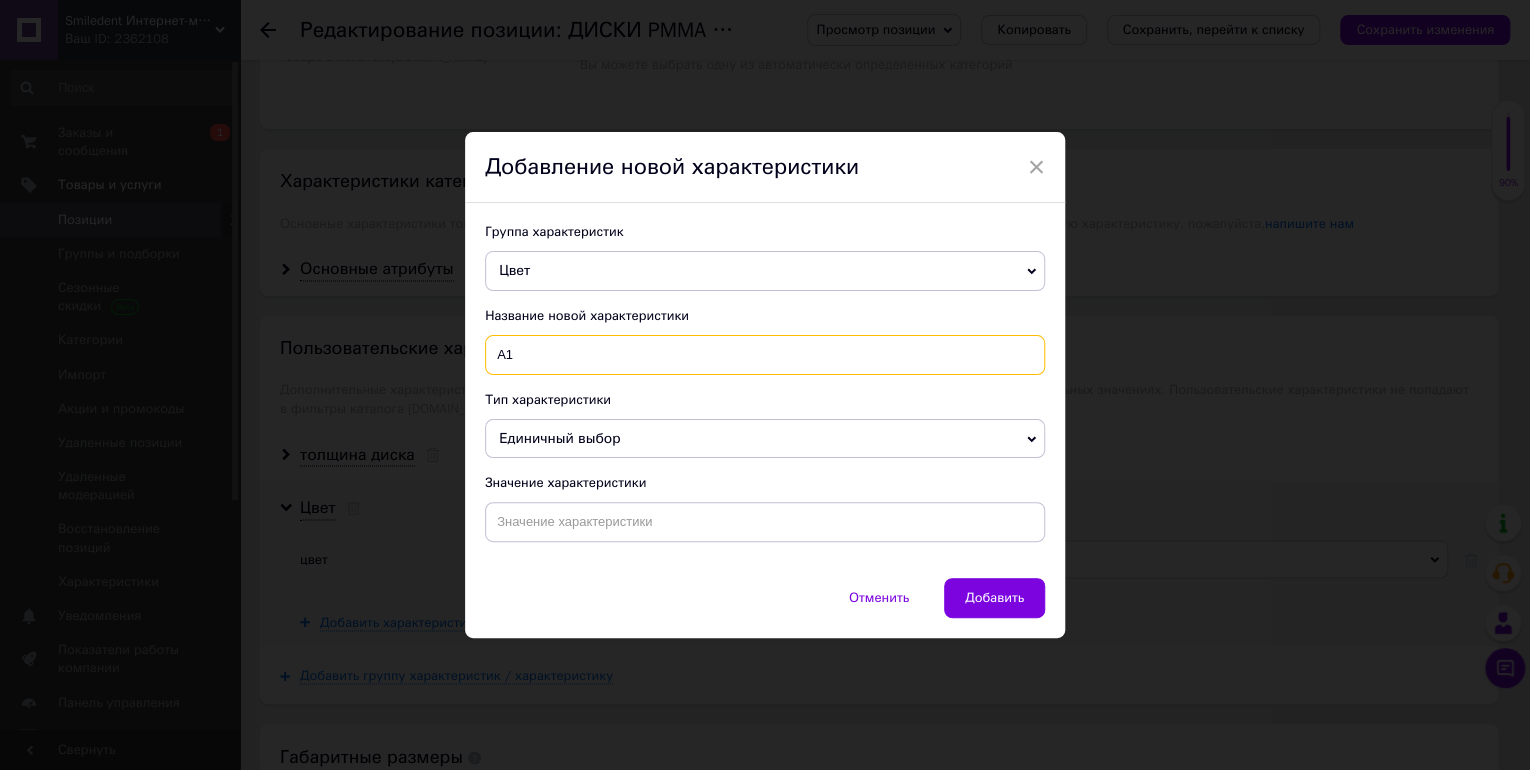 type on "А1" 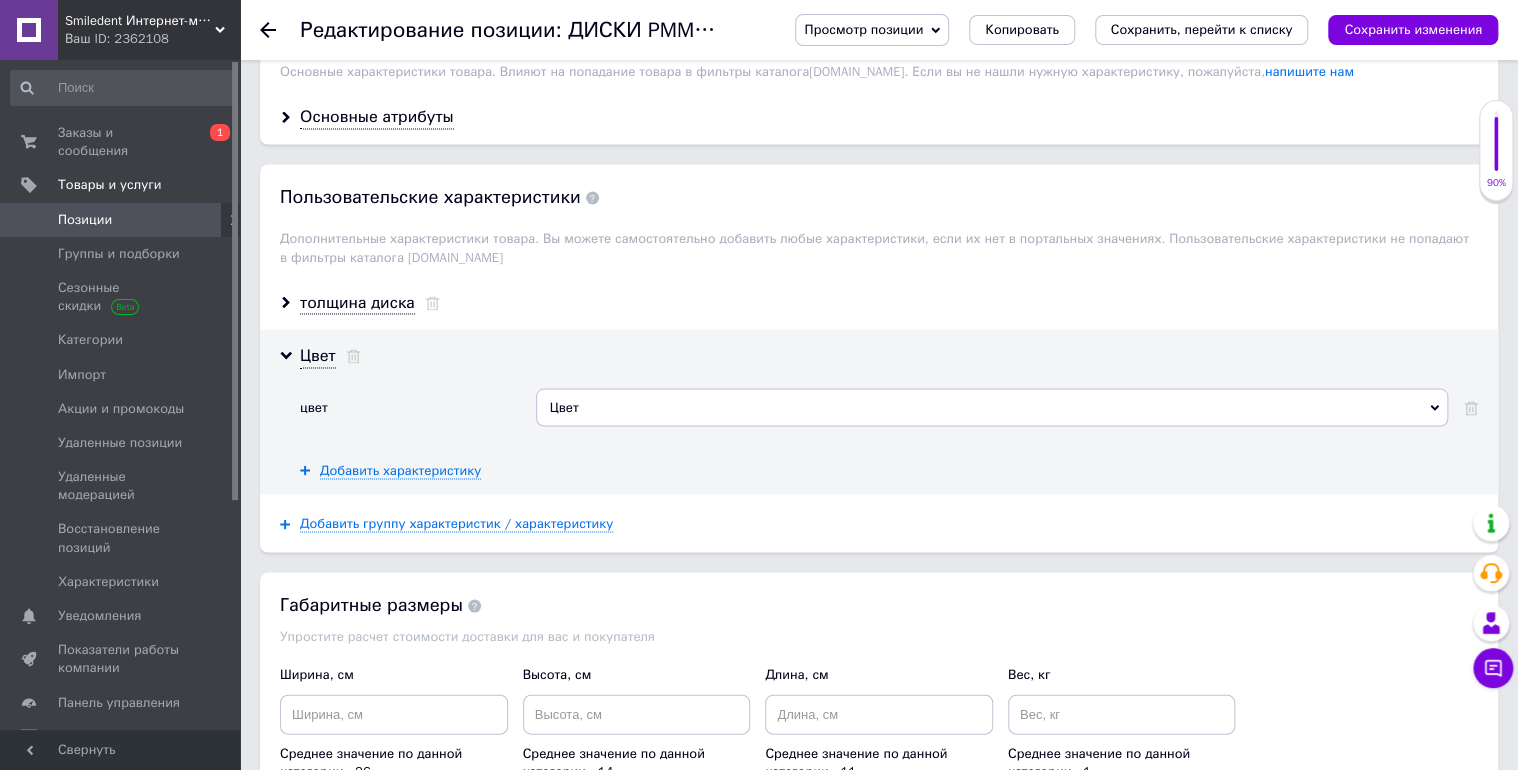 scroll, scrollTop: 1680, scrollLeft: 0, axis: vertical 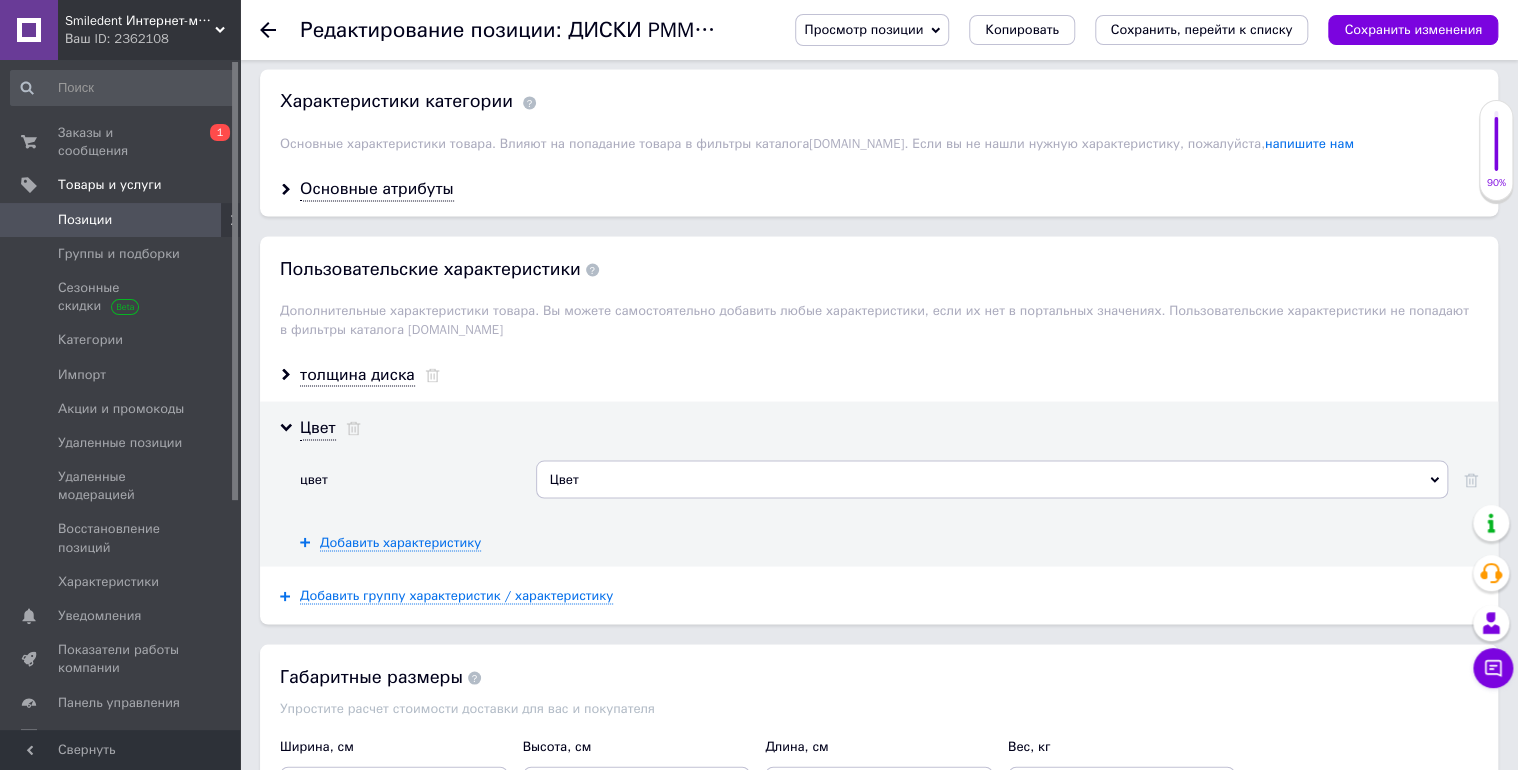 click on "Цвет" at bounding box center (992, 479) 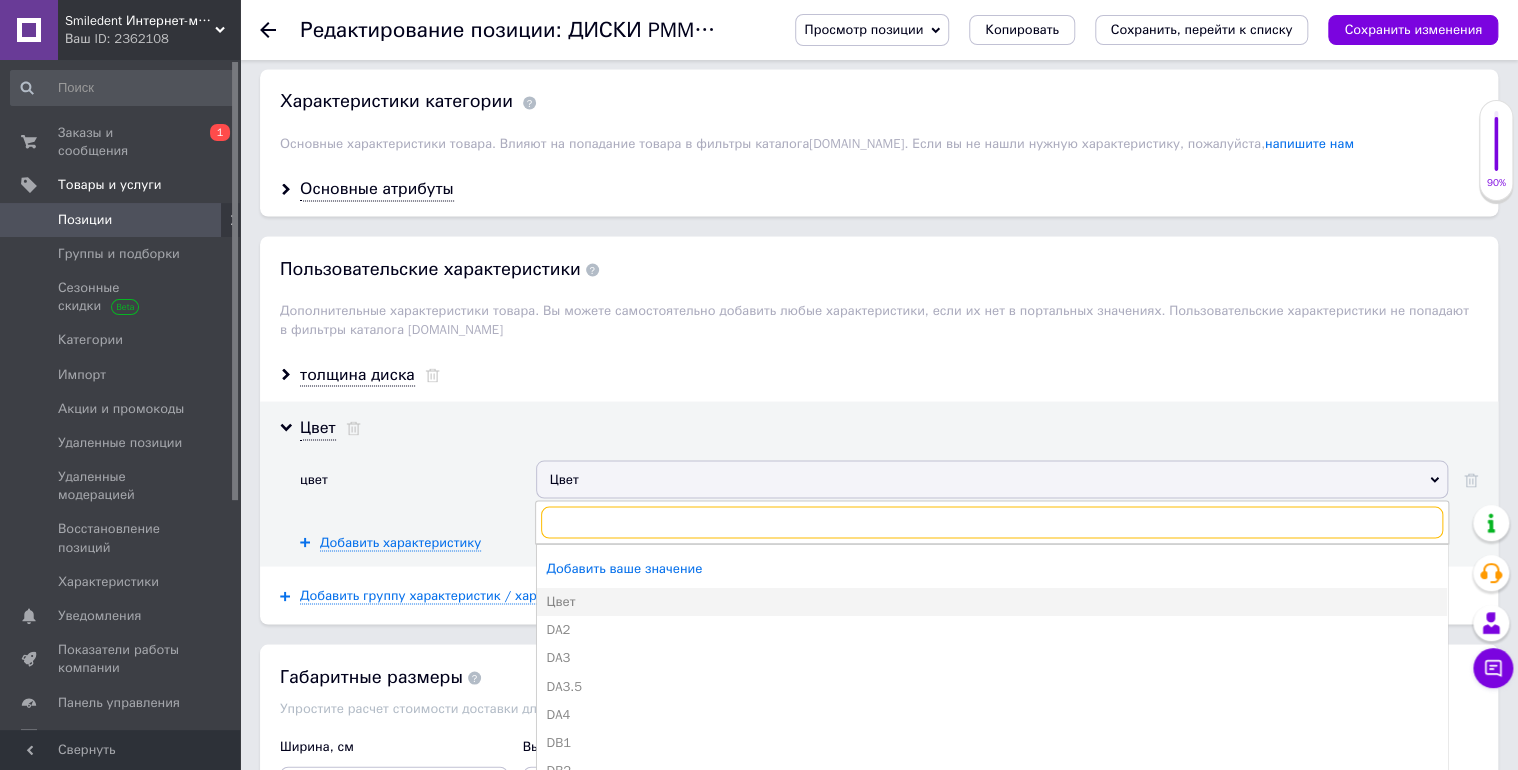 click at bounding box center [992, 522] 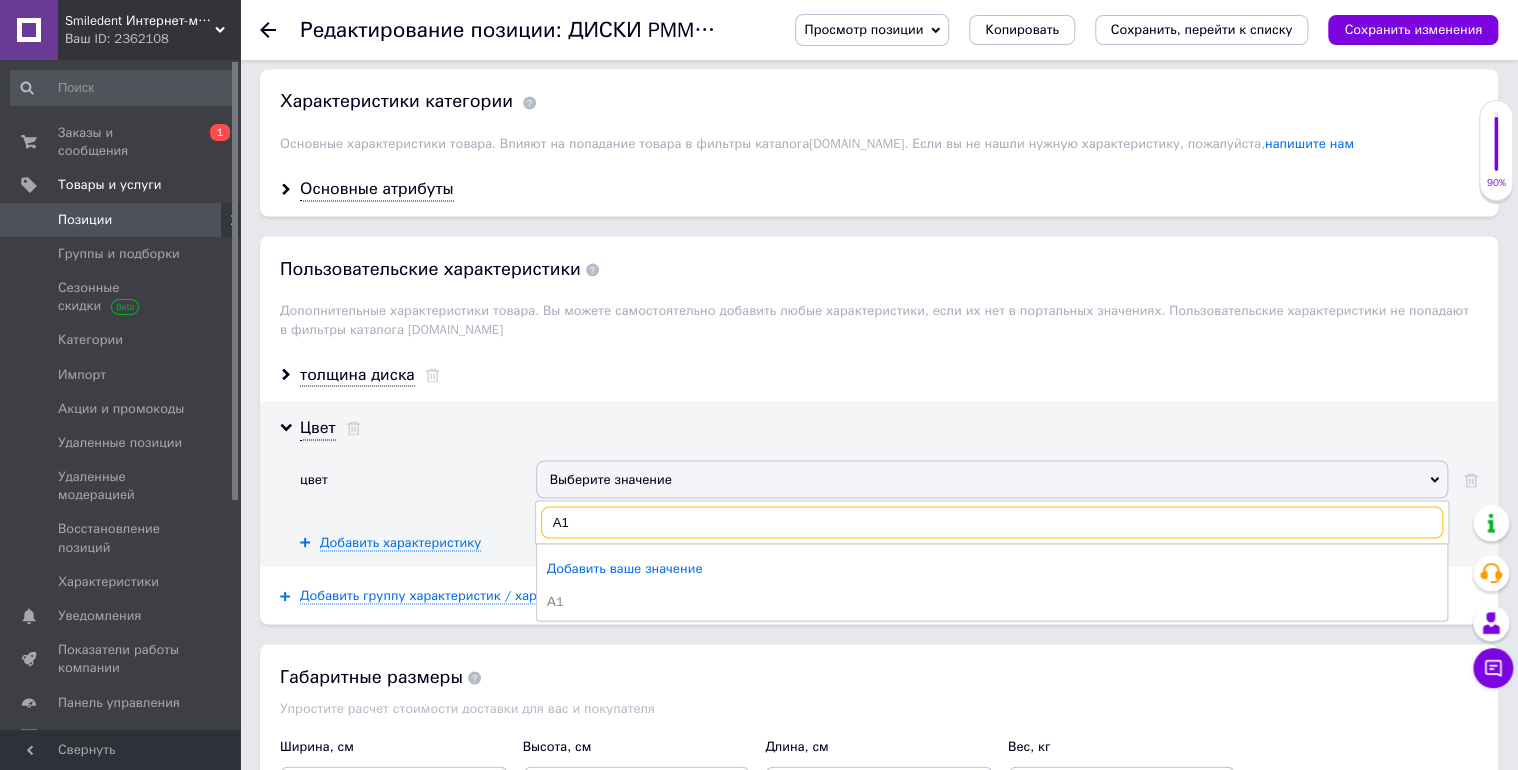type on "А1" 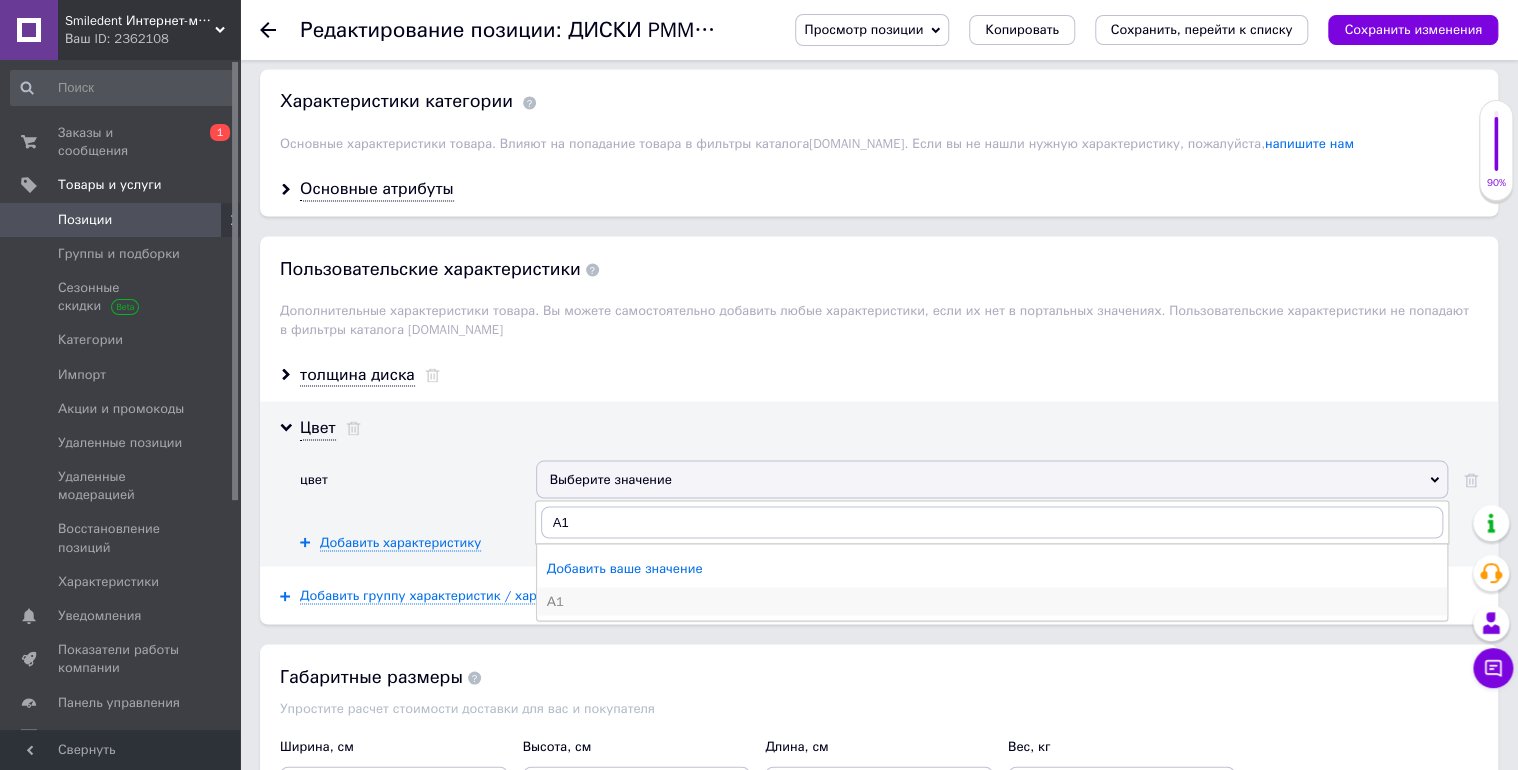 click on "А1" at bounding box center (992, 601) 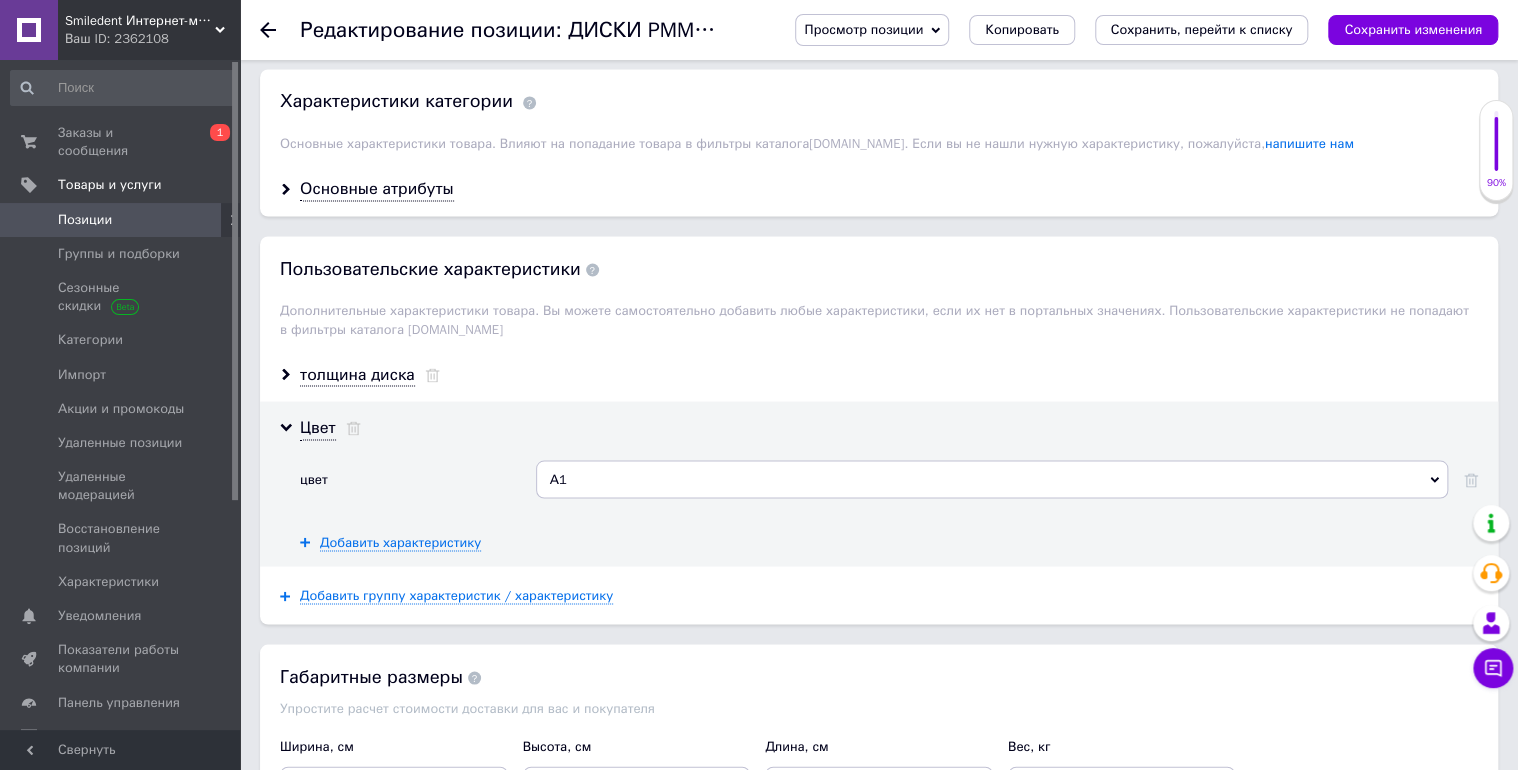 click on "А1" at bounding box center (992, 479) 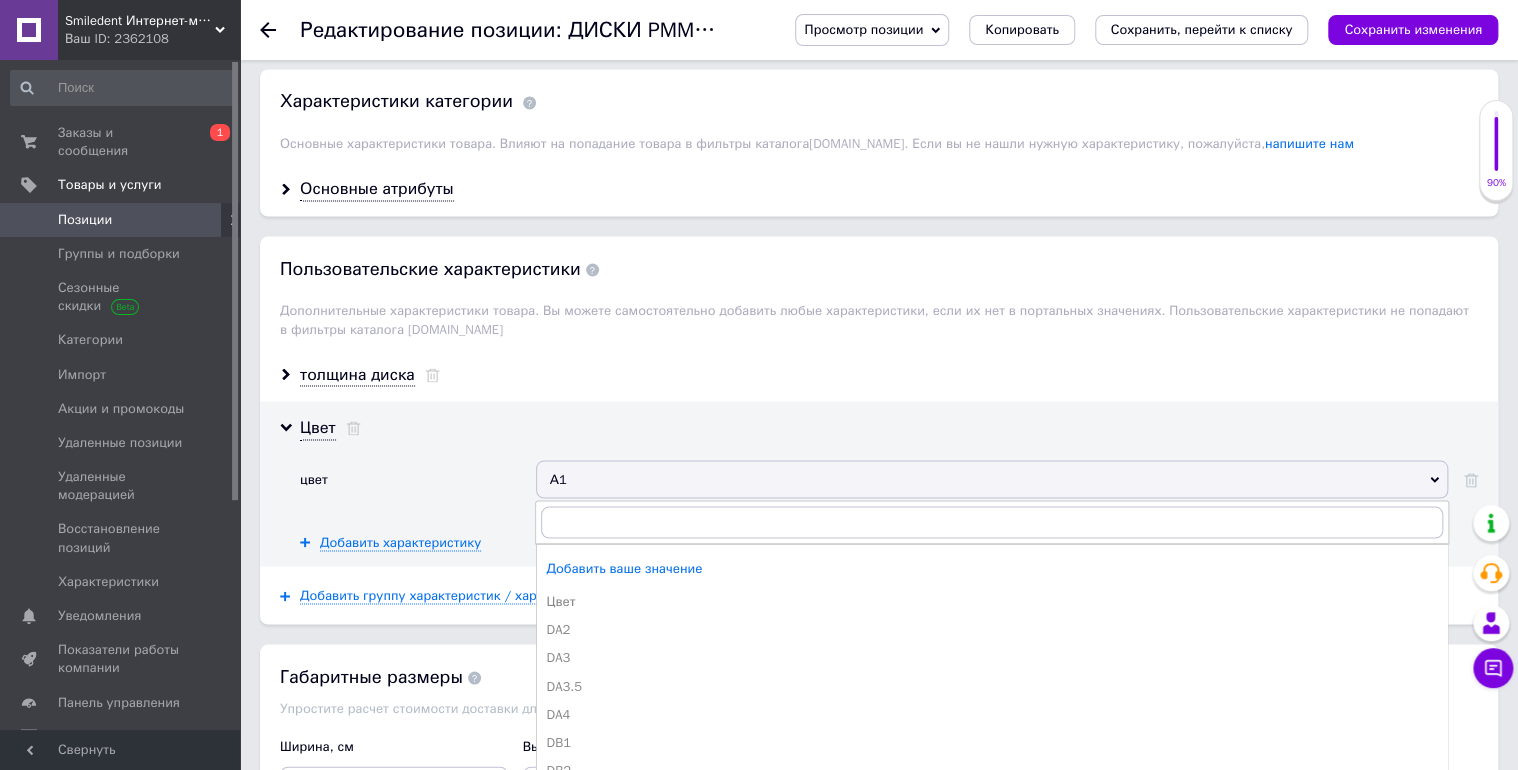 click on "А1" at bounding box center [992, 479] 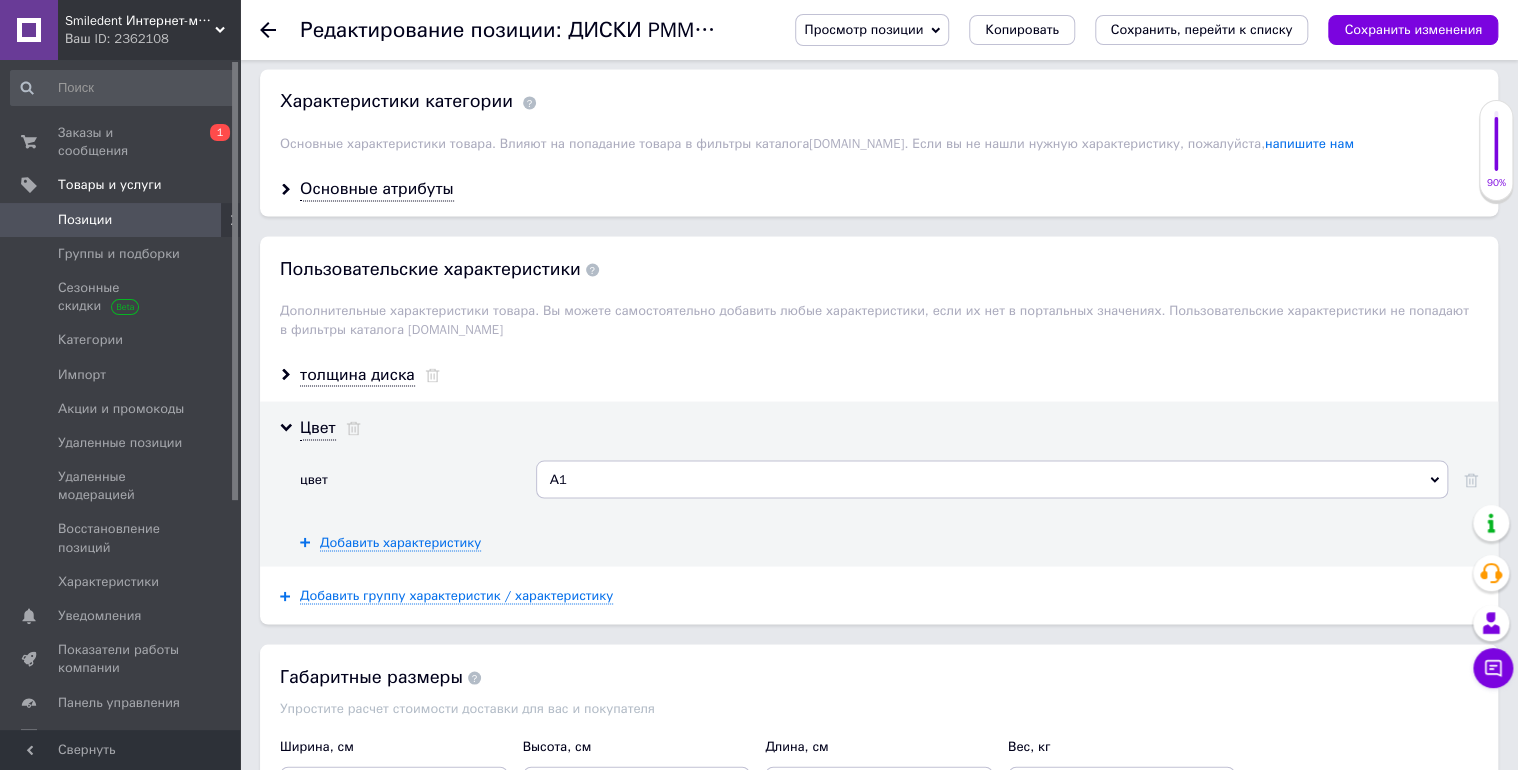 click on "А1" at bounding box center [992, 479] 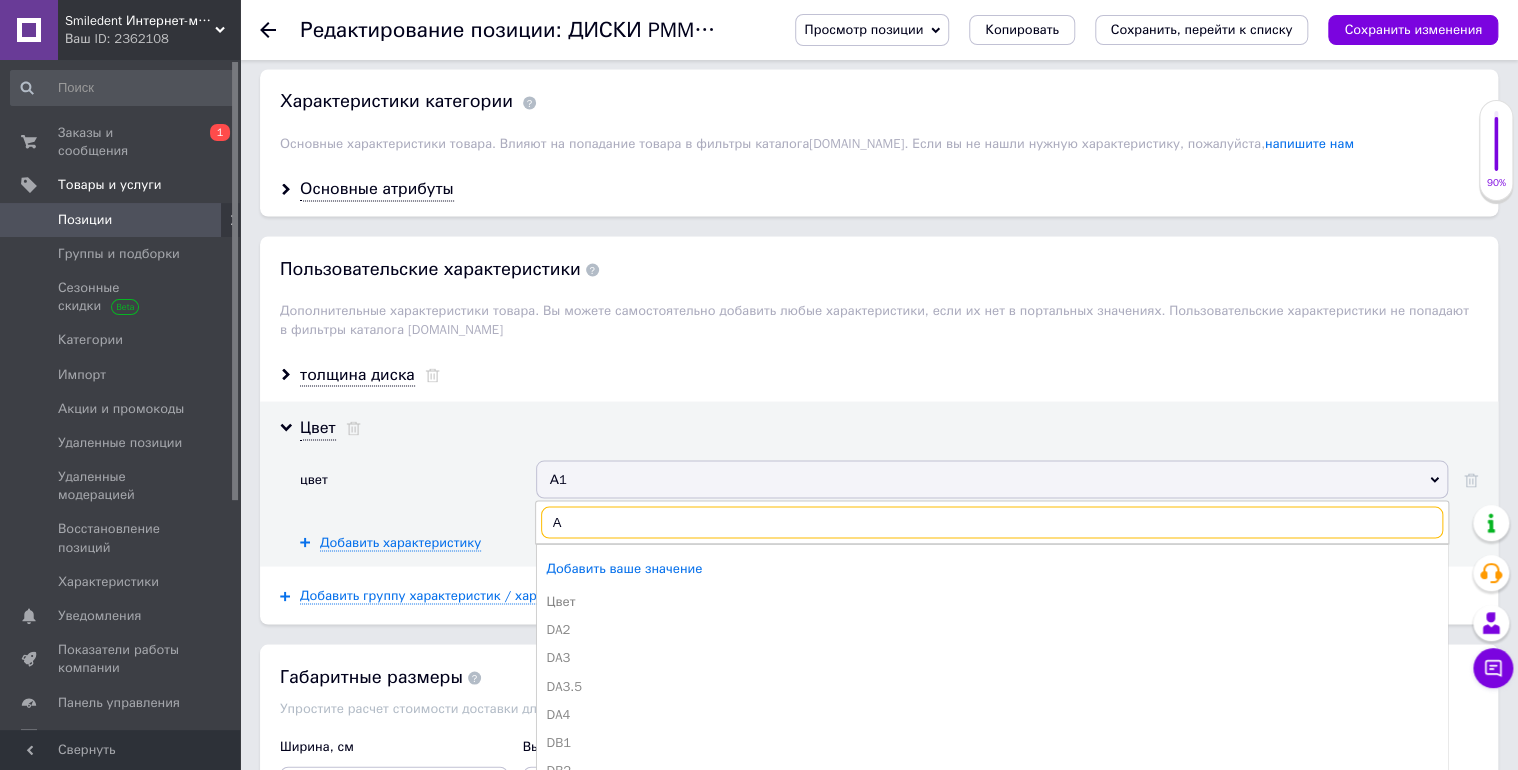 type on "А2" 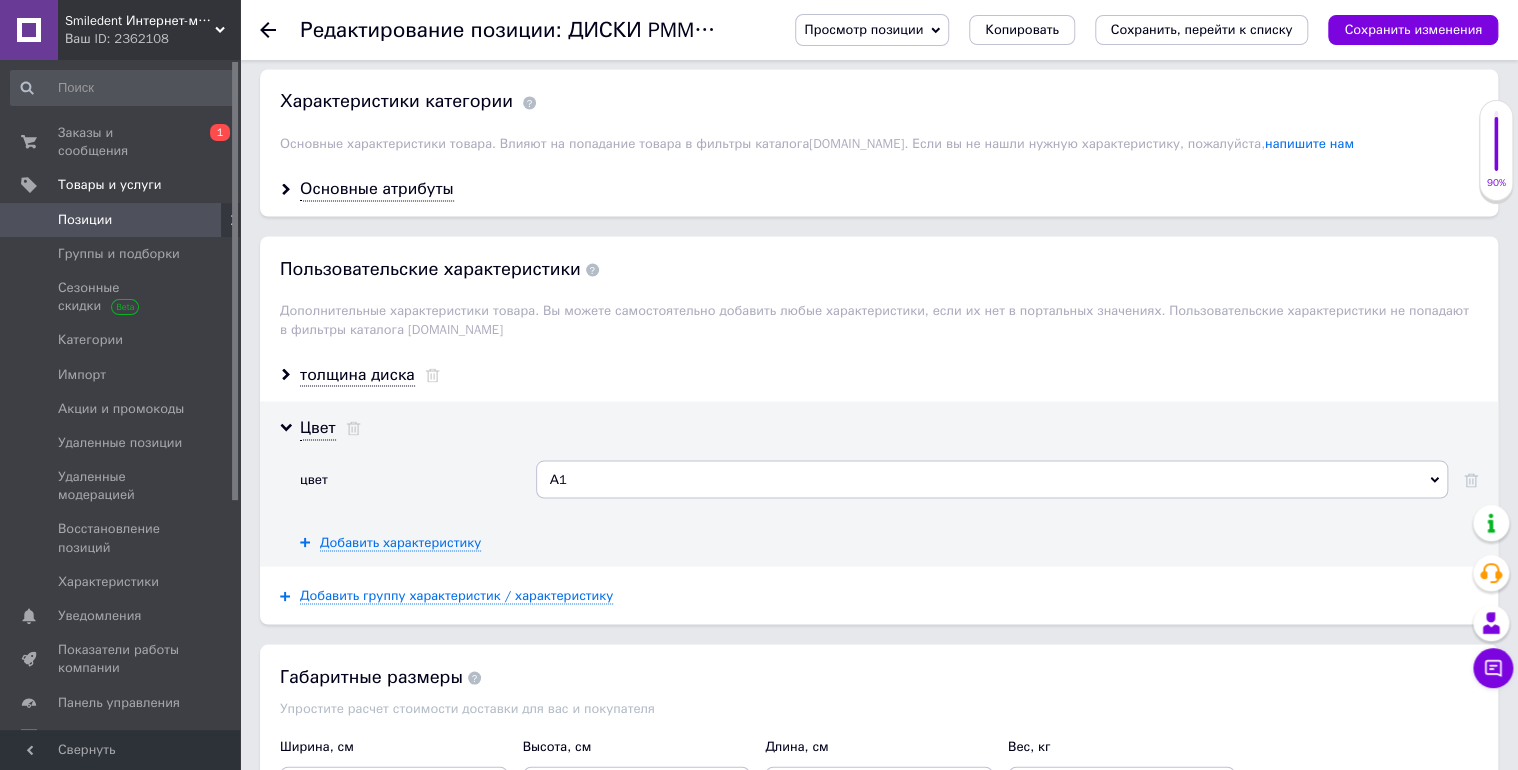 click on "Цвет цвет А1 Добавить ваше значение Цвет DA2 DA3 DA3.5 DA4 DB1 DB2 DD2 DC2 medium А2В А3В А3.5В А4В В1В В2В В3В В4В С1В С2В С3В С4В CV-1 В2B NWO NW0.5 OBE NP2.5 OBwhite OBNP1.5 OBNP2.5 NP1.5 ВL1 BL3+ А5 А7 А33 А3.55 желтый пурпурный красный черный D3 А1 А2 A2 A3 A3.5 A4 B1 А3 А4 А3.5 абрикосовый ОА2 ОА3 розовый с прожилками Терракотовый Добавить характеристику" at bounding box center [879, 483] 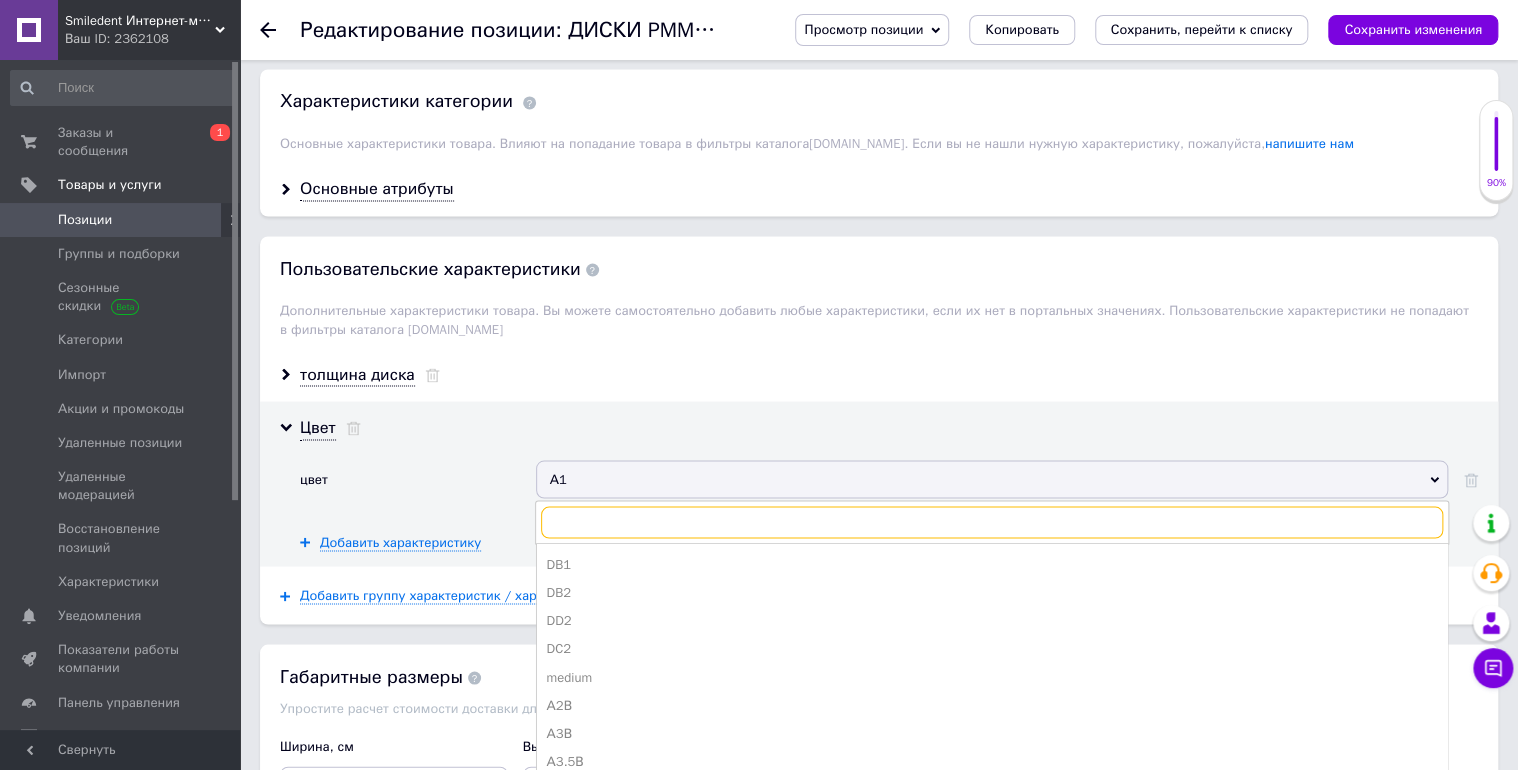 scroll, scrollTop: 320, scrollLeft: 0, axis: vertical 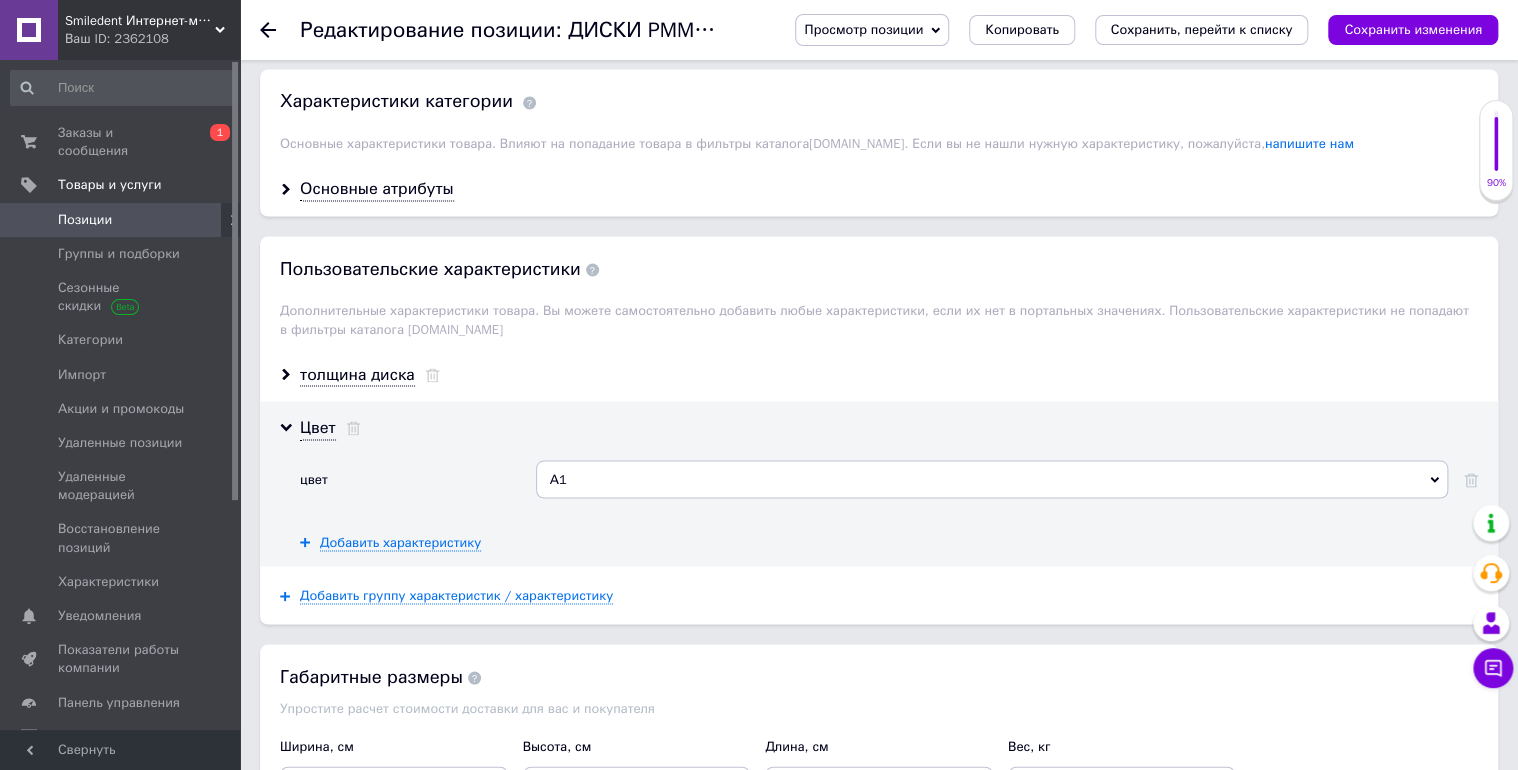 click on "толщина диска" at bounding box center [879, 374] 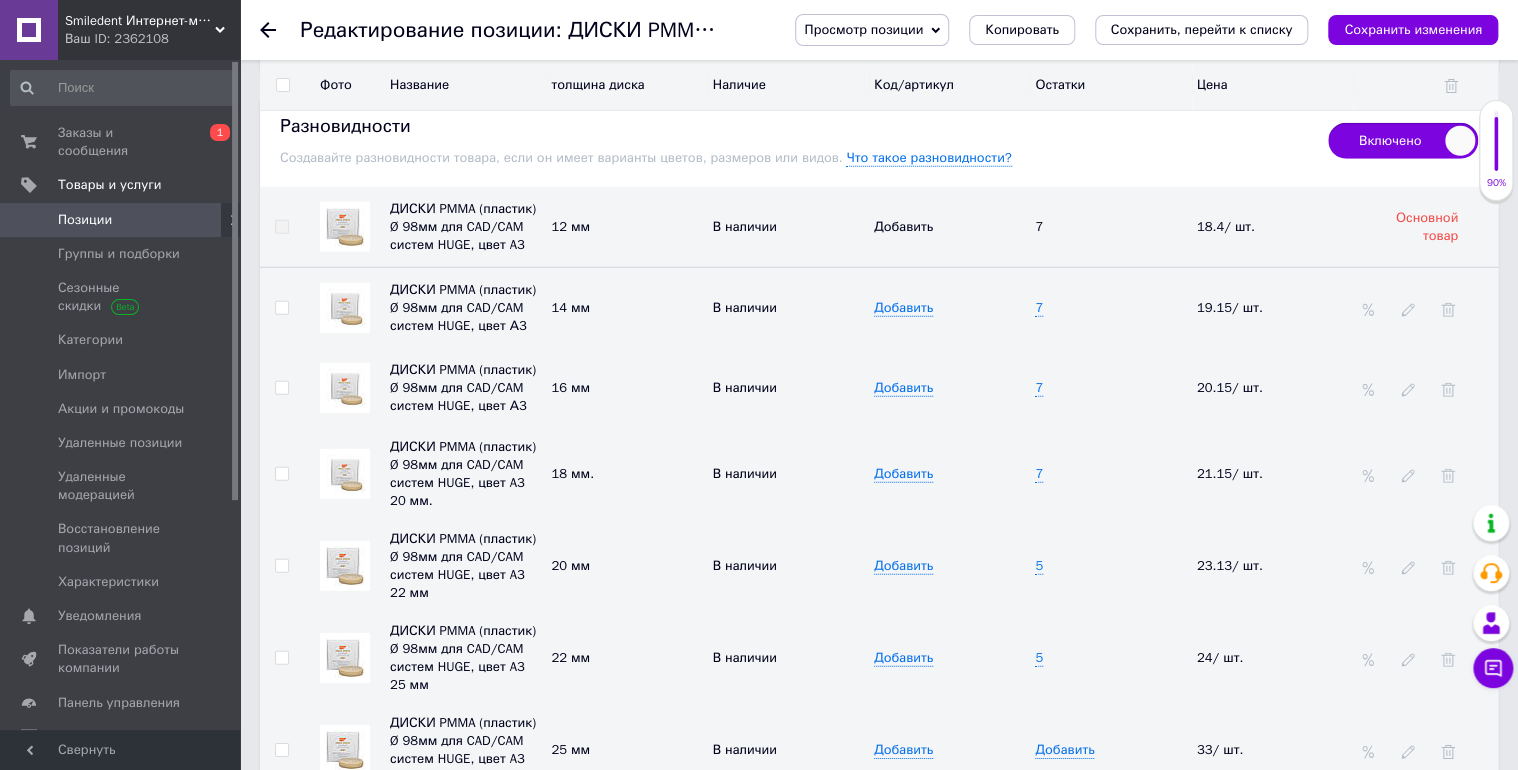 scroll, scrollTop: 2640, scrollLeft: 0, axis: vertical 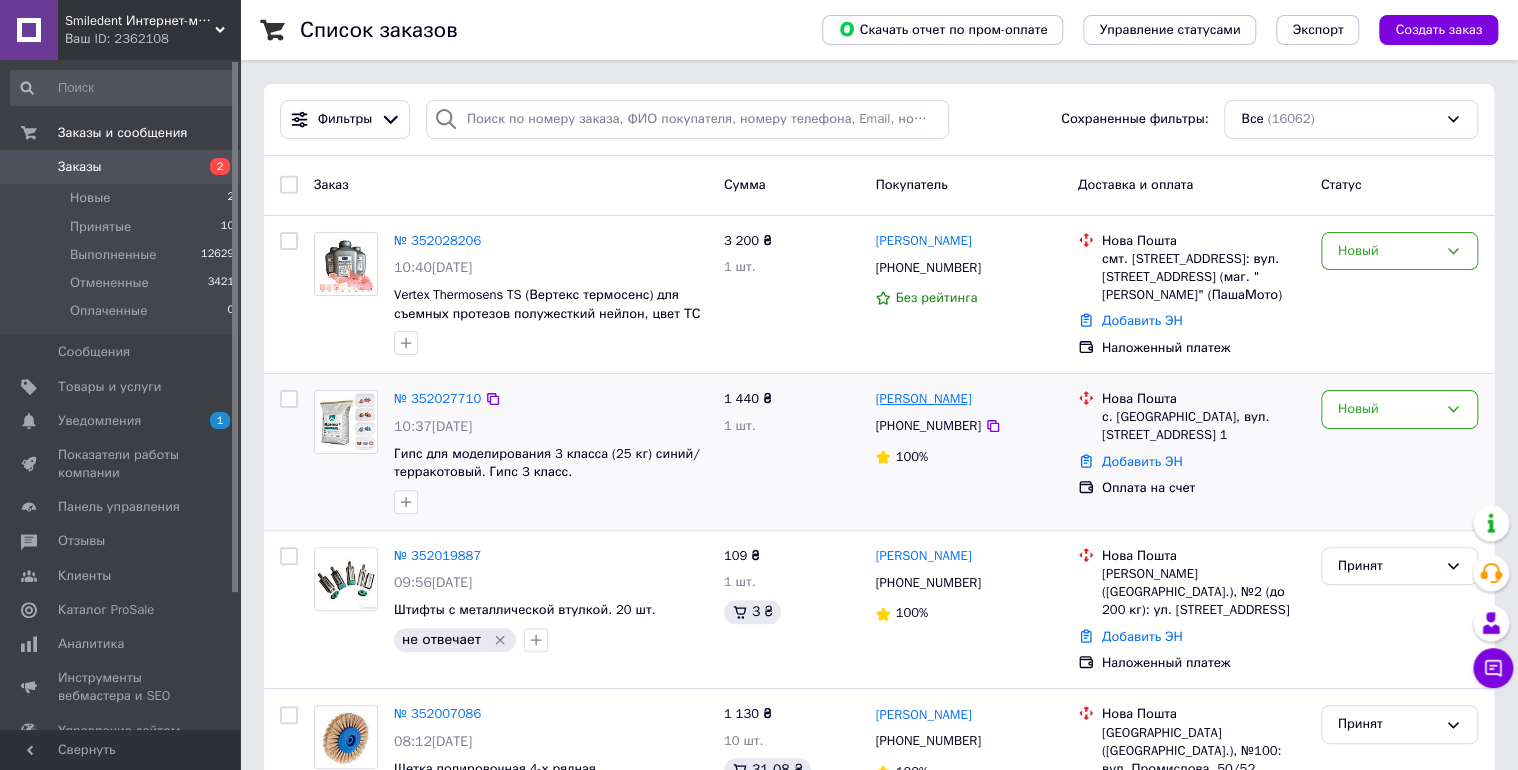 click on "[PERSON_NAME]" at bounding box center (923, 399) 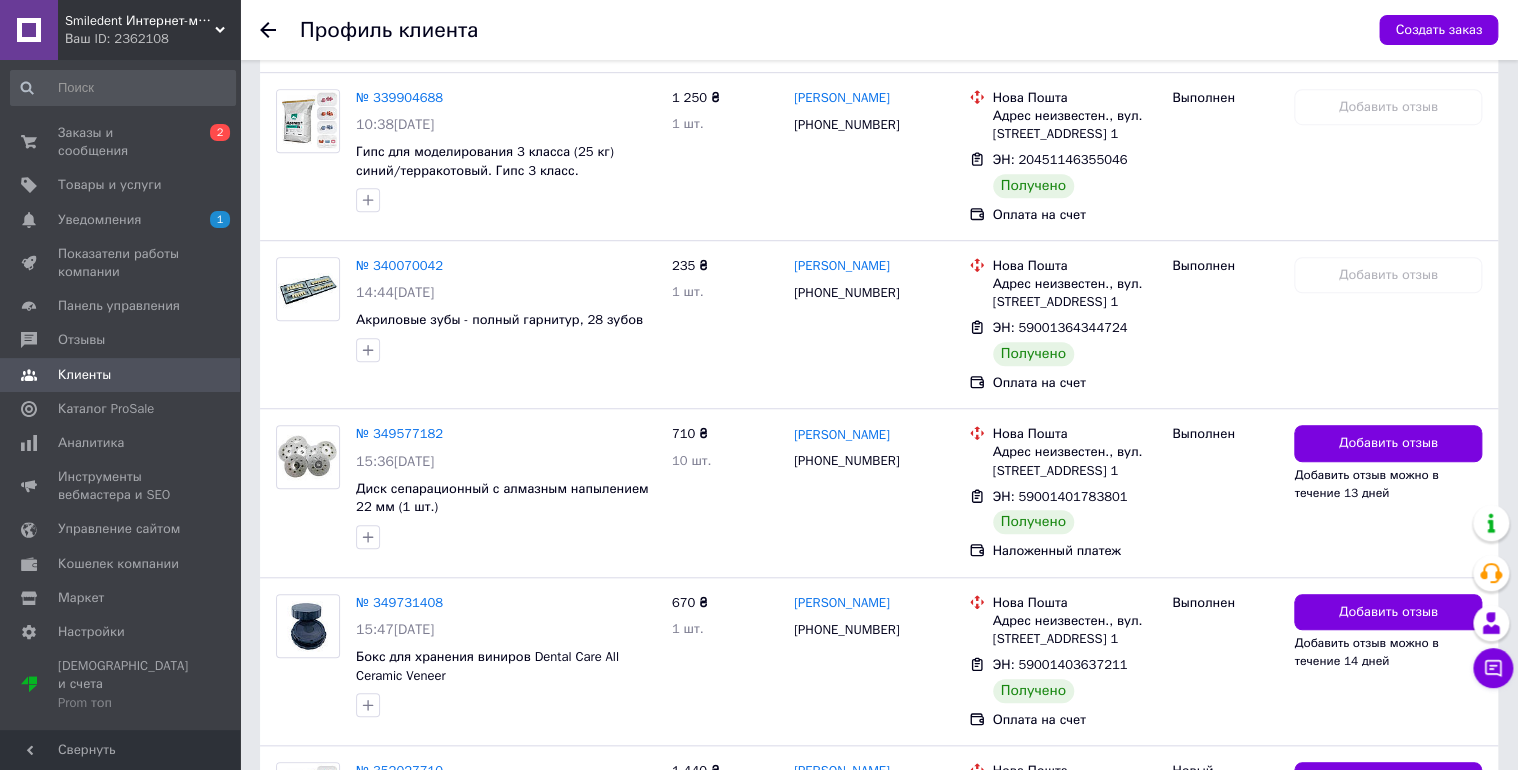 scroll, scrollTop: 752, scrollLeft: 0, axis: vertical 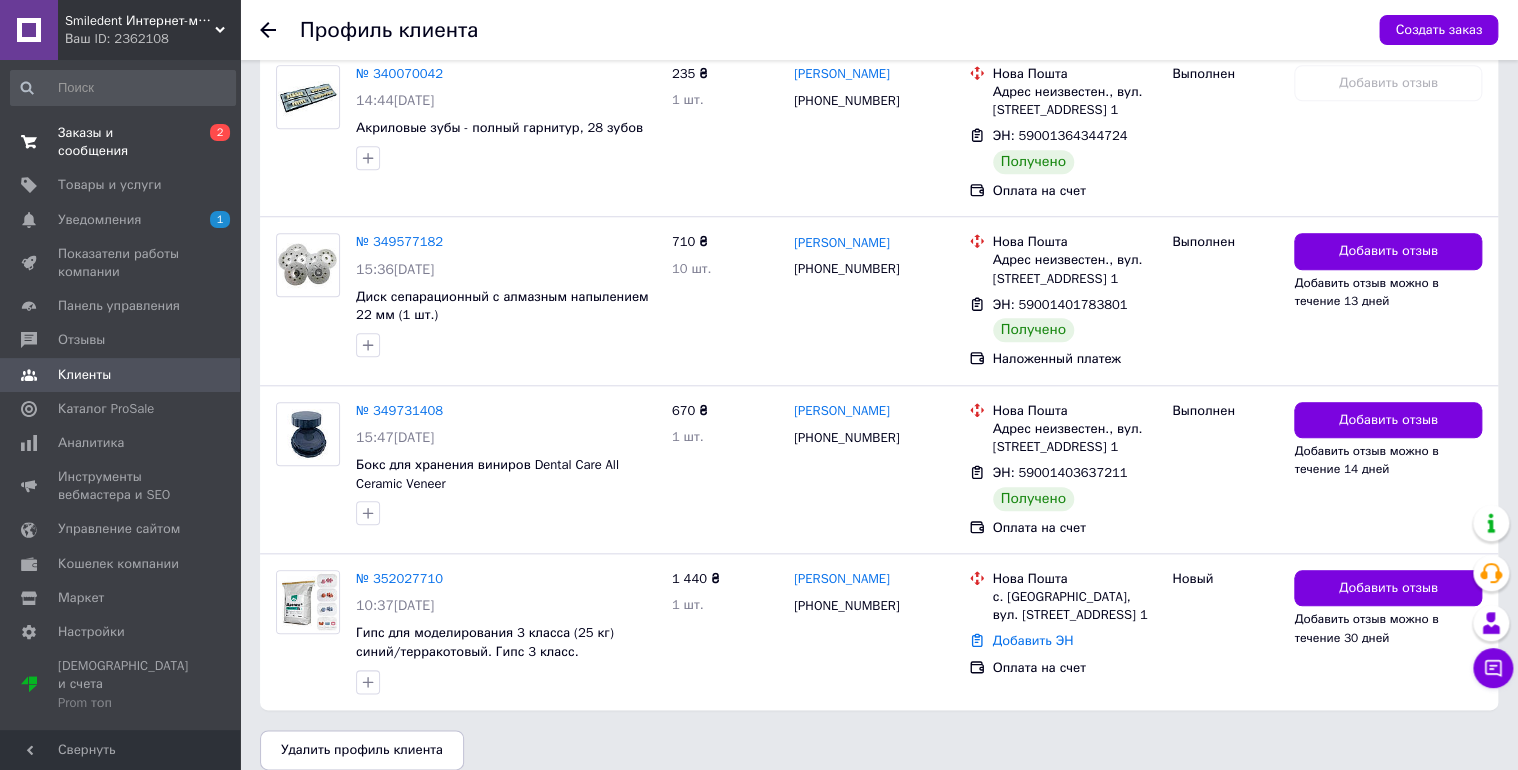 click on "Заказы и сообщения" at bounding box center (121, 142) 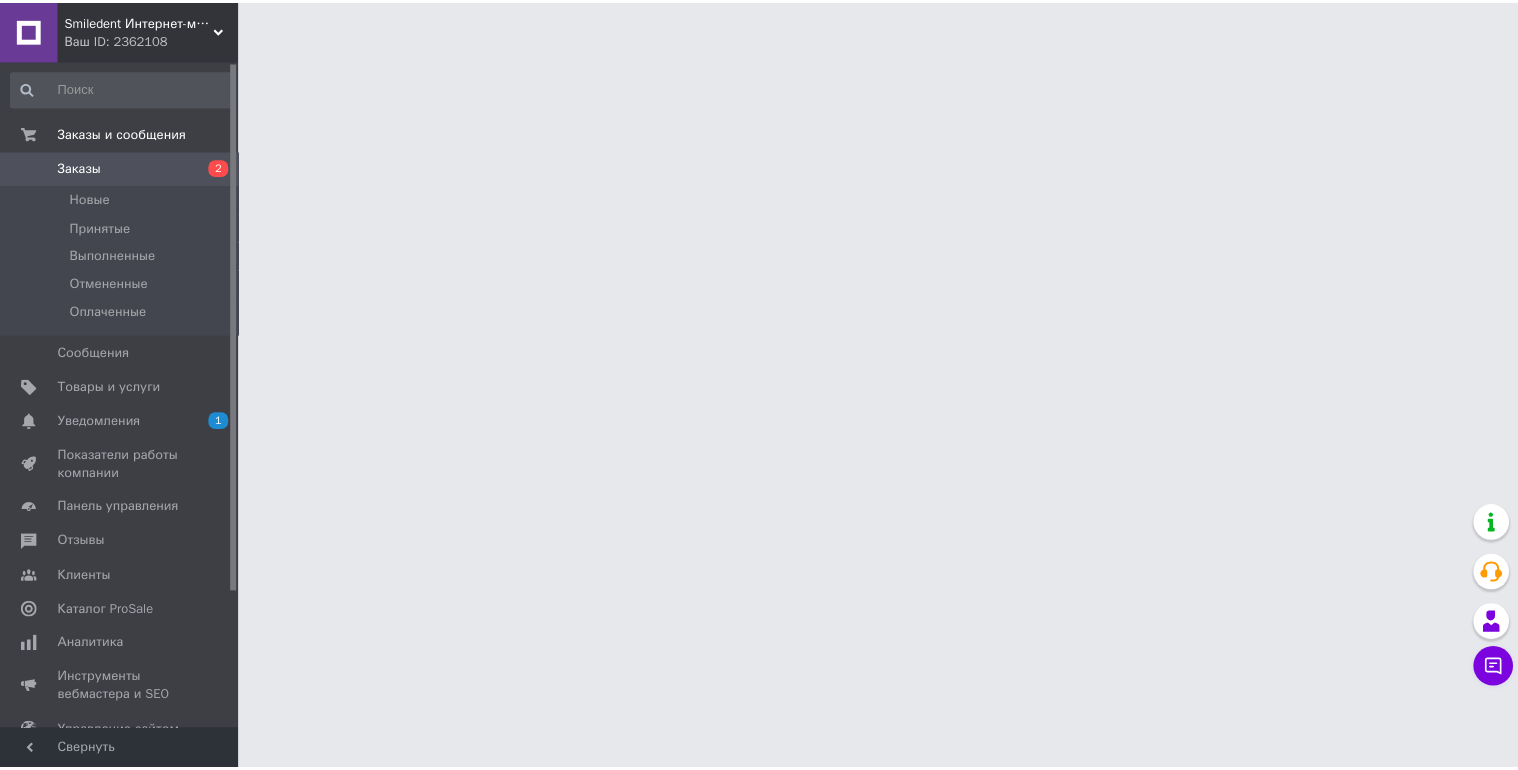 scroll, scrollTop: 0, scrollLeft: 0, axis: both 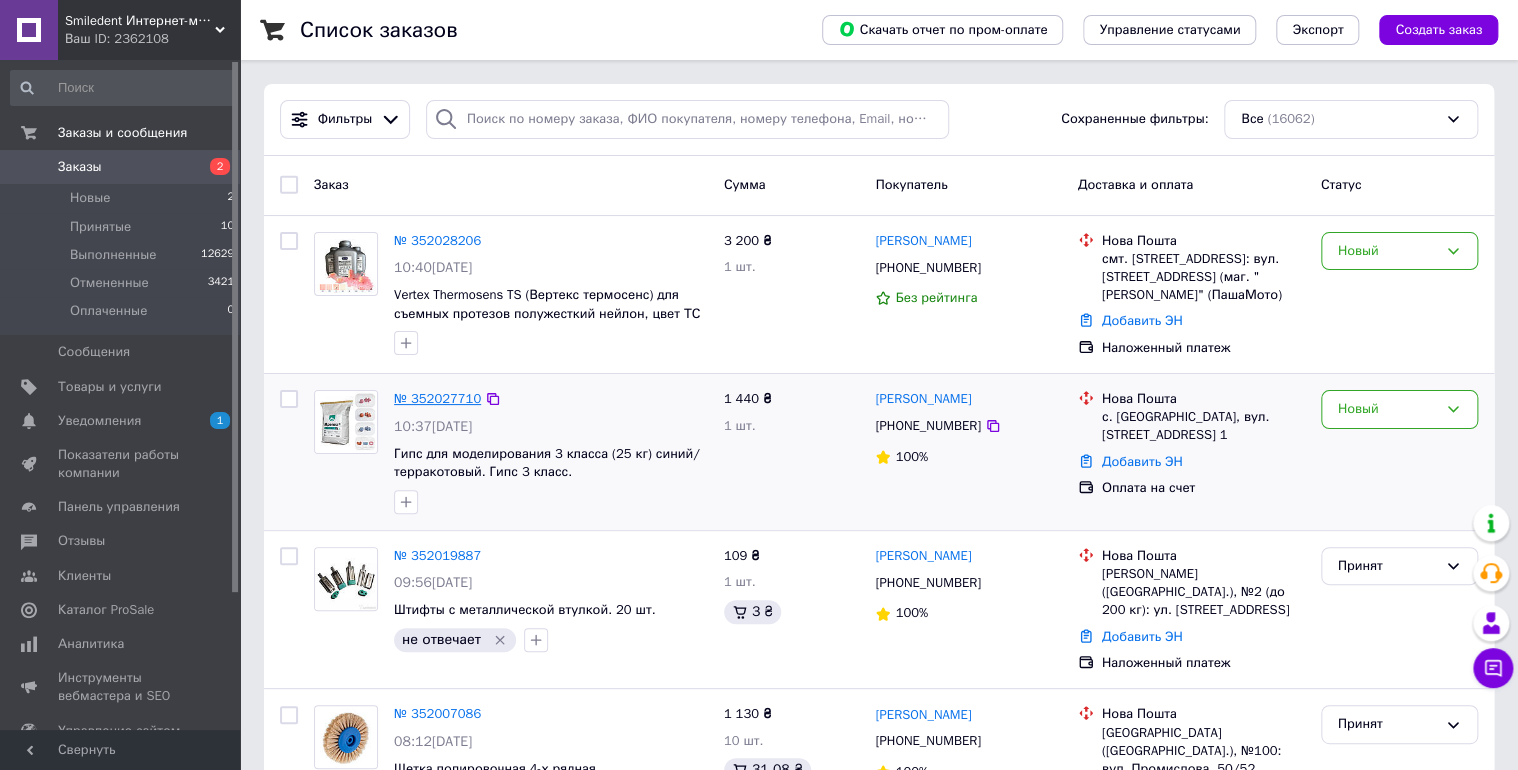 click on "№ 352027710" at bounding box center [437, 398] 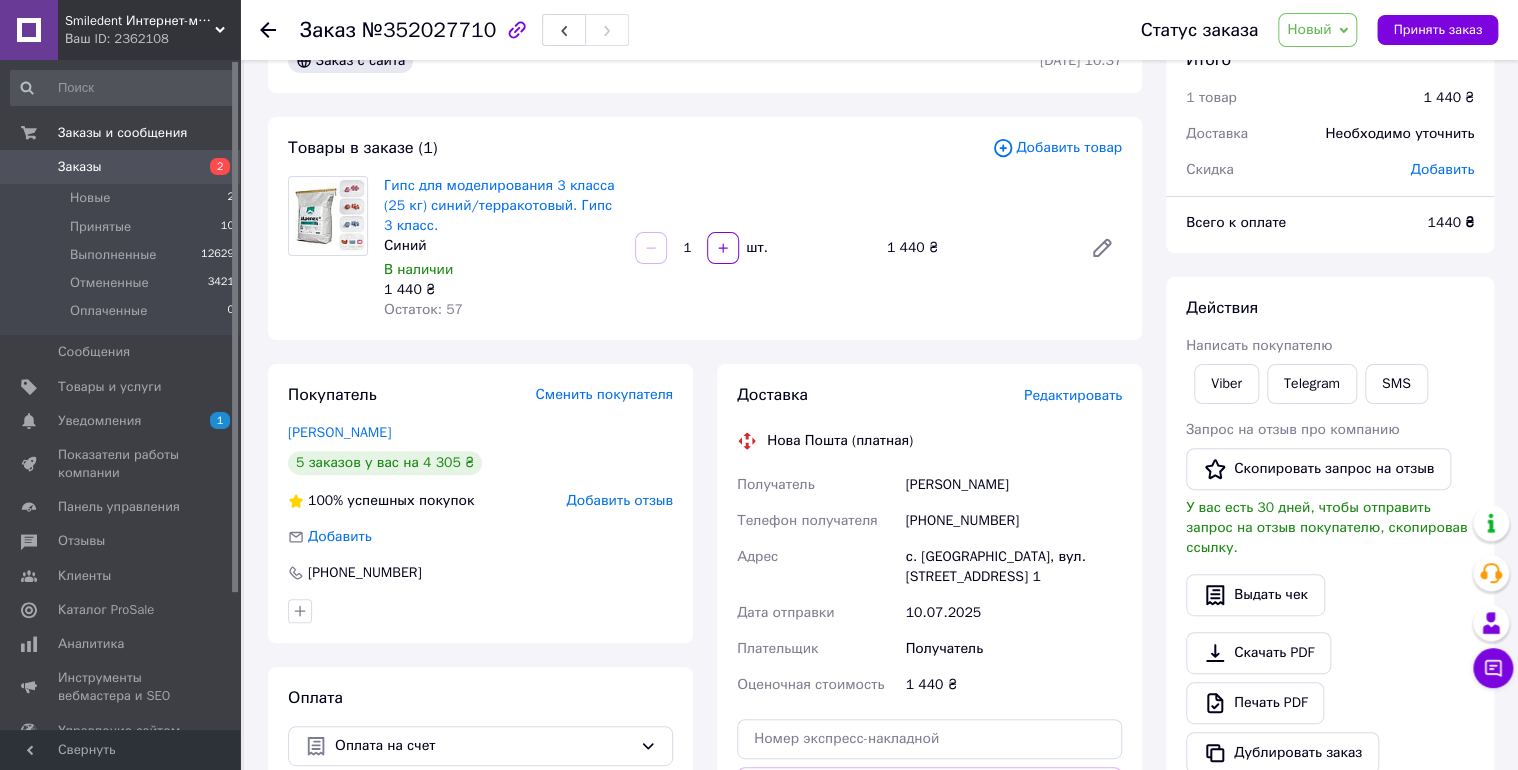 scroll, scrollTop: 80, scrollLeft: 0, axis: vertical 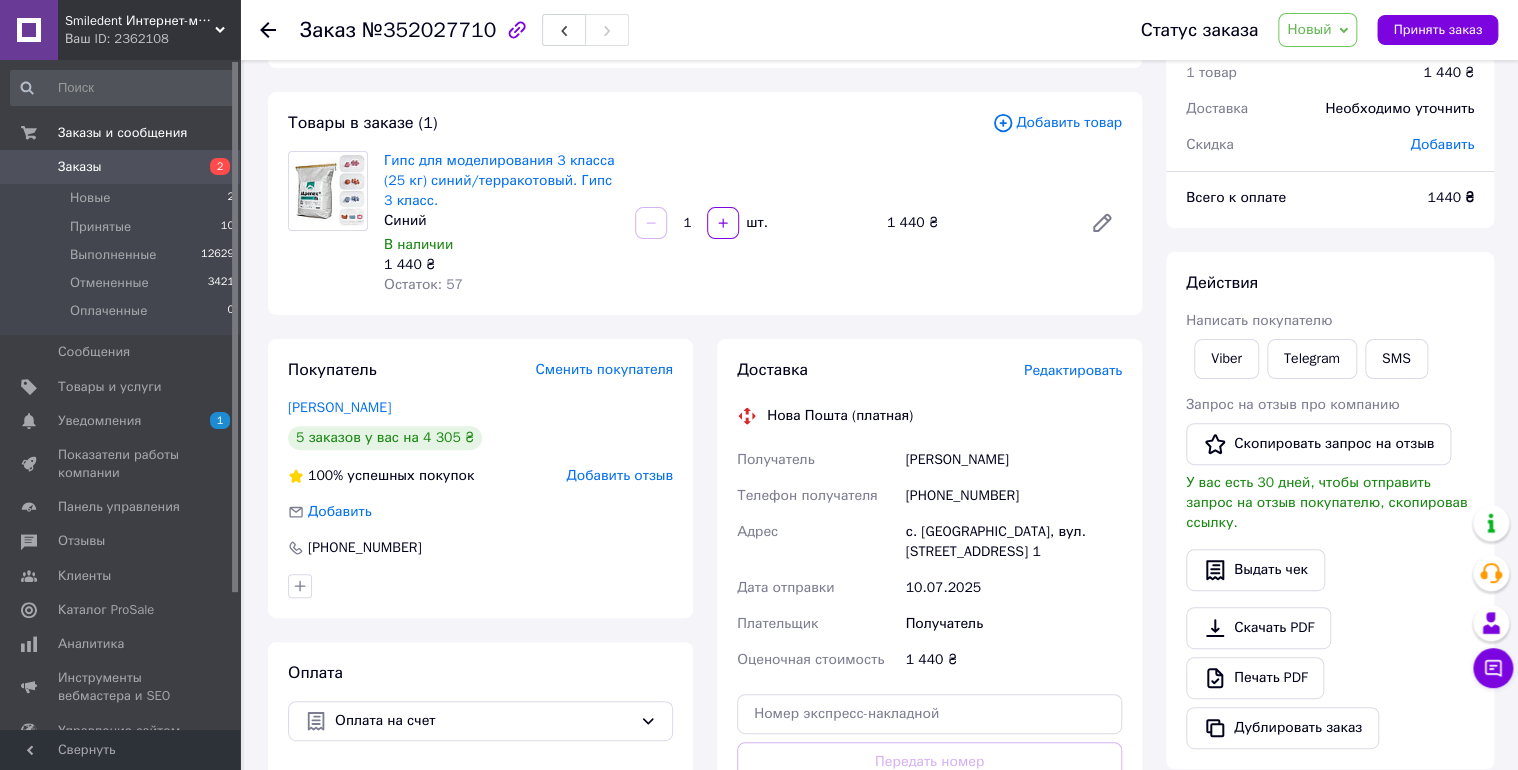 click on "Заказы" at bounding box center (121, 167) 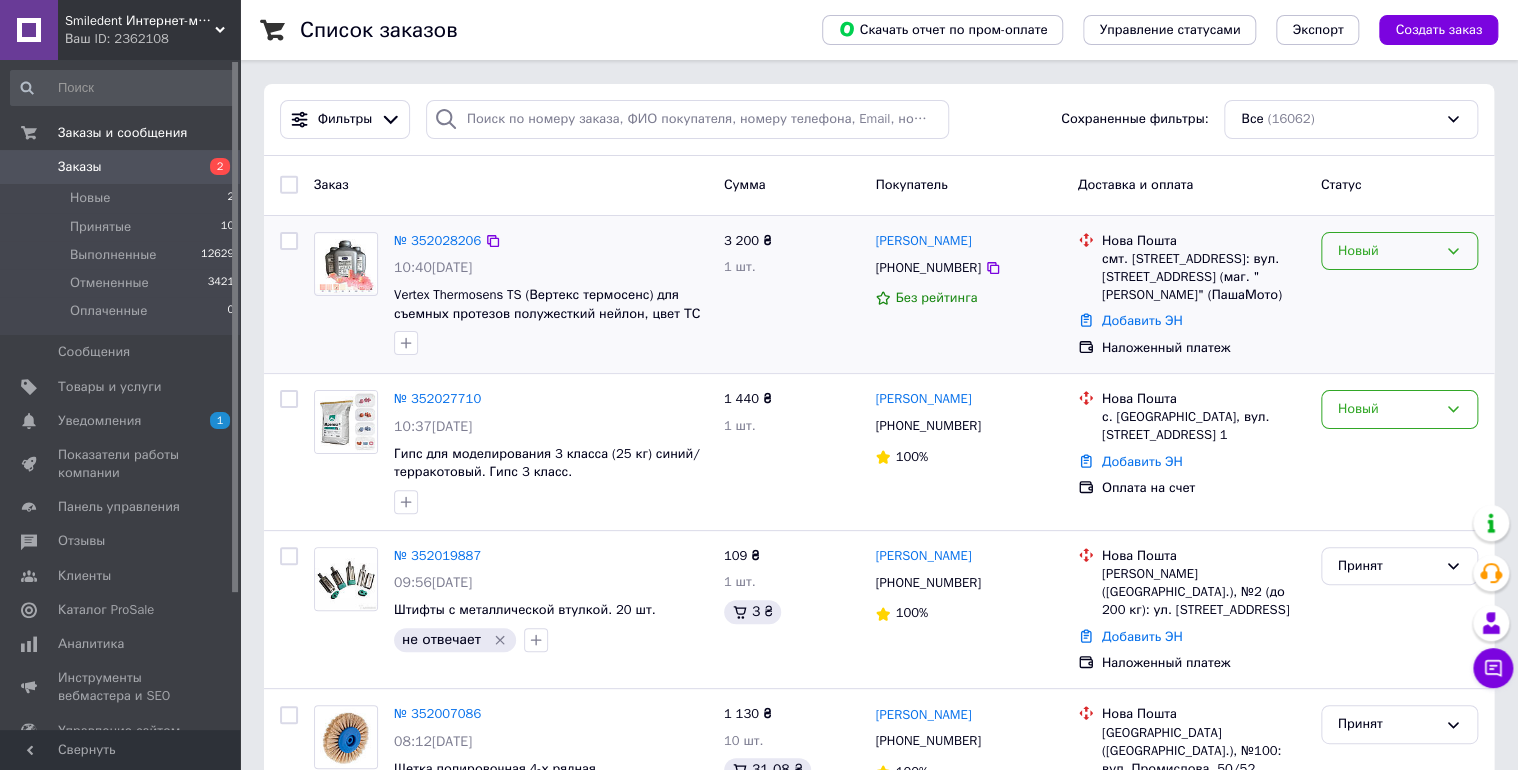 click on "Новый" at bounding box center [1387, 251] 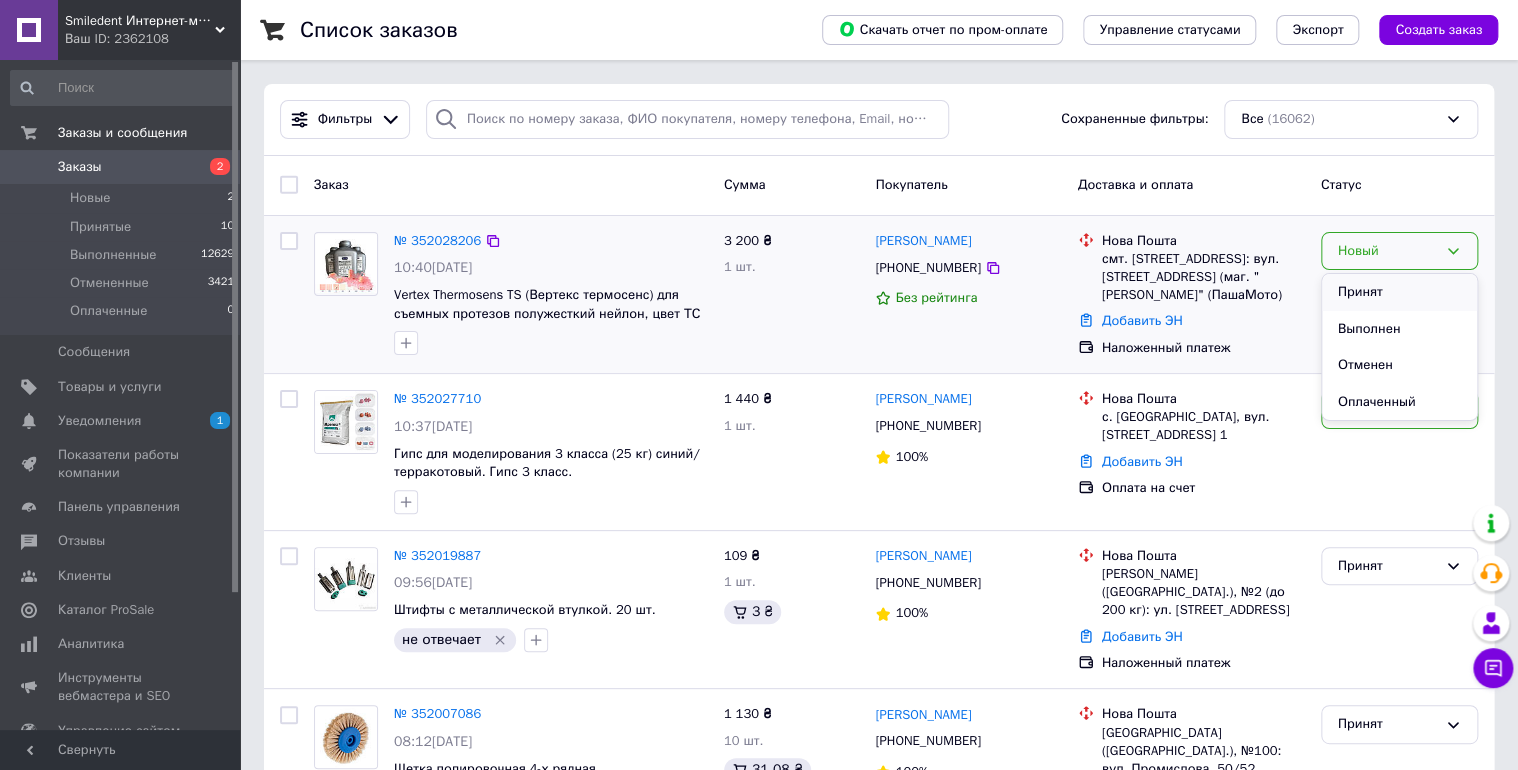click on "Принят" at bounding box center [1399, 292] 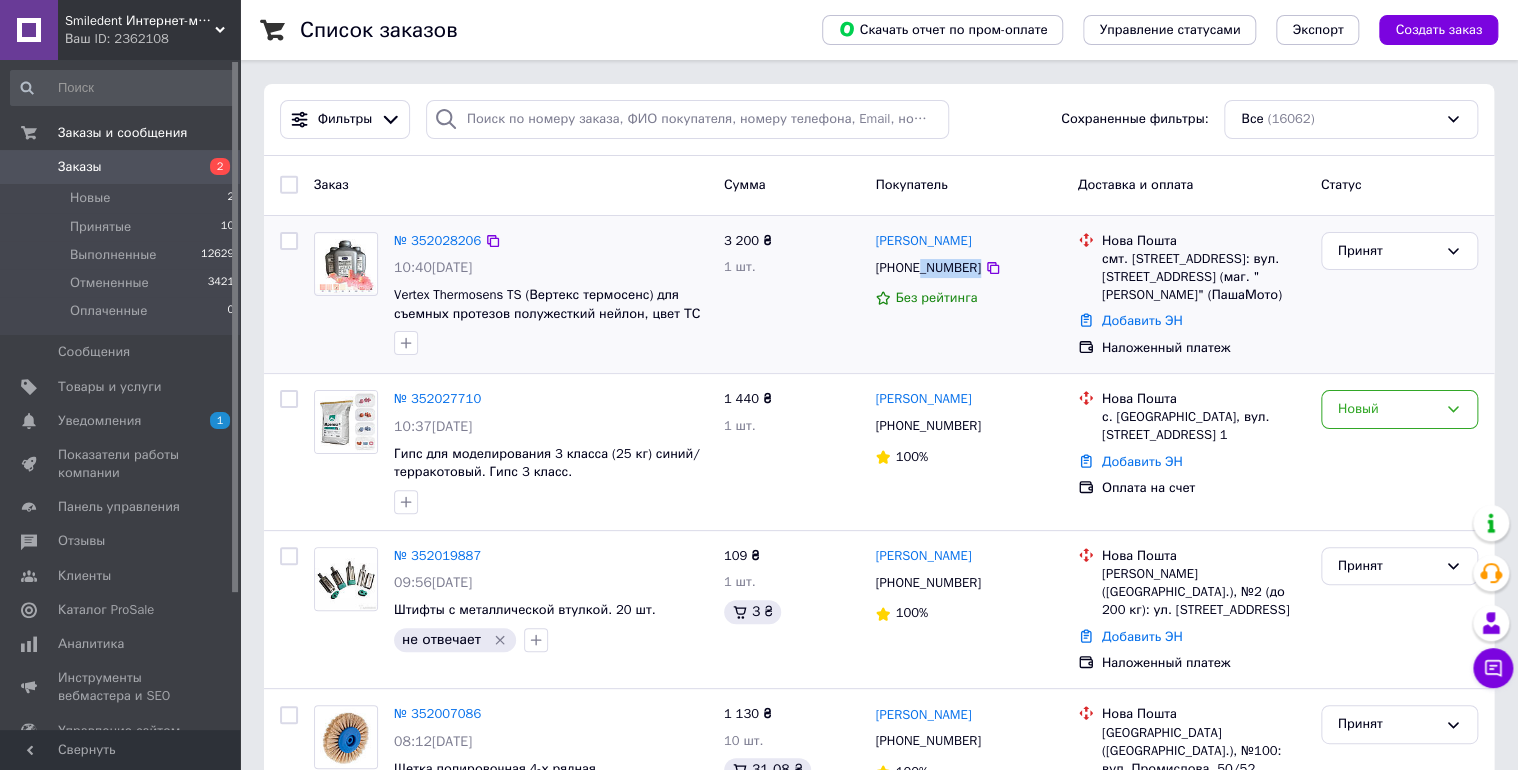 drag, startPoint x: 1012, startPoint y: 268, endPoint x: 920, endPoint y: 276, distance: 92.34717 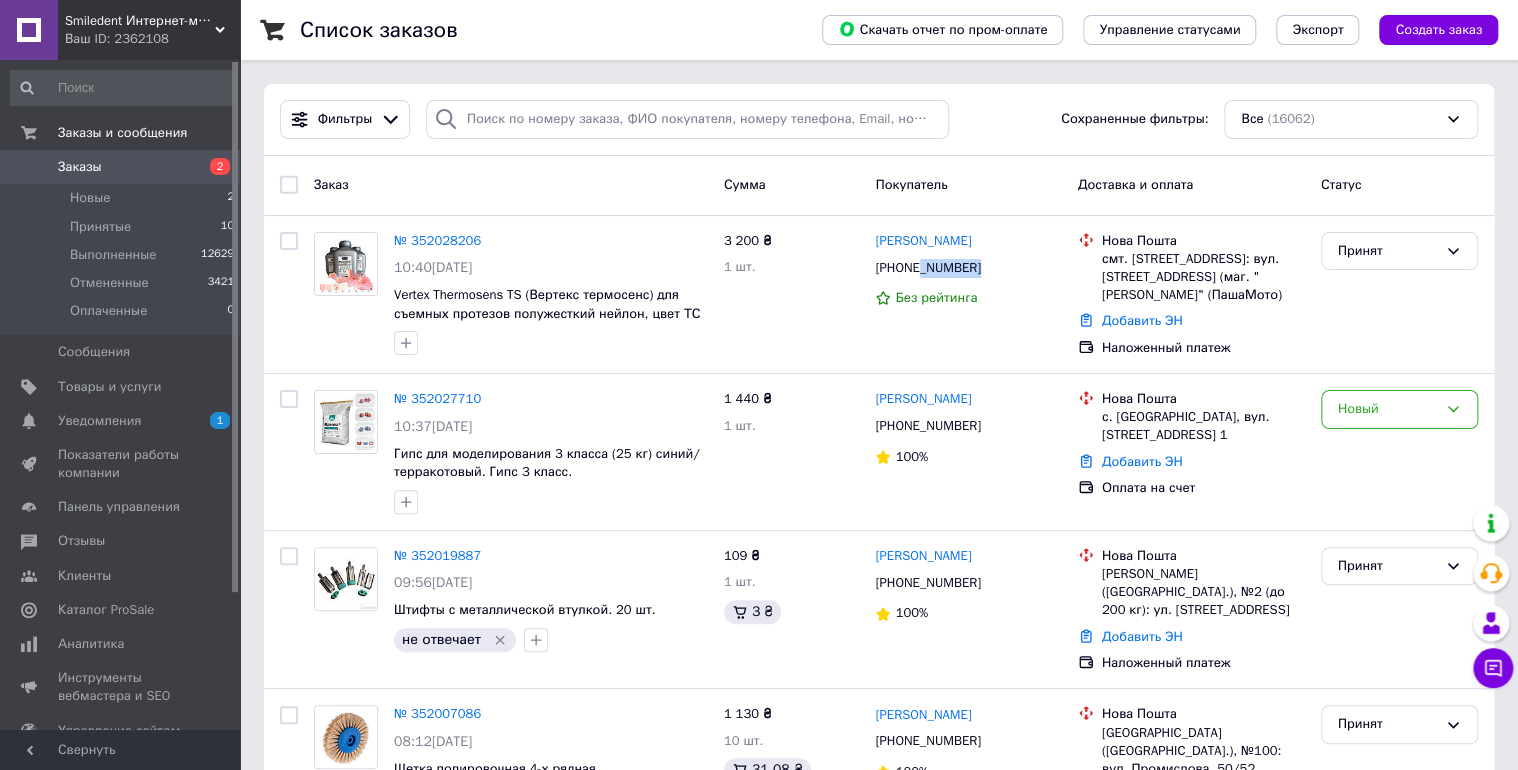 drag, startPoint x: 920, startPoint y: 276, endPoint x: 905, endPoint y: 243, distance: 36.249138 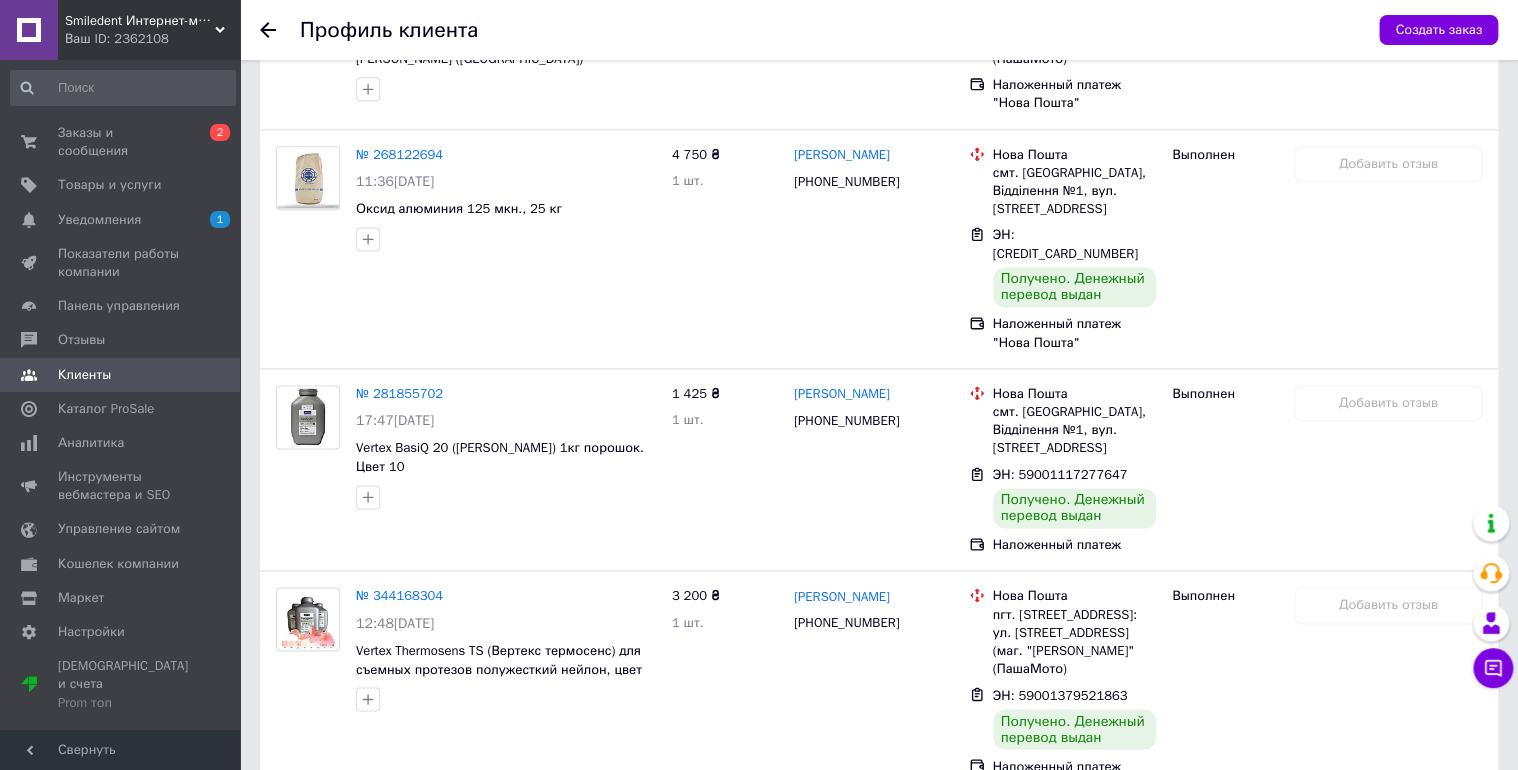 scroll, scrollTop: 1355, scrollLeft: 0, axis: vertical 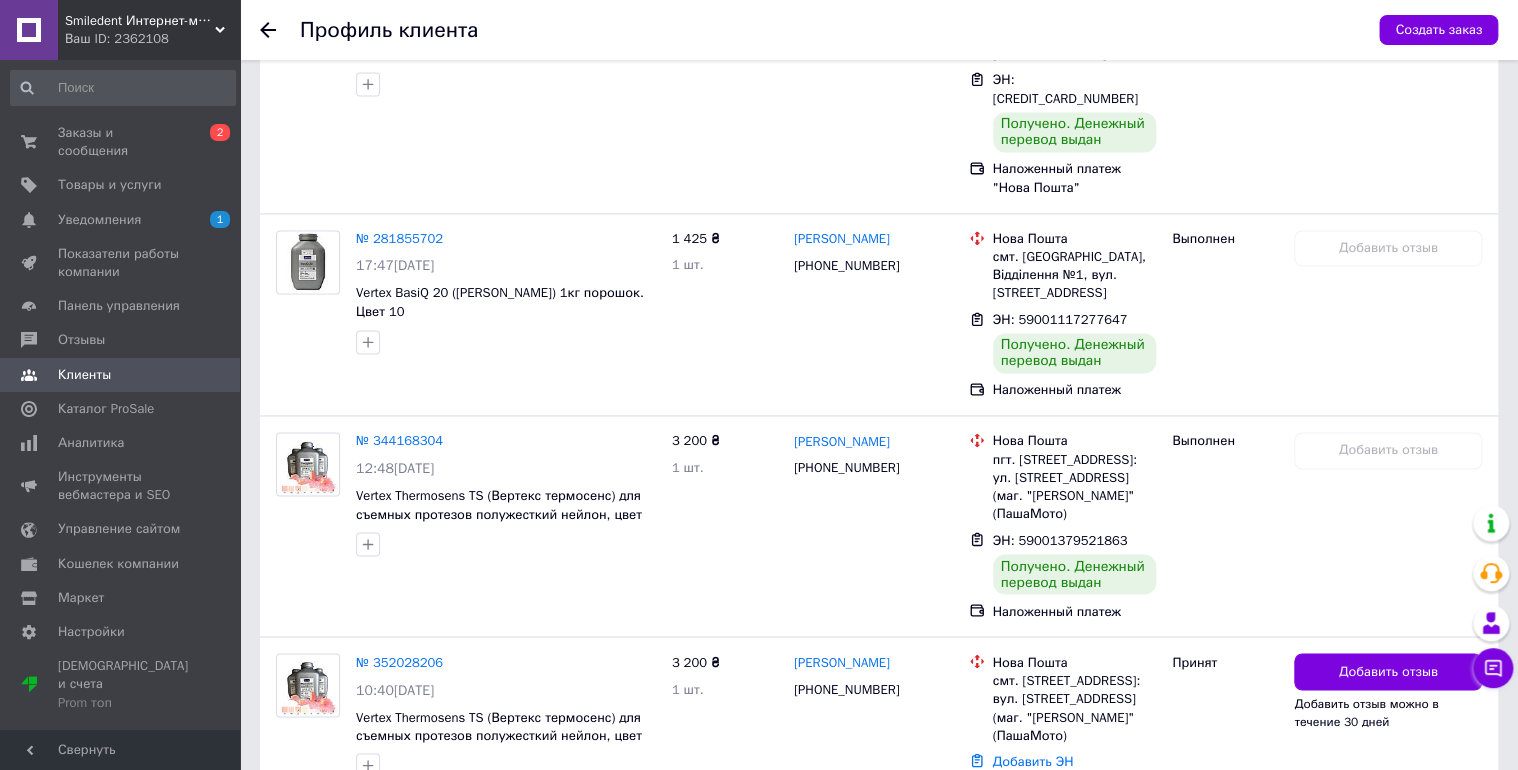 click on "Профиль клиента Создать заказ Павленко Богдан Русланович Редактировать +380636776343 b244@rambler.ru смт. Баришівка, №1: вул. Центральна, 69 (маг. "Павлуша" (ПашаМото) Примечание Редактировать Метки Клиент в фильтрах Лояльные Без рейтинга Заказы на Prom.ua и Bigl.ua: успешные за 12 мес  -  4 ,  всего  -  33 Негативные отзывы:   -  0 Основные преимущества Забрал посылку (0) Оплатил Пром-оплатой (0) Соблюдает договоренности (об оплате и доставке) (0) Основные недостатки Не забрал посылку (0) Не оплатил заказ (0) Не соблюдает договоренности (об оплате и доставке) (0) Показать больше Заказы клиента" at bounding box center [879, -231] 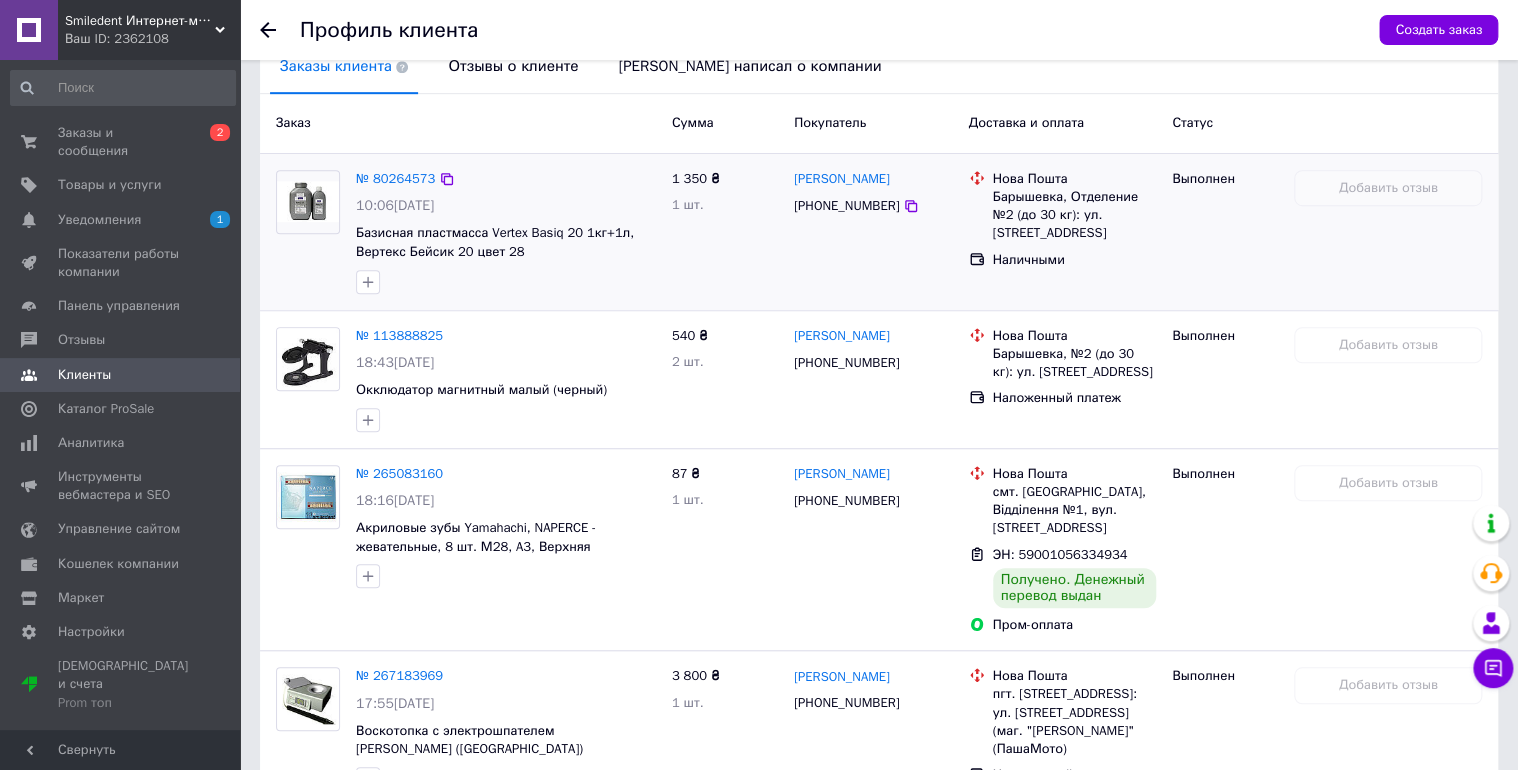 scroll, scrollTop: 315, scrollLeft: 0, axis: vertical 